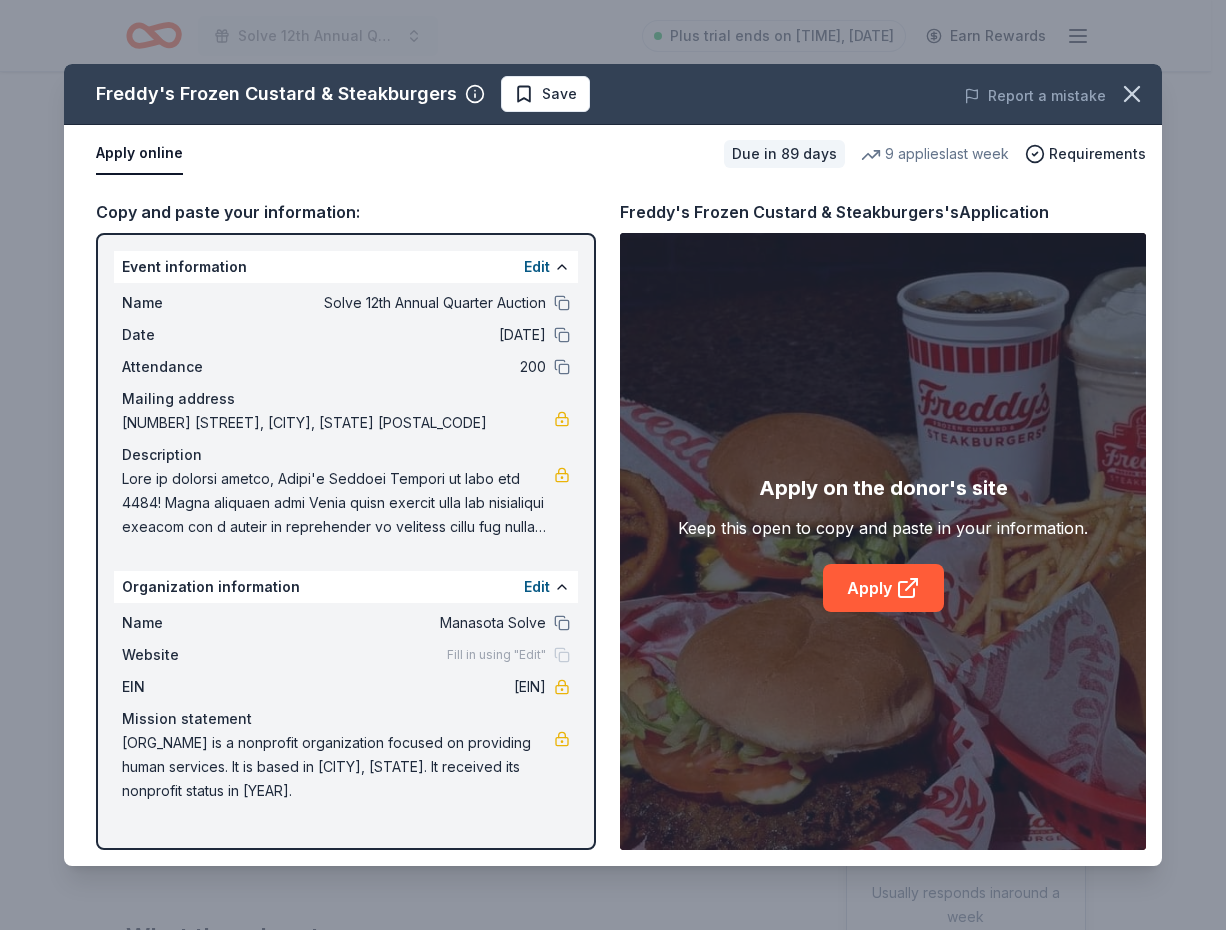 scroll, scrollTop: 0, scrollLeft: 0, axis: both 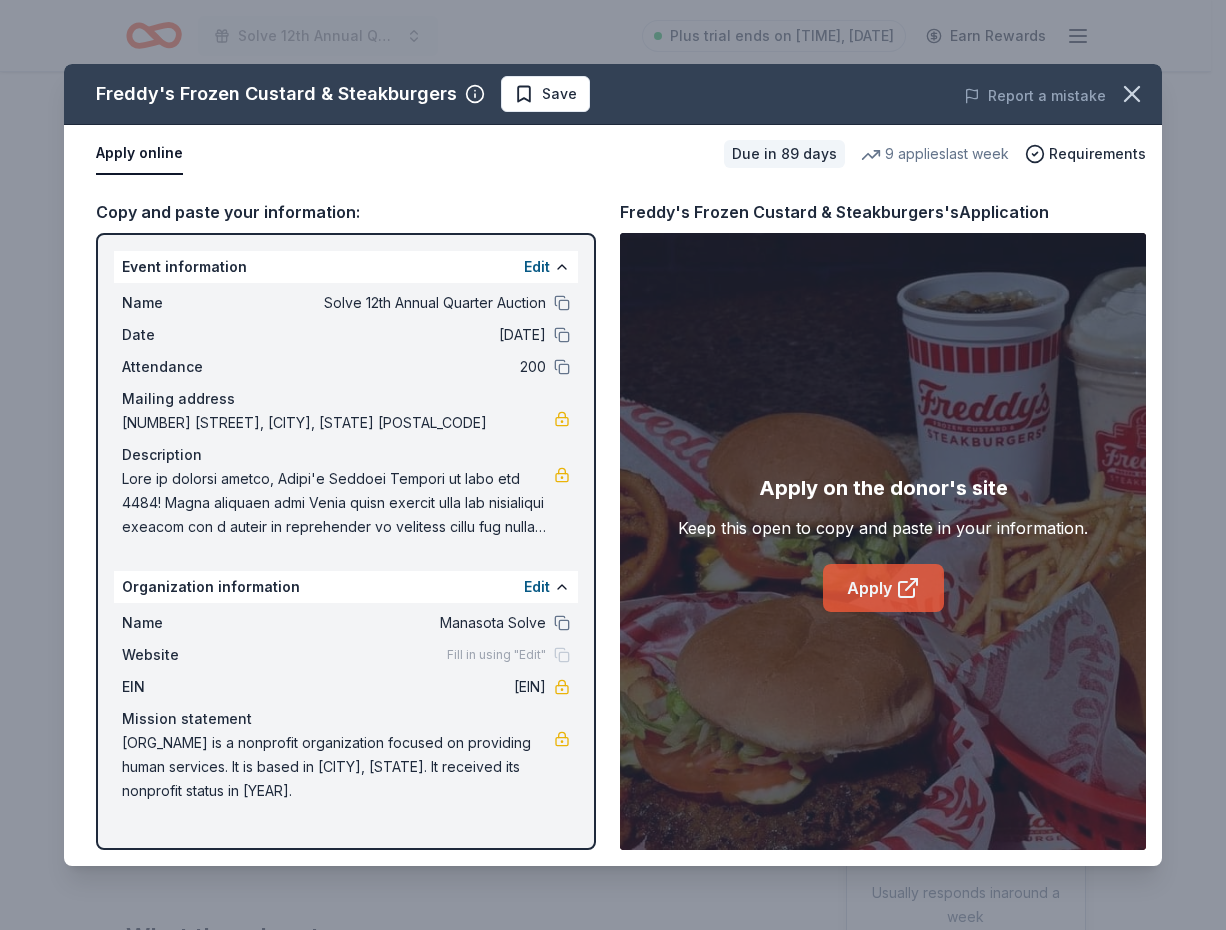 click on "Apply" at bounding box center (883, 588) 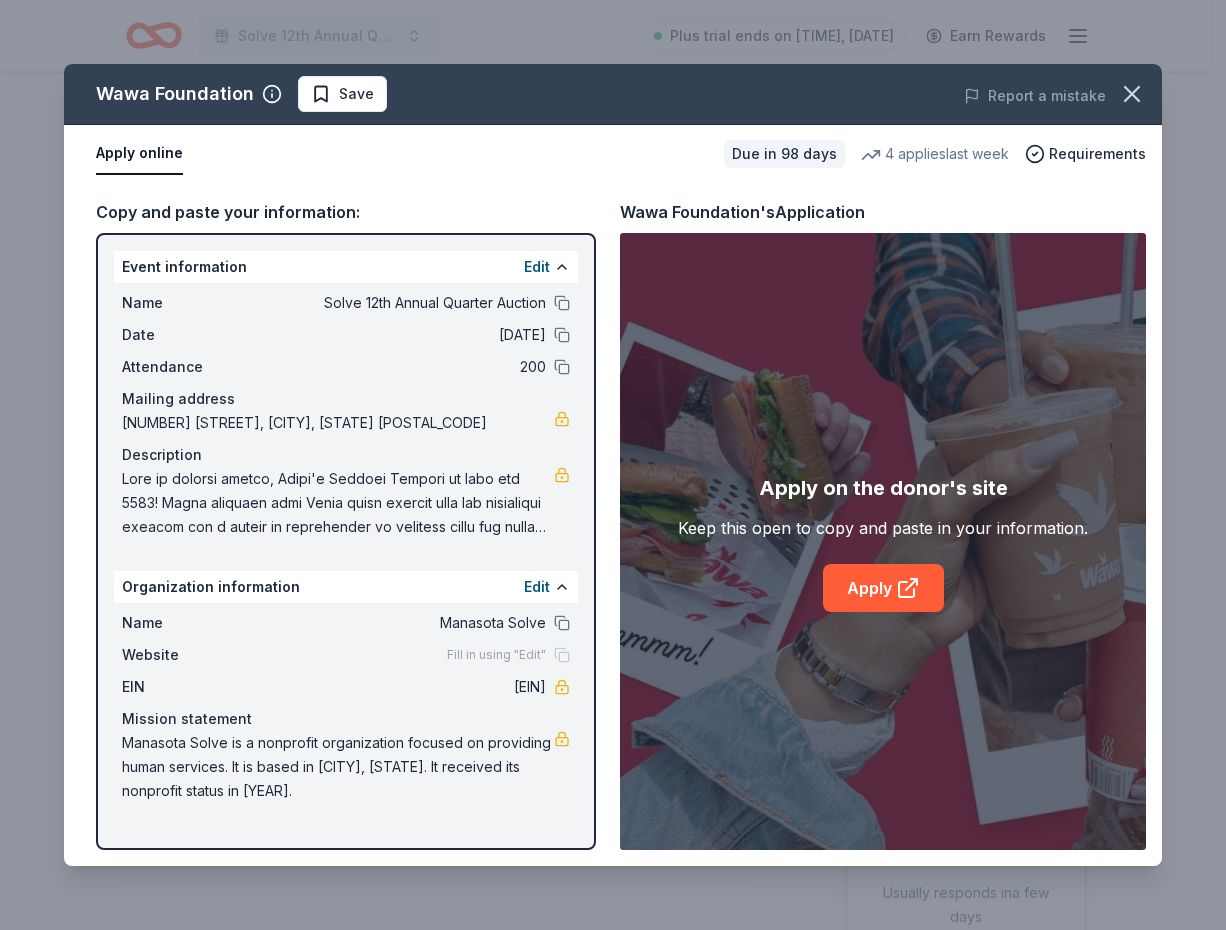 scroll, scrollTop: 0, scrollLeft: 0, axis: both 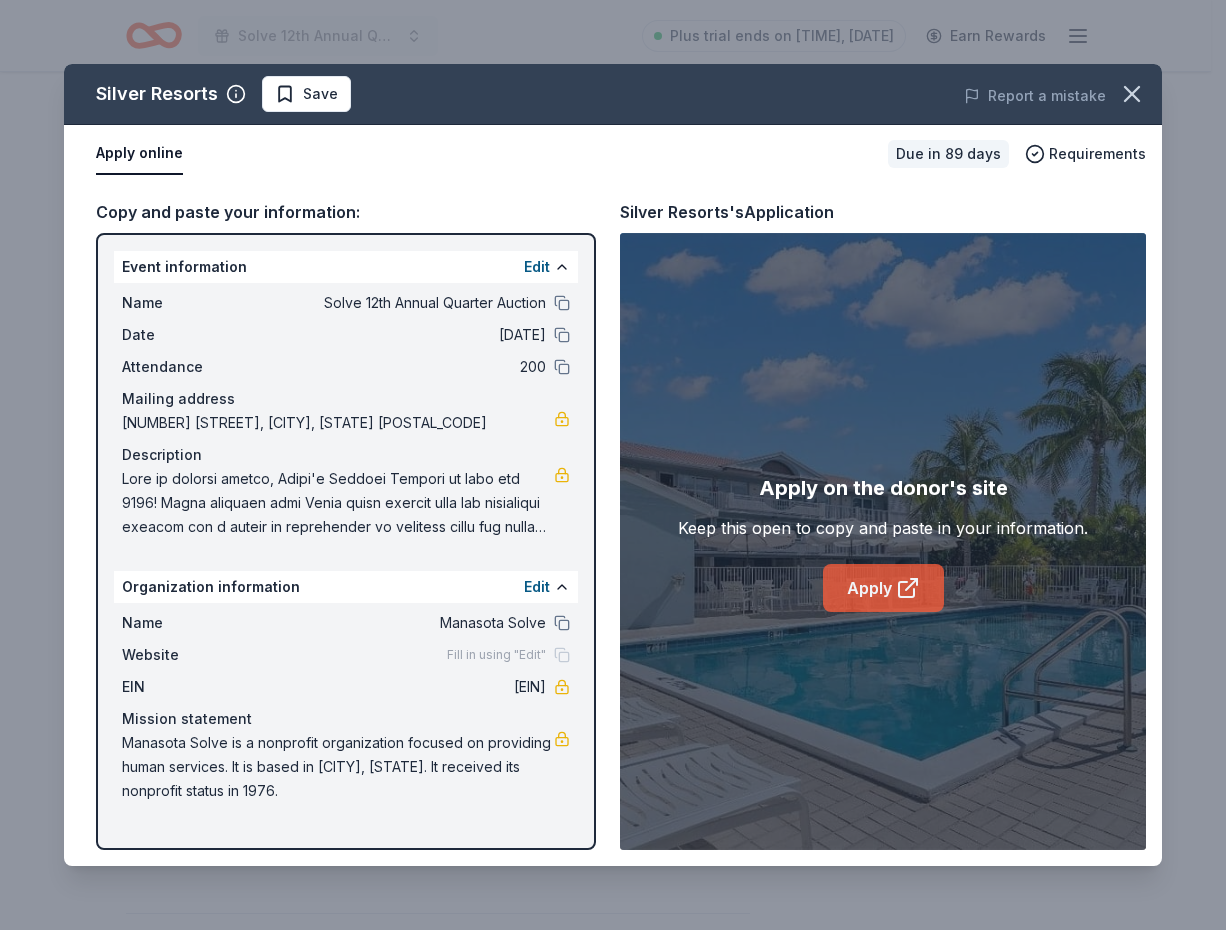 click on "Apply" at bounding box center [883, 588] 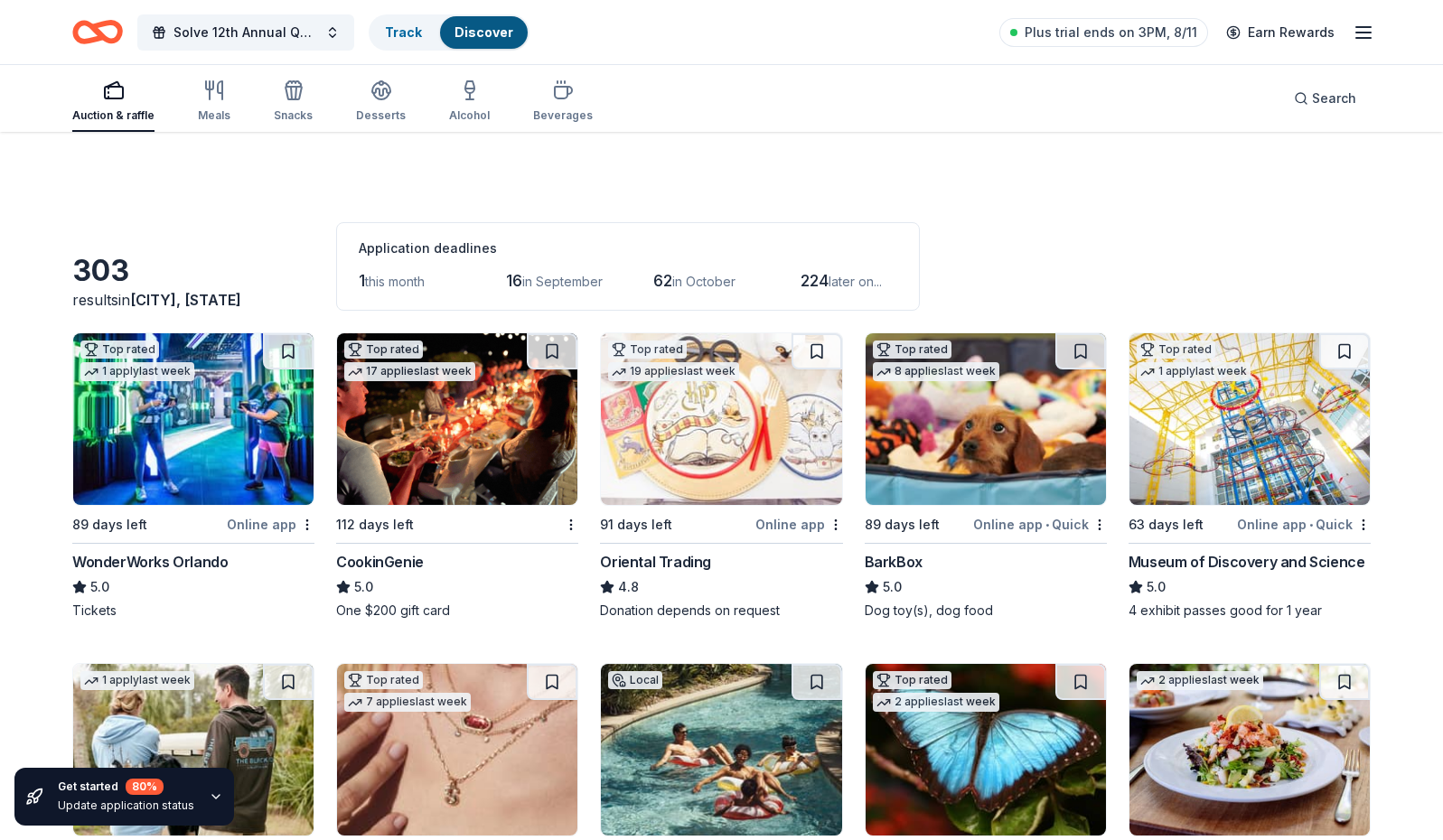 scroll, scrollTop: 1628, scrollLeft: 0, axis: vertical 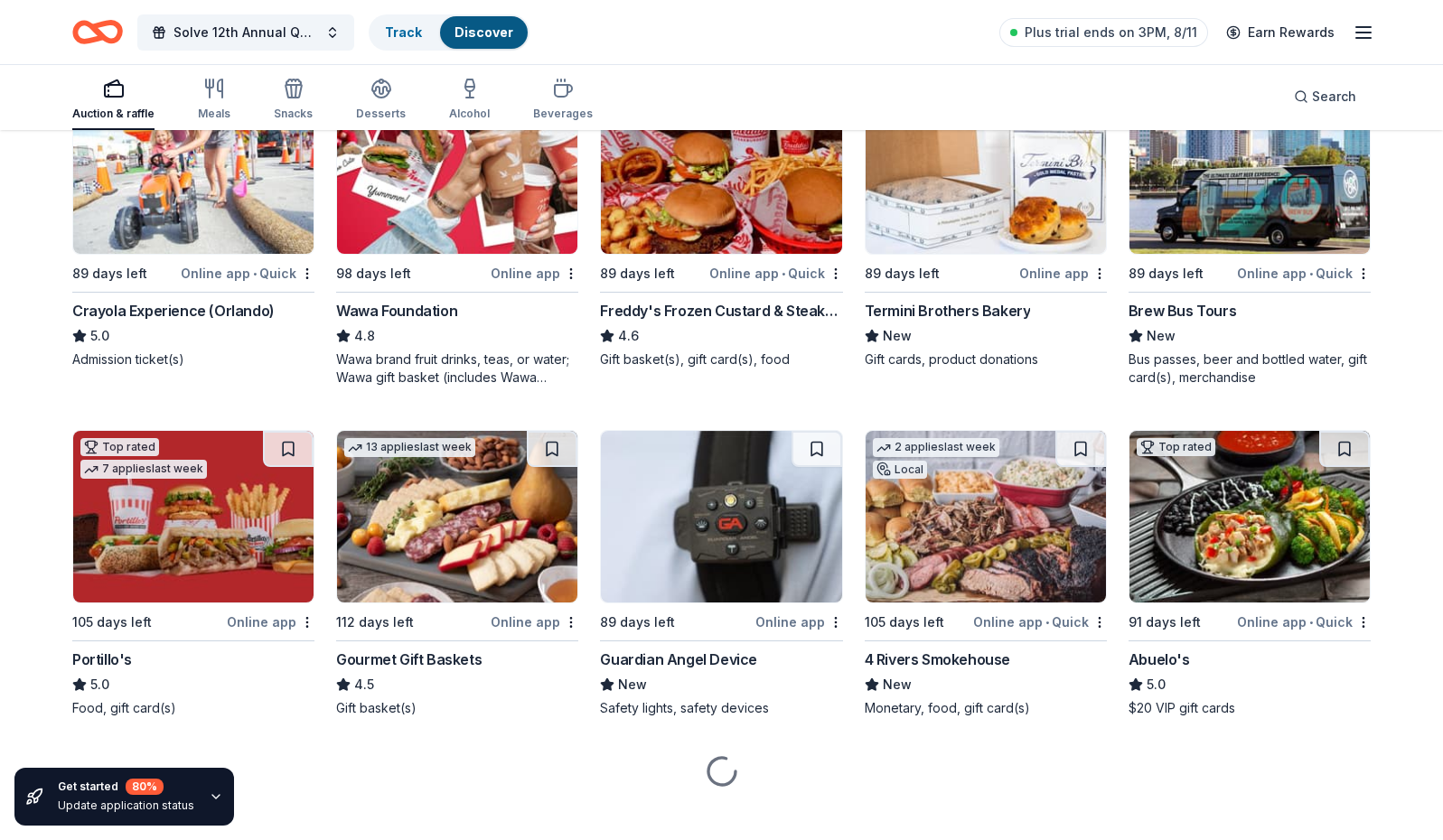 click at bounding box center (986, 168) 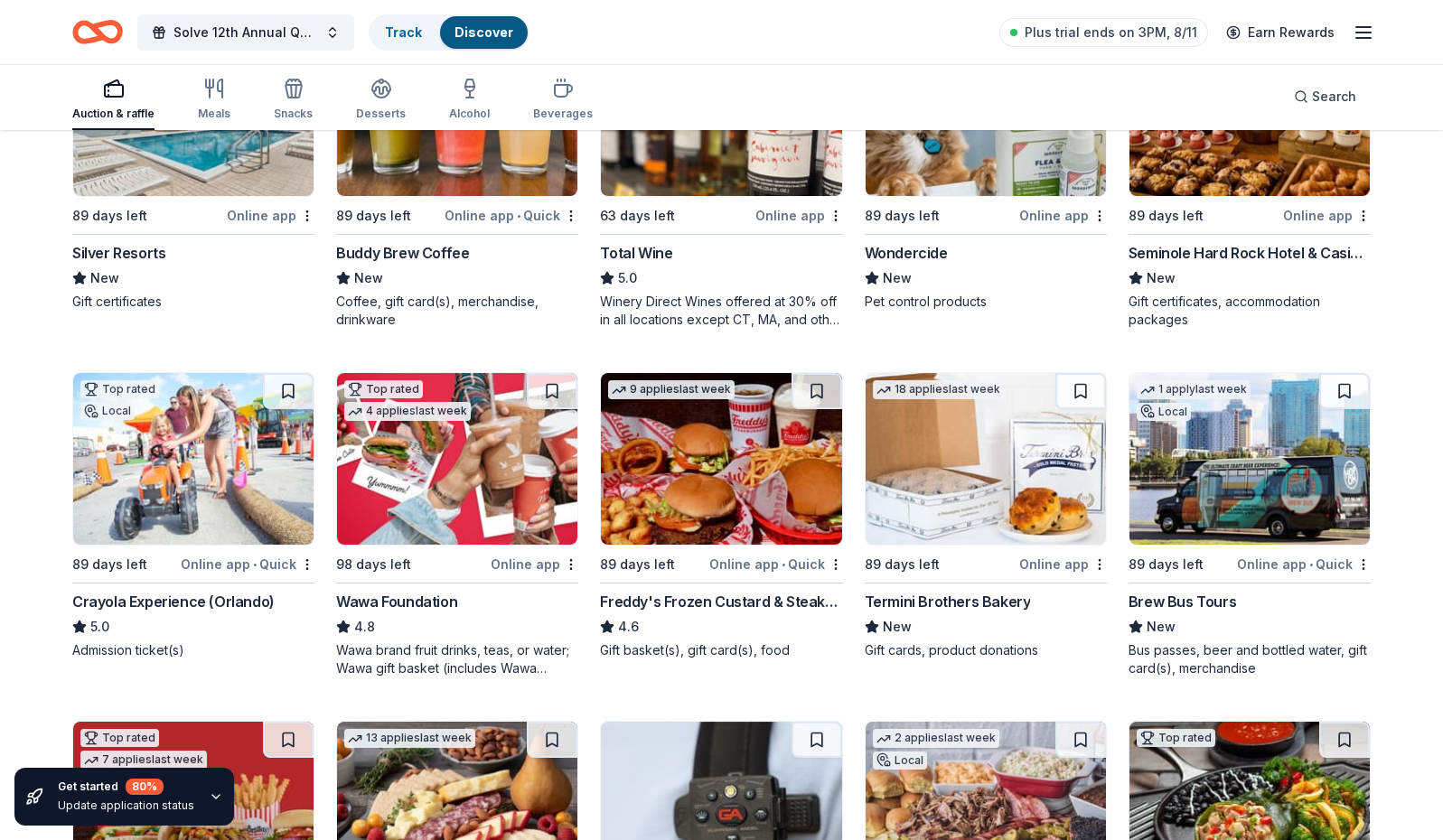 scroll, scrollTop: 1266, scrollLeft: 0, axis: vertical 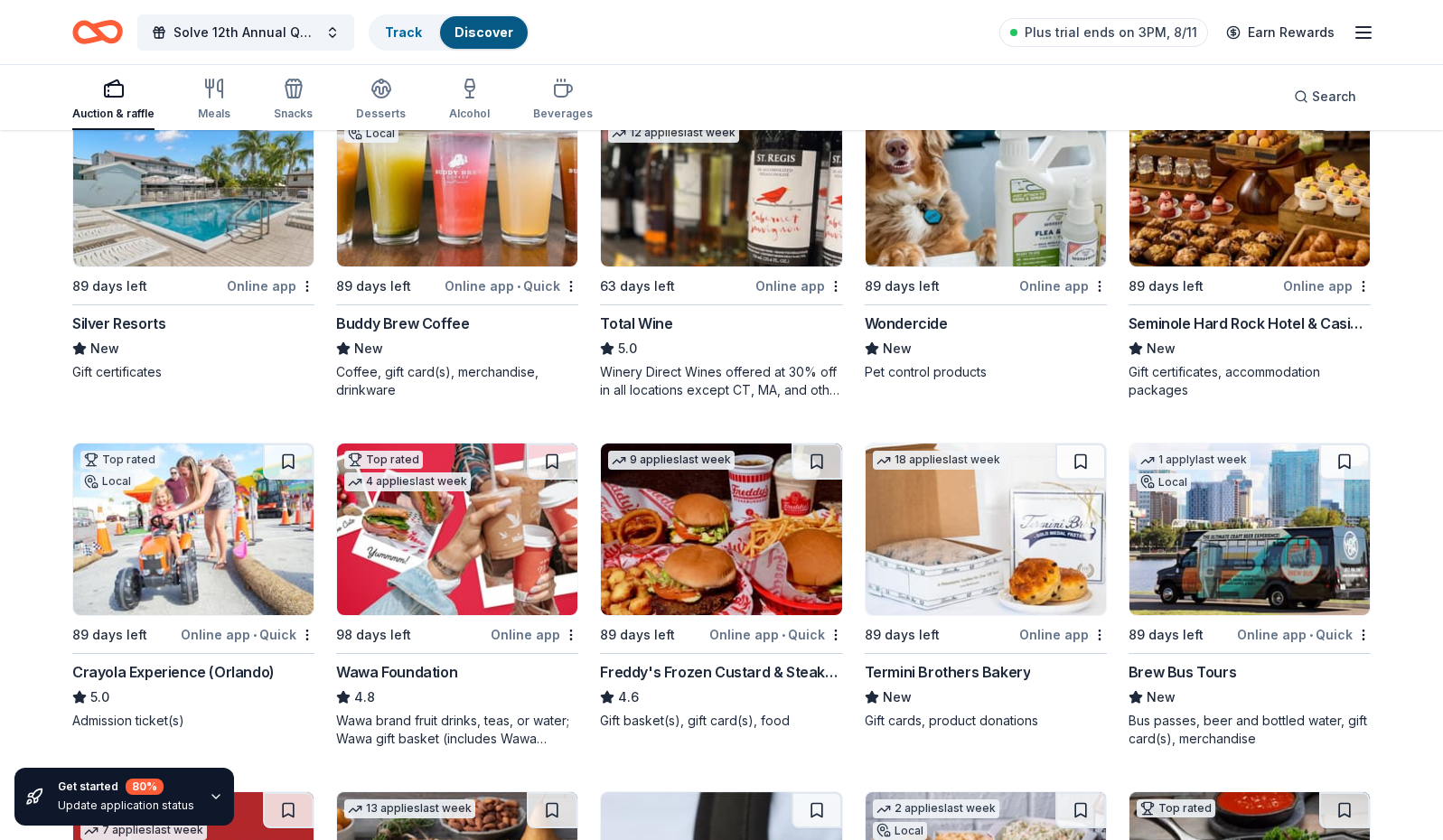 click at bounding box center [193, 181] 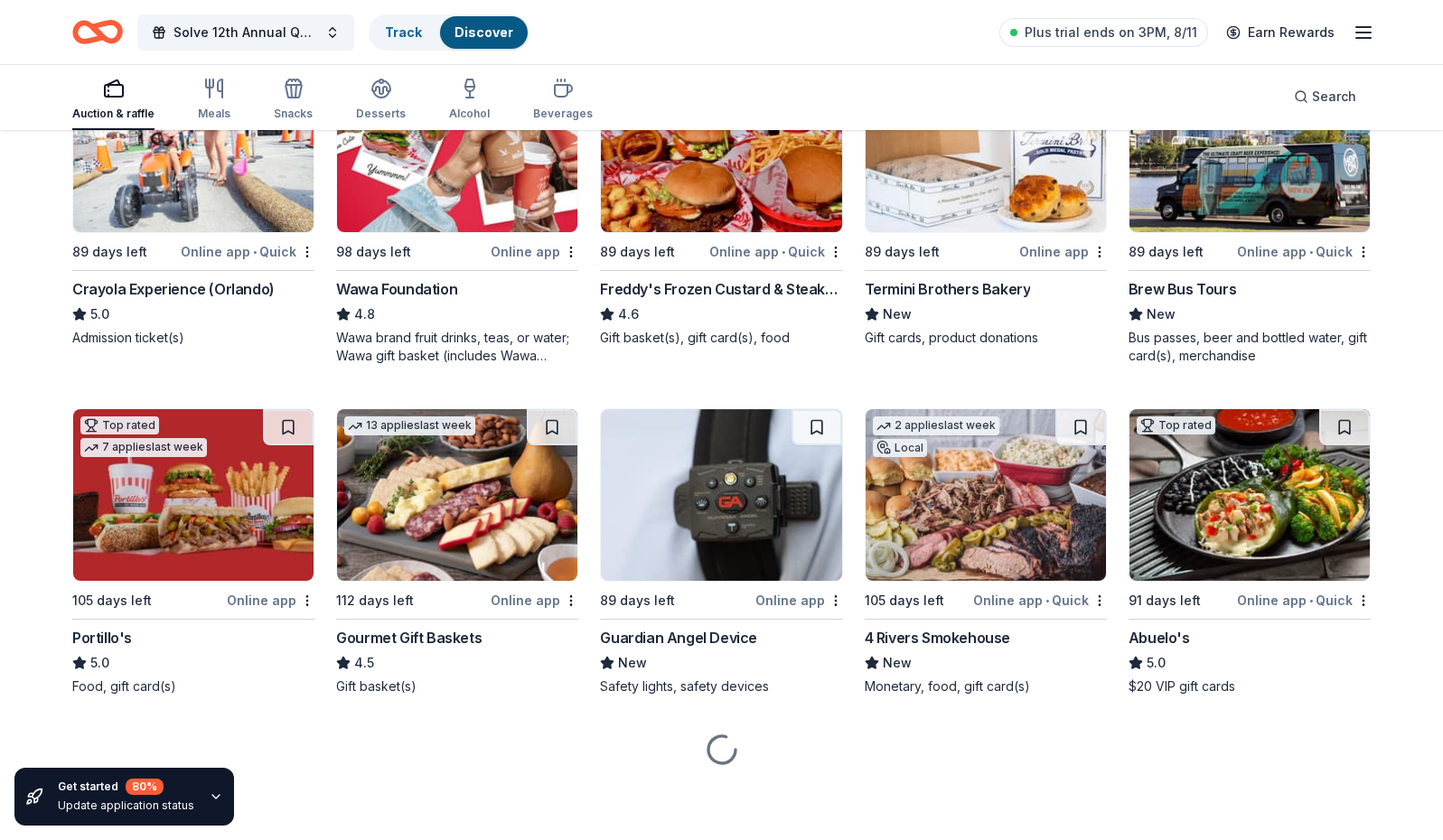 scroll, scrollTop: 1808, scrollLeft: 0, axis: vertical 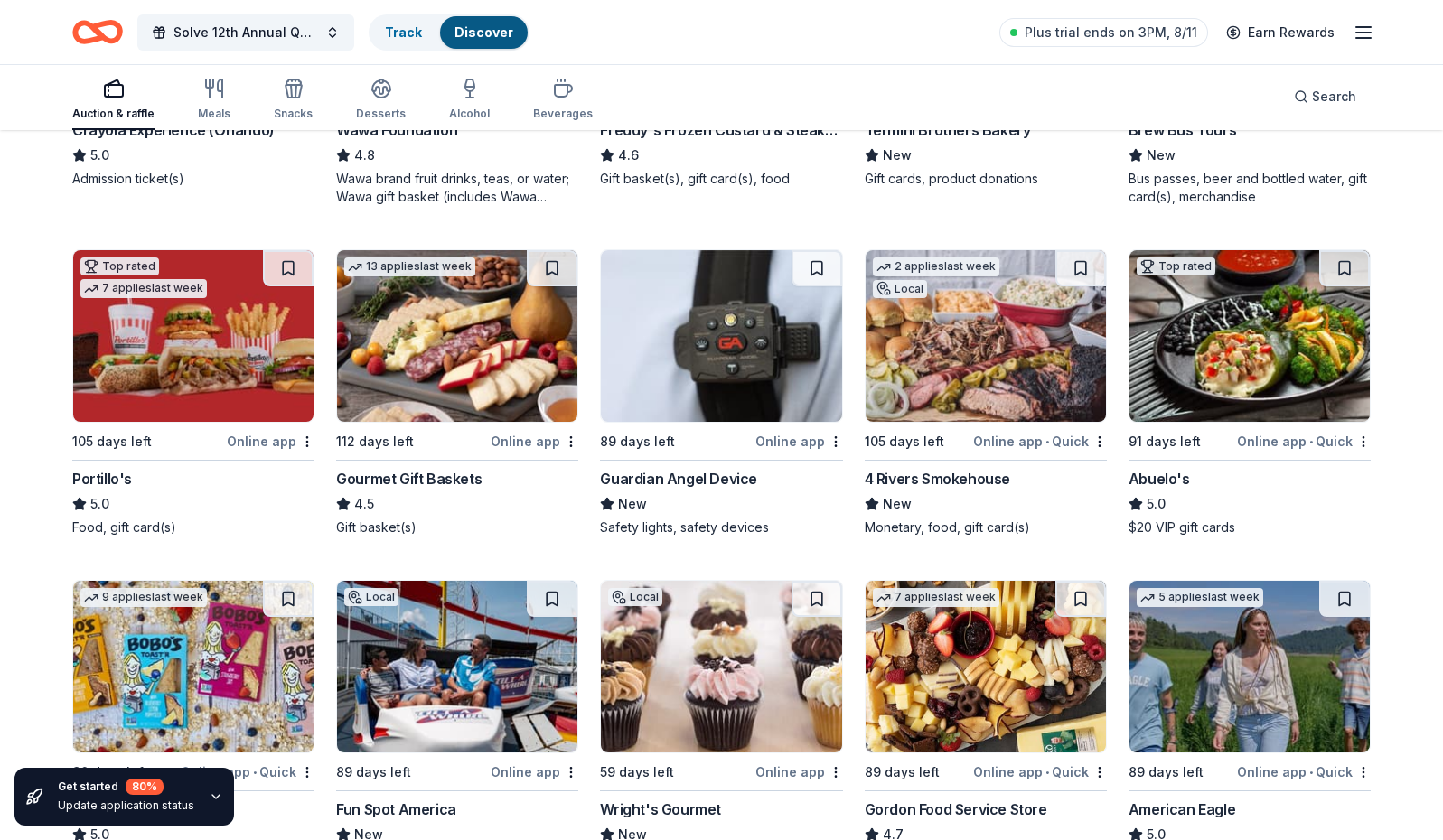 click at bounding box center (1250, -13) 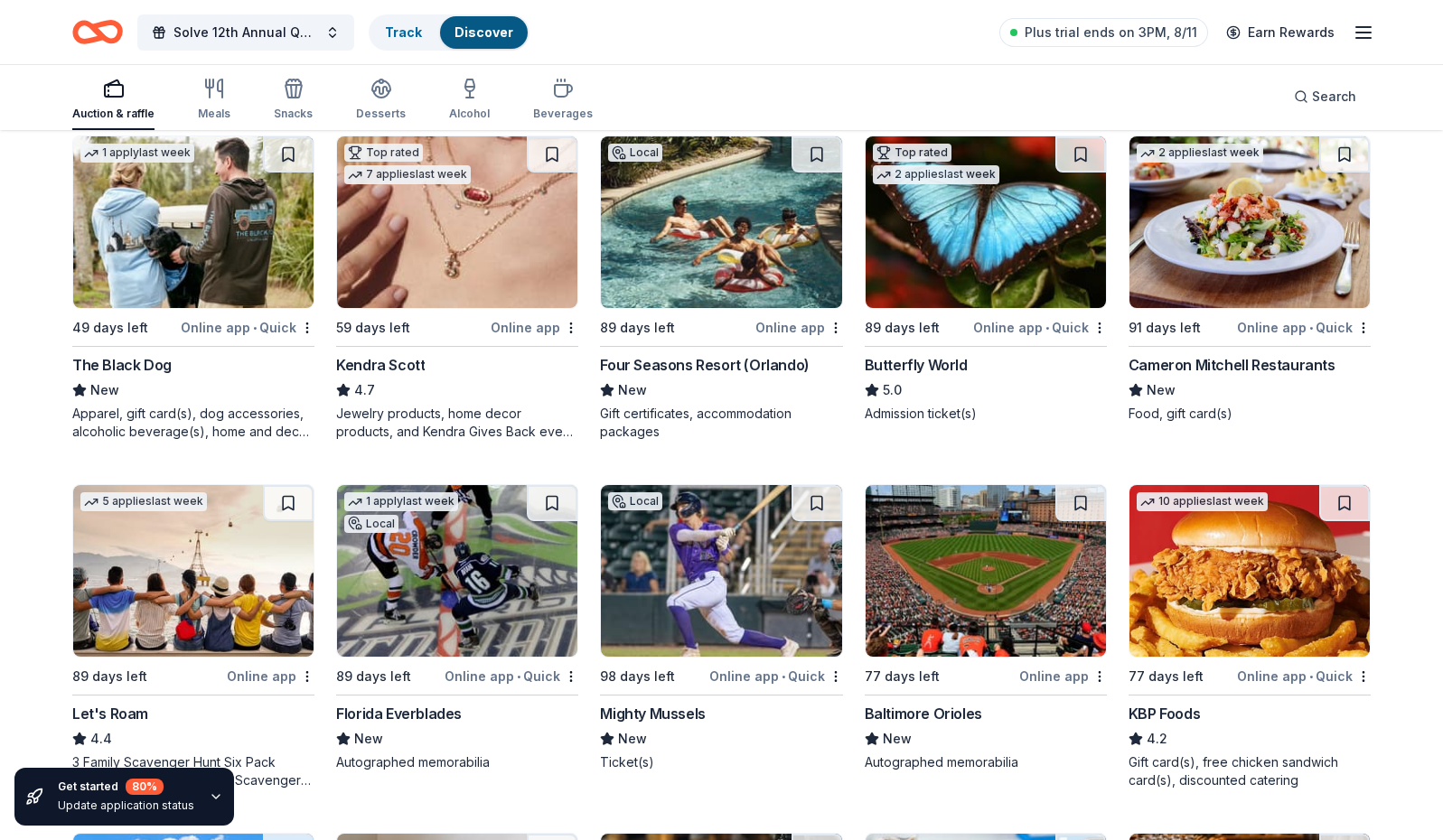 scroll, scrollTop: 453, scrollLeft: 0, axis: vertical 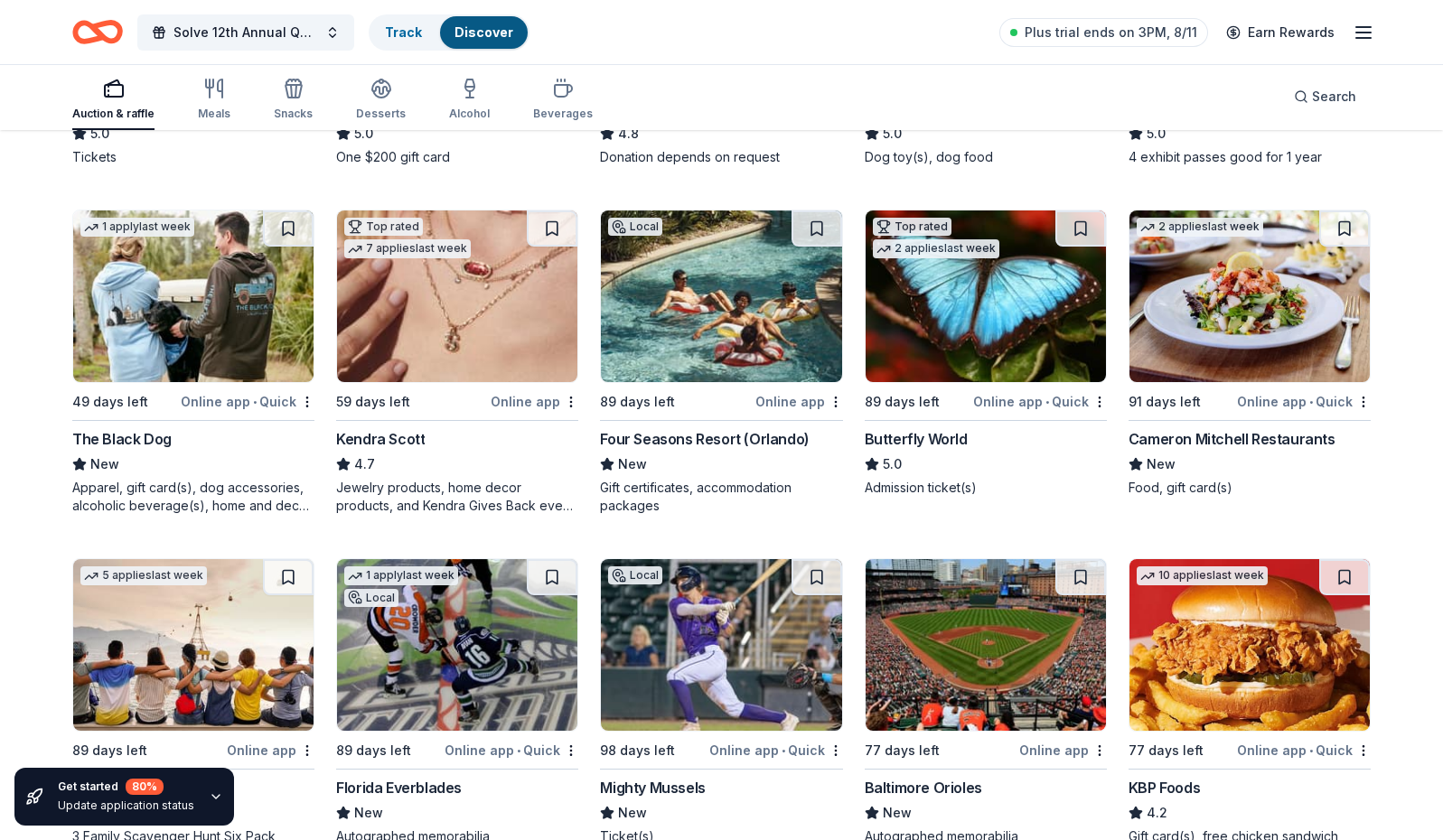 click on "Cameron Mitchell Restaurants" at bounding box center [1232, 439] 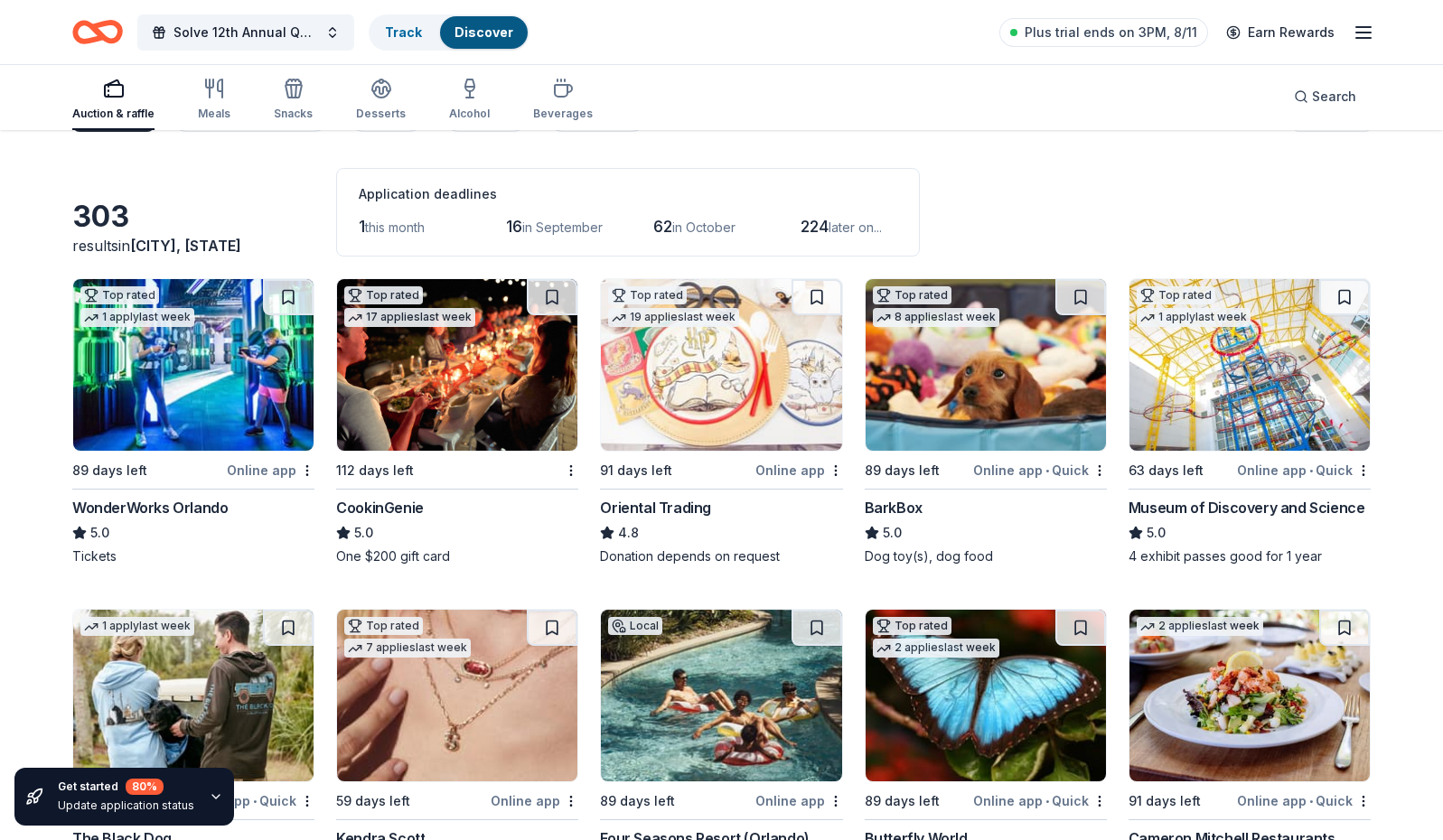 scroll, scrollTop: 0, scrollLeft: 0, axis: both 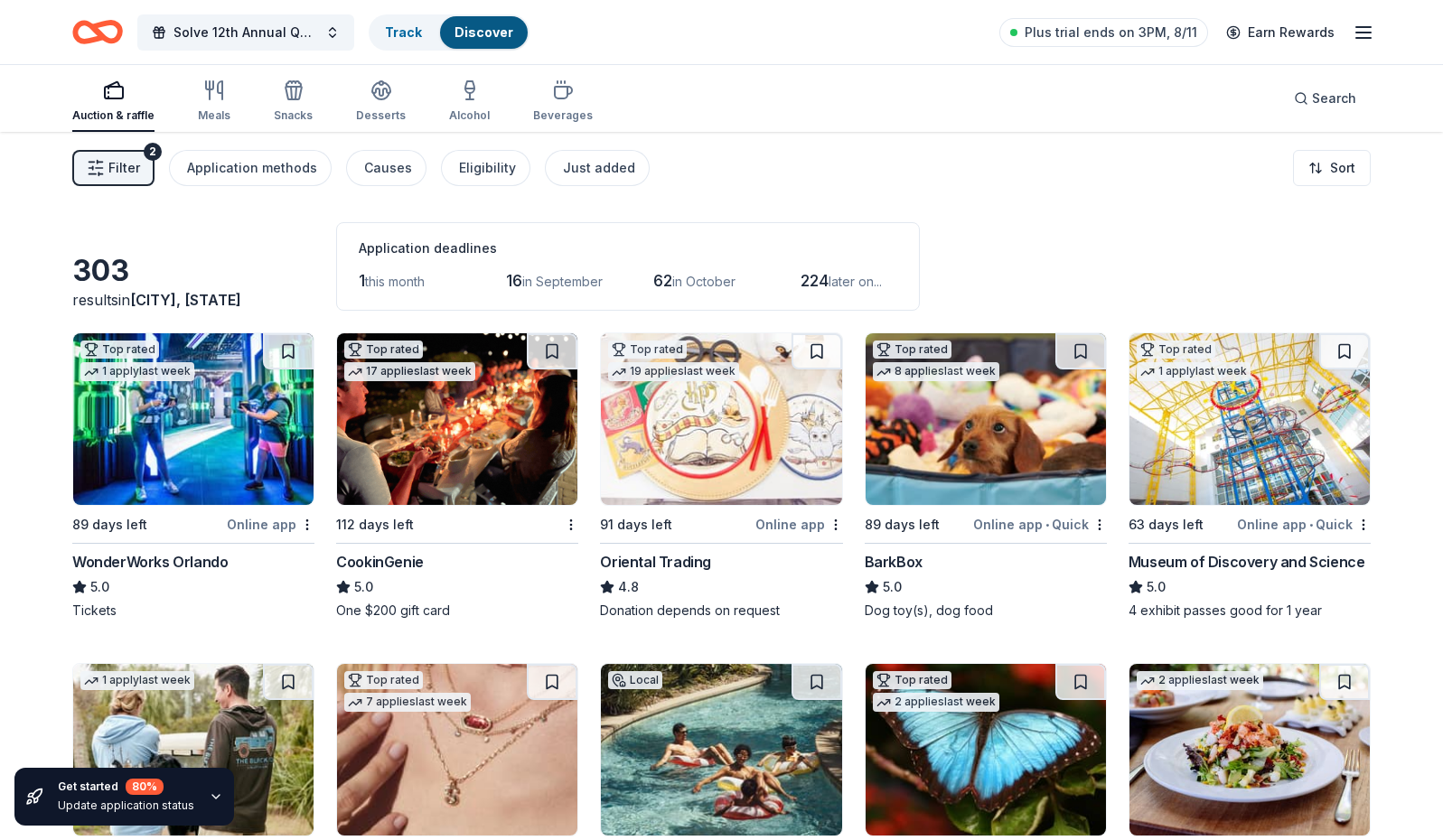 click at bounding box center (721, 419) 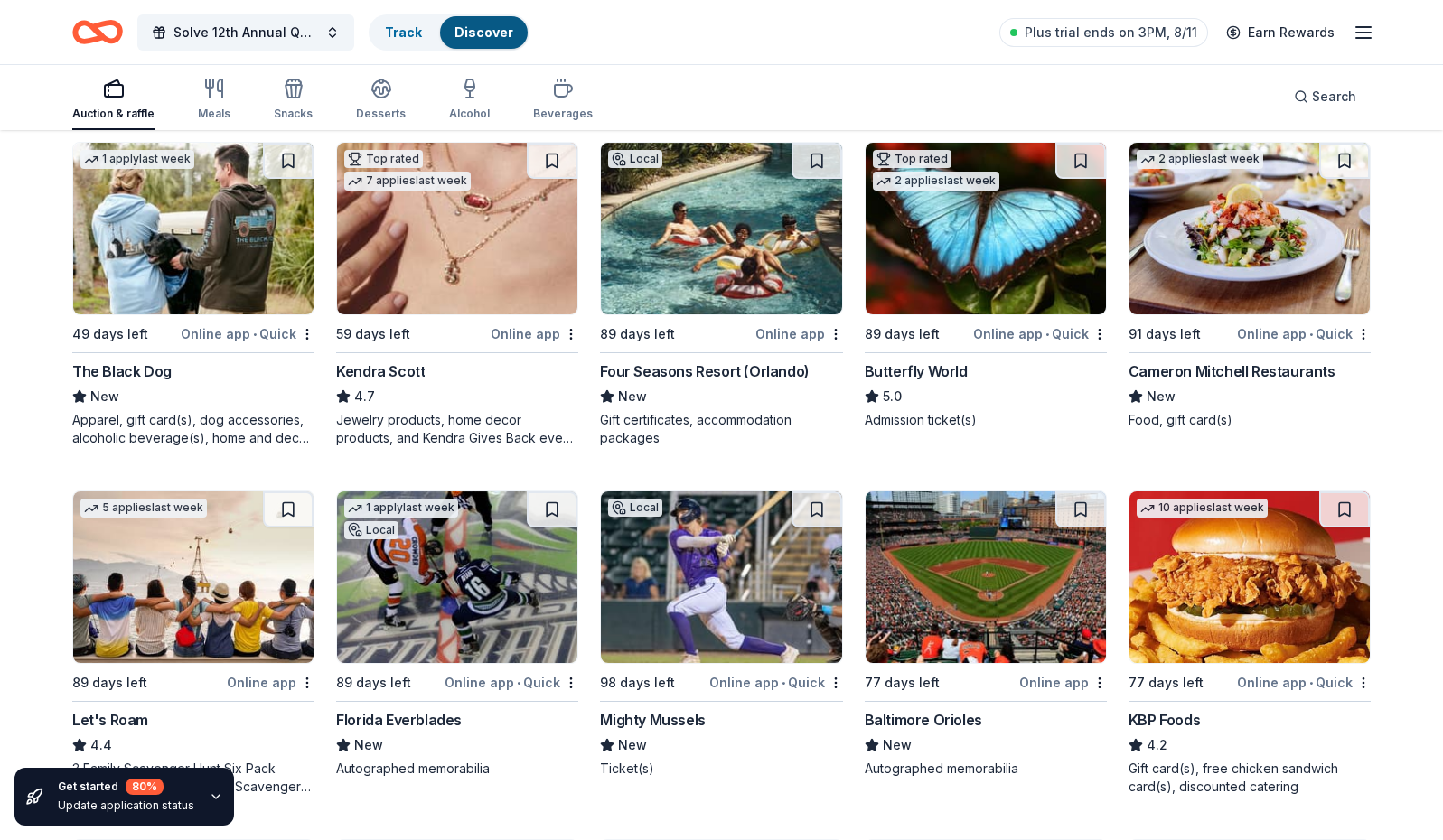 scroll, scrollTop: 542, scrollLeft: 0, axis: vertical 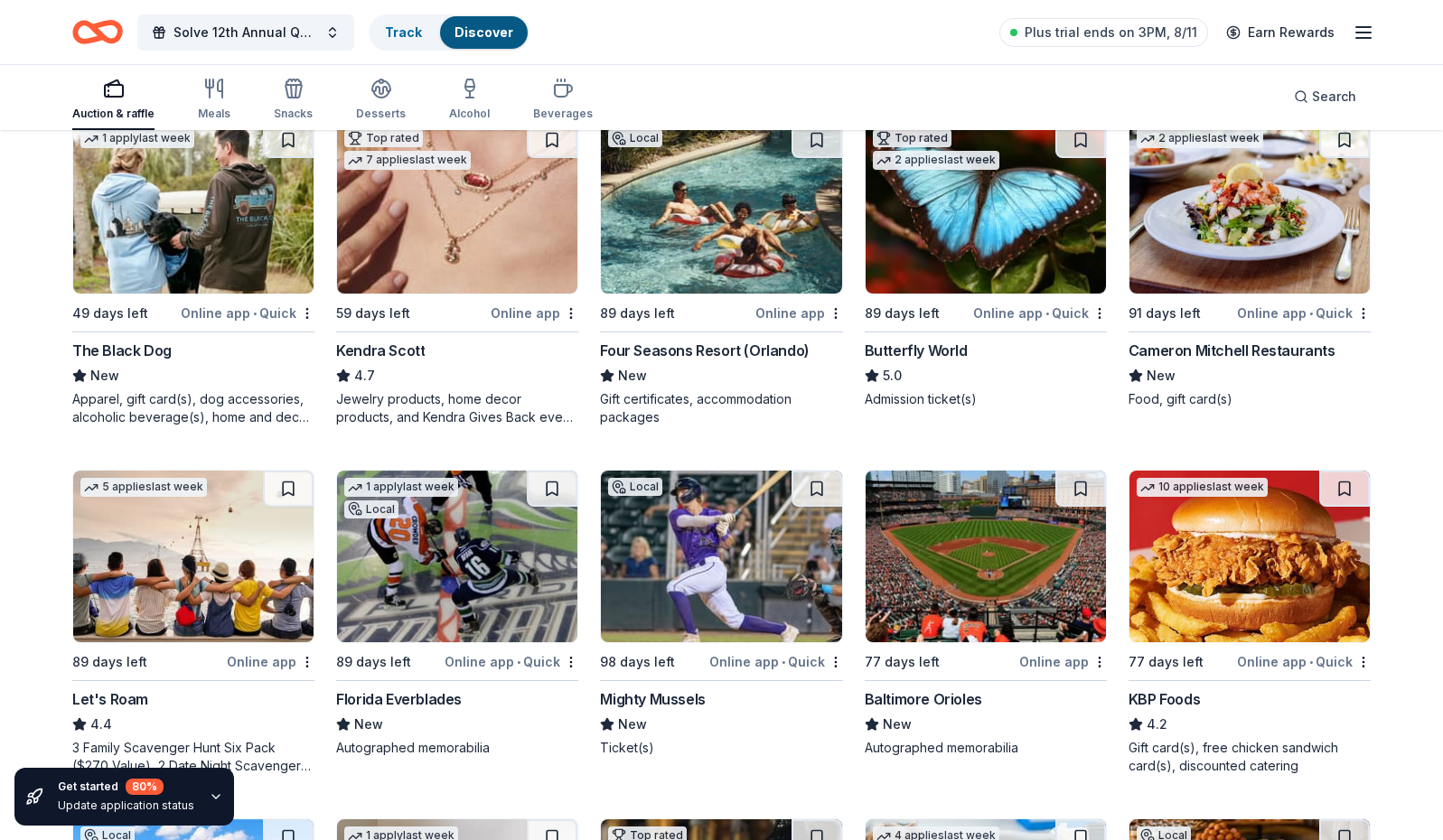 click on "The Black Dog" at bounding box center [122, 350] 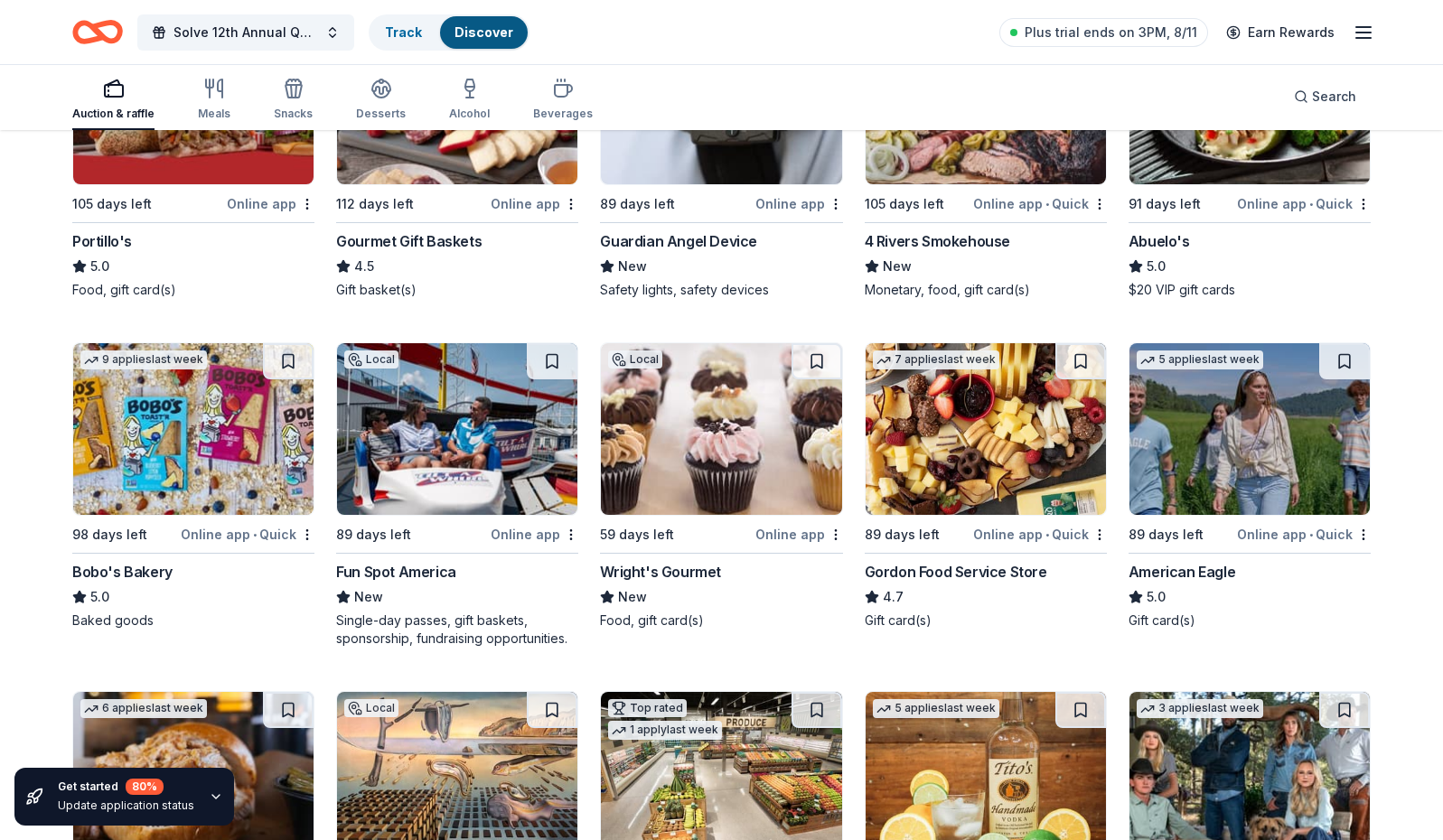 scroll, scrollTop: 2077, scrollLeft: 0, axis: vertical 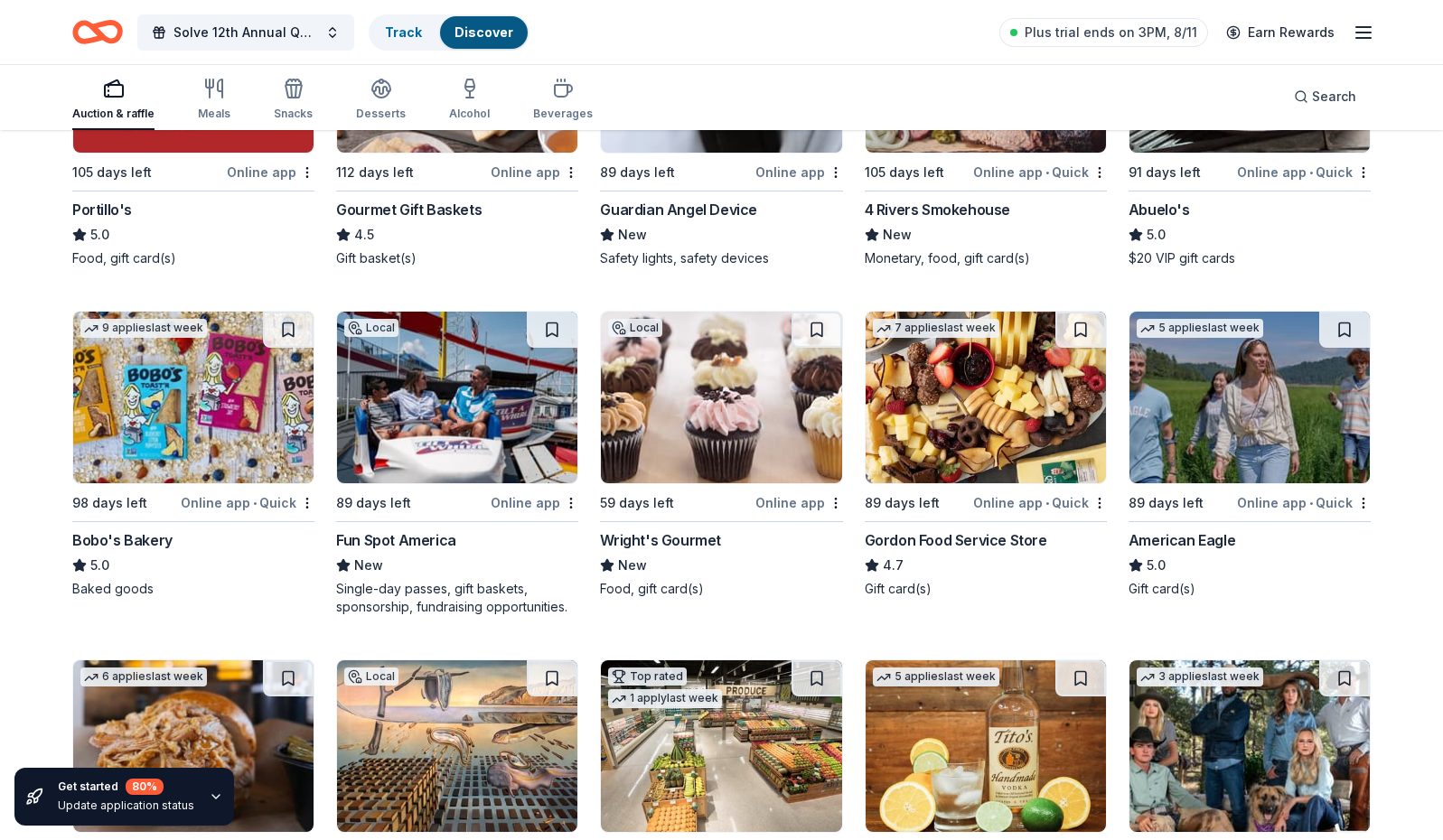 click at bounding box center [457, 67] 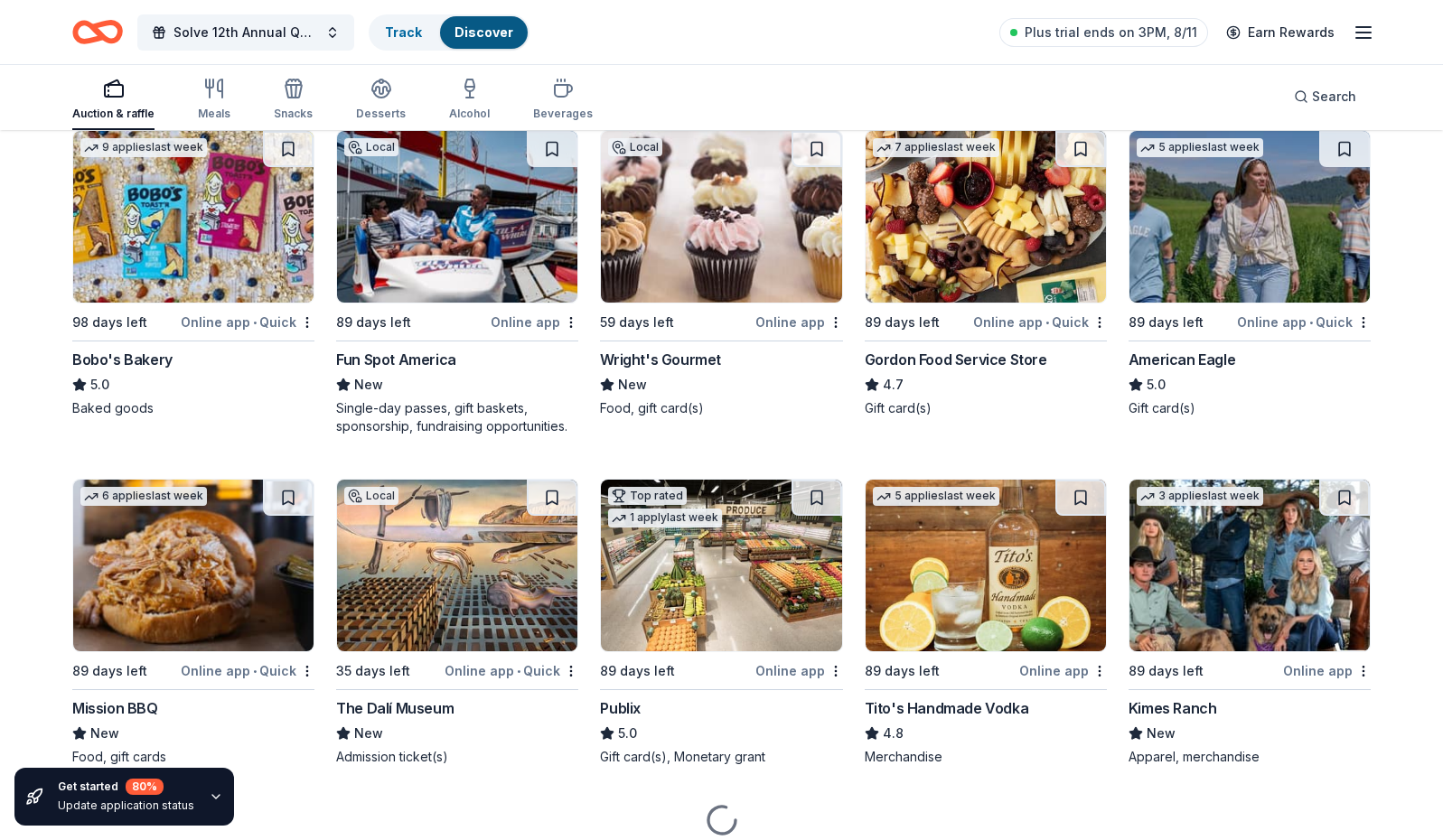 scroll, scrollTop: 2168, scrollLeft: 0, axis: vertical 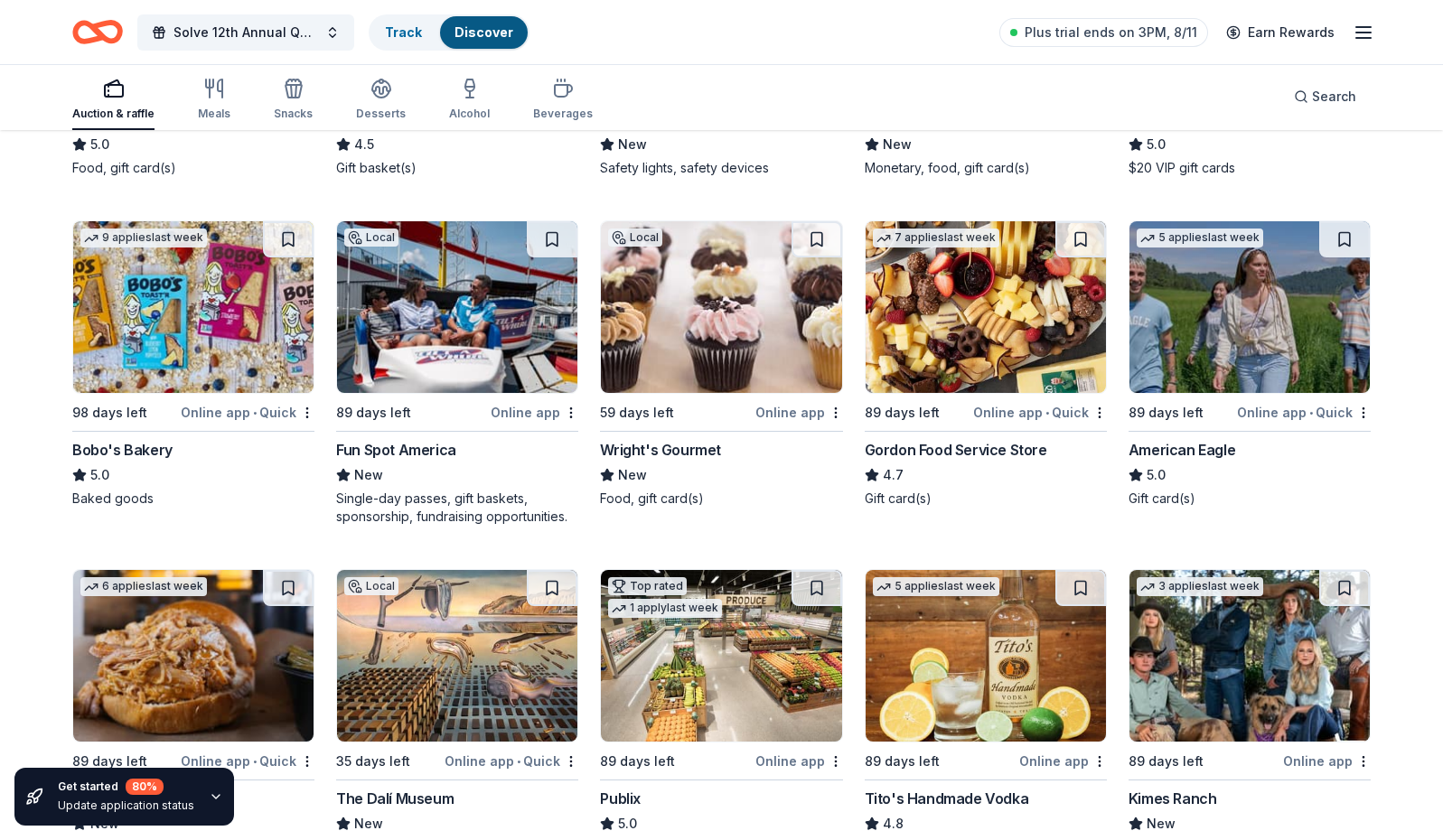 click at bounding box center [986, -23] 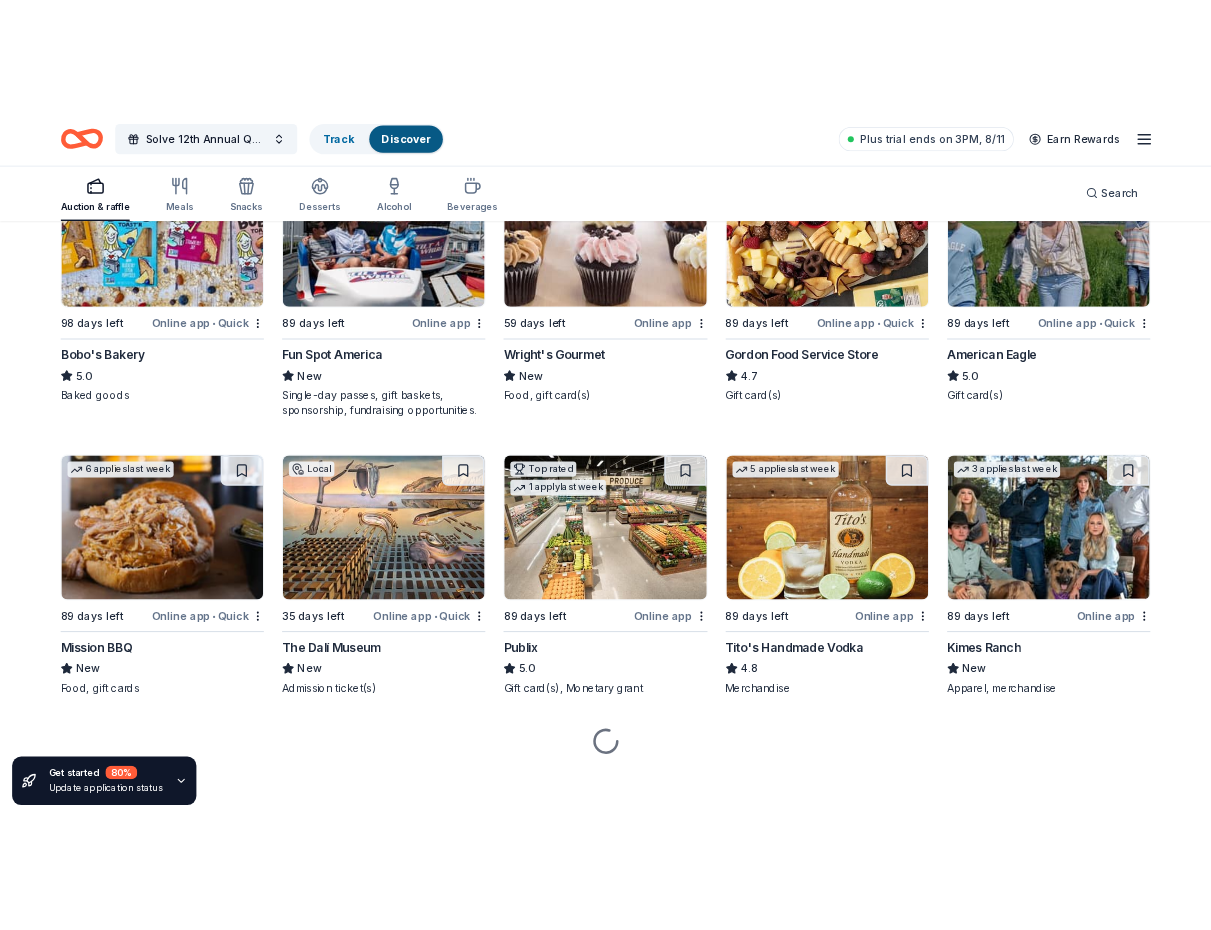 scroll, scrollTop: 2800, scrollLeft: 0, axis: vertical 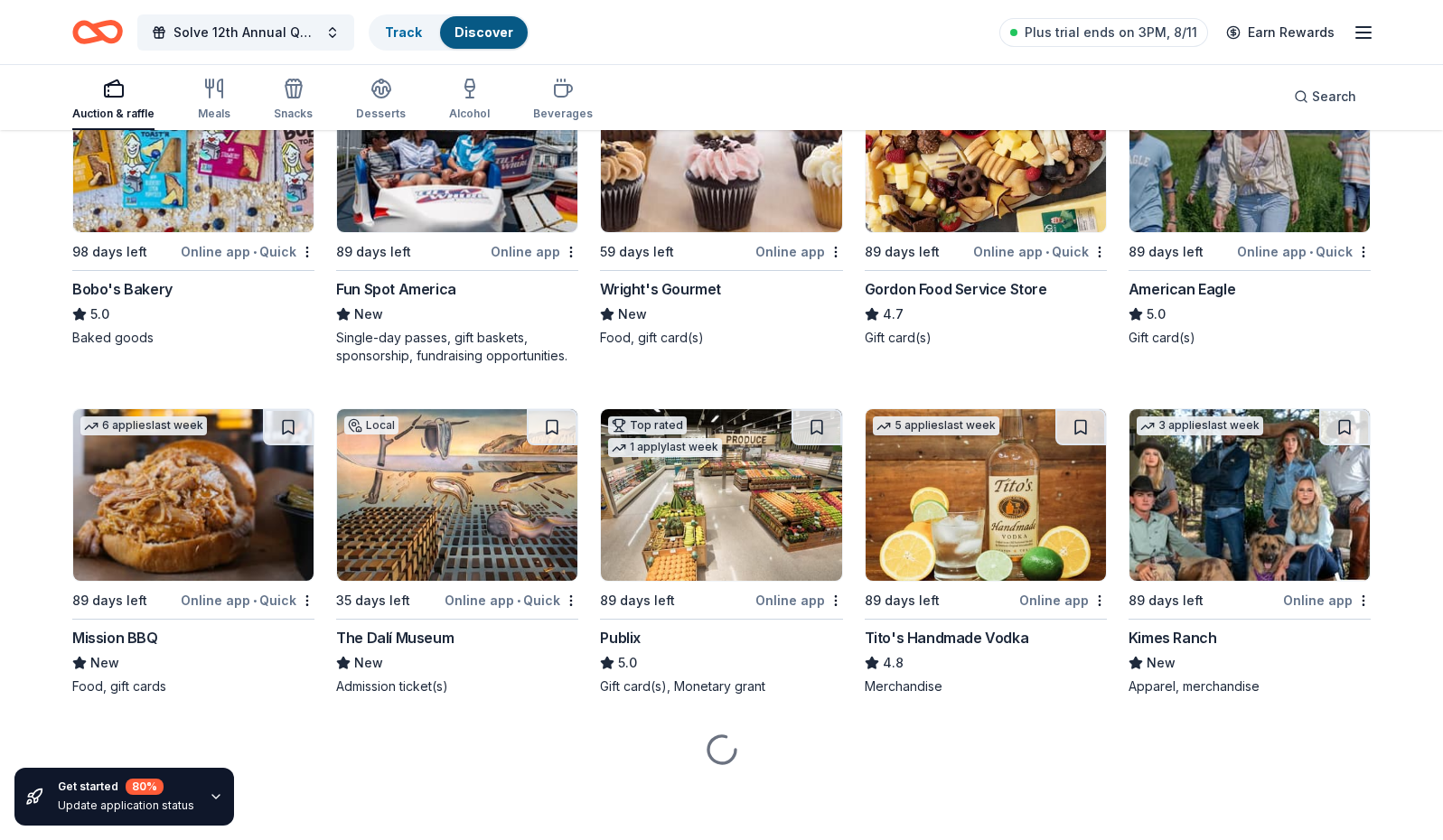 click at bounding box center [457, 146] 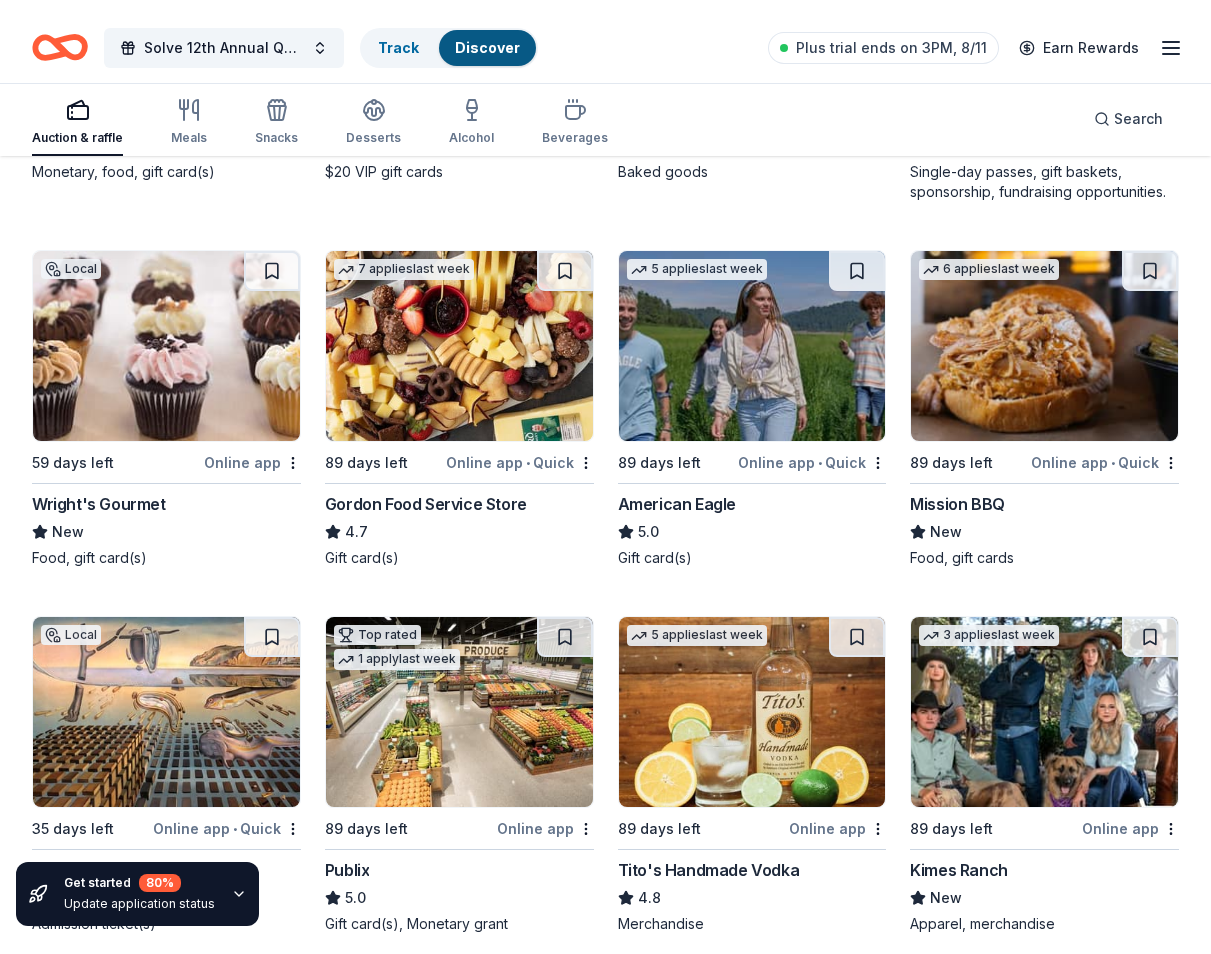 scroll, scrollTop: 3200, scrollLeft: 0, axis: vertical 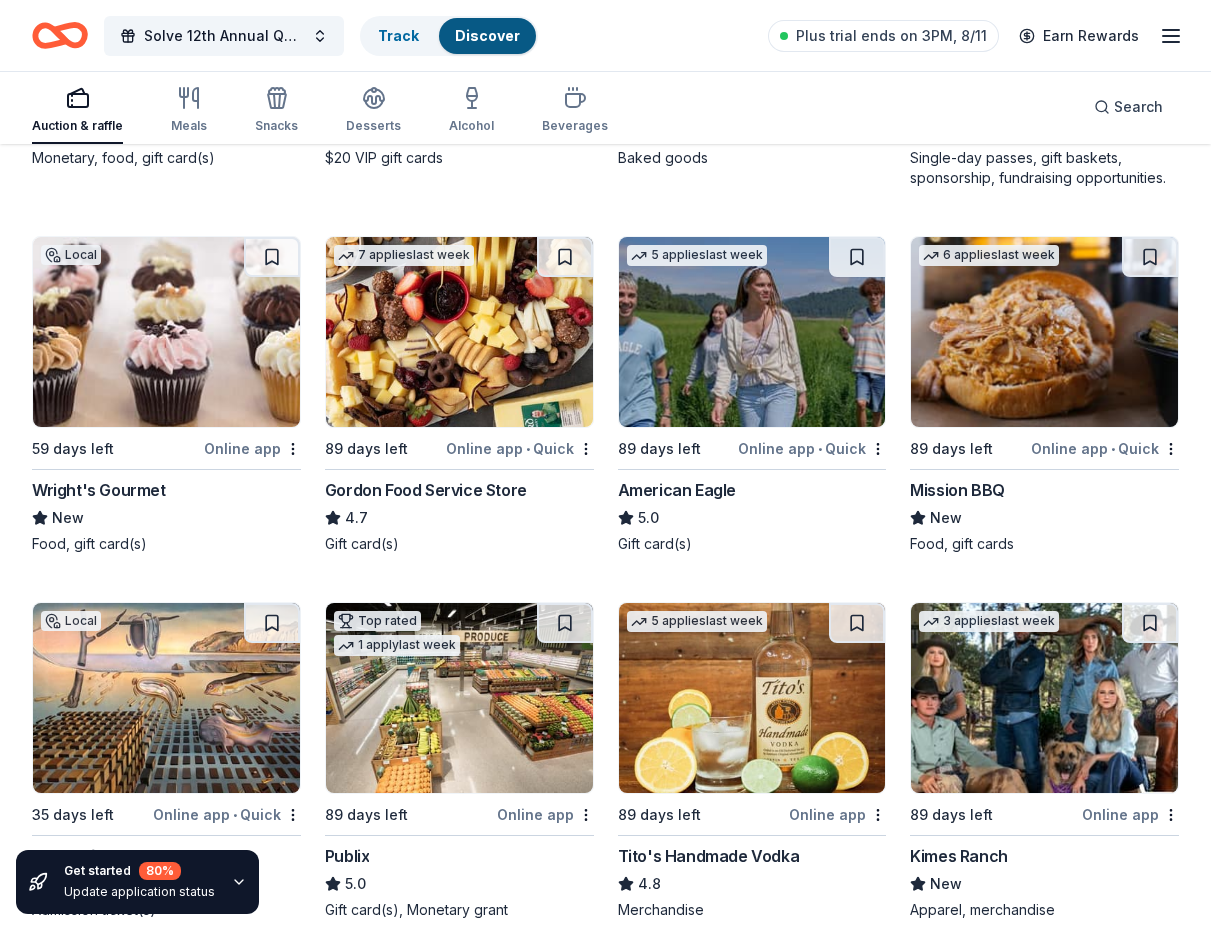 click at bounding box center [166, 332] 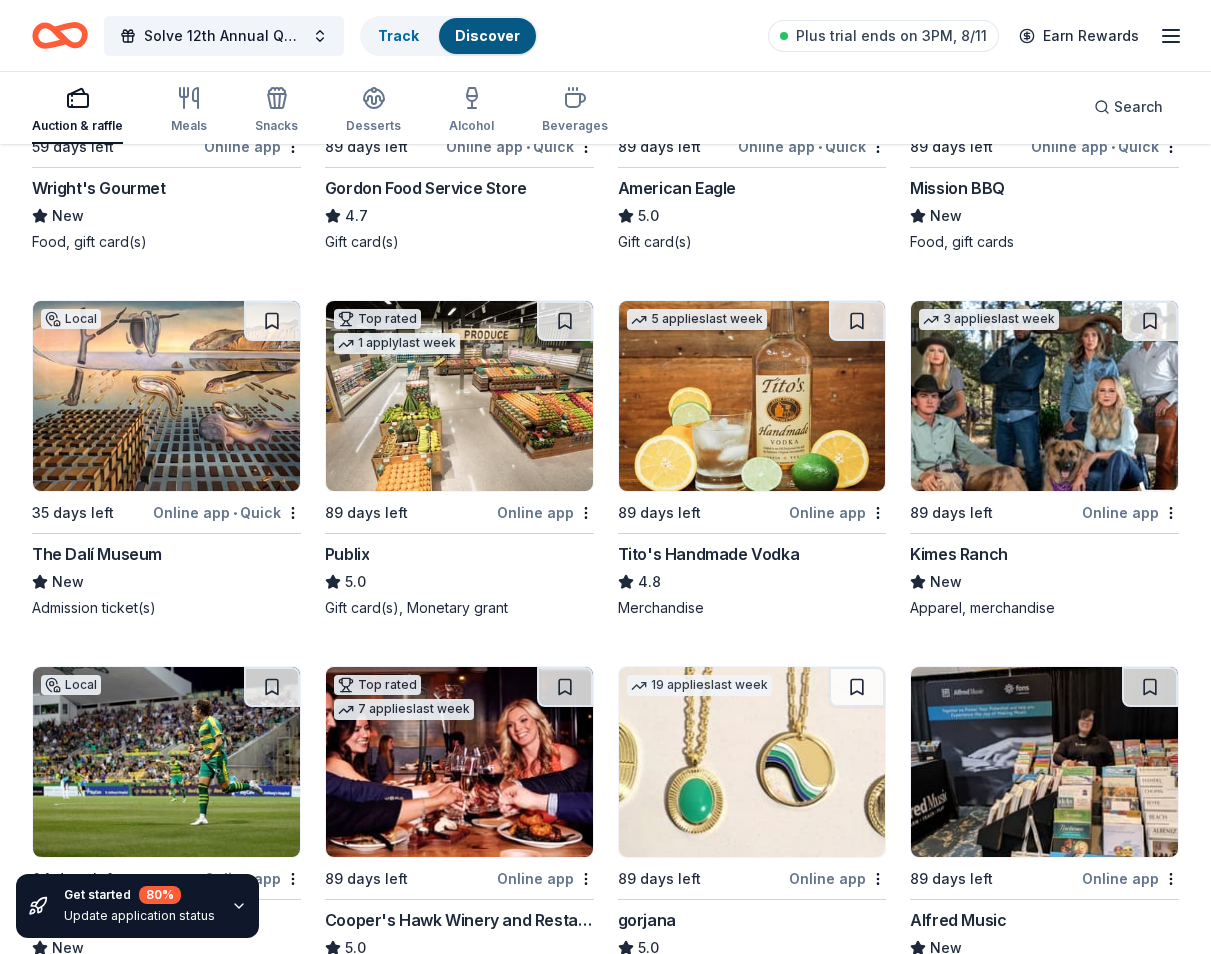 scroll, scrollTop: 3500, scrollLeft: 0, axis: vertical 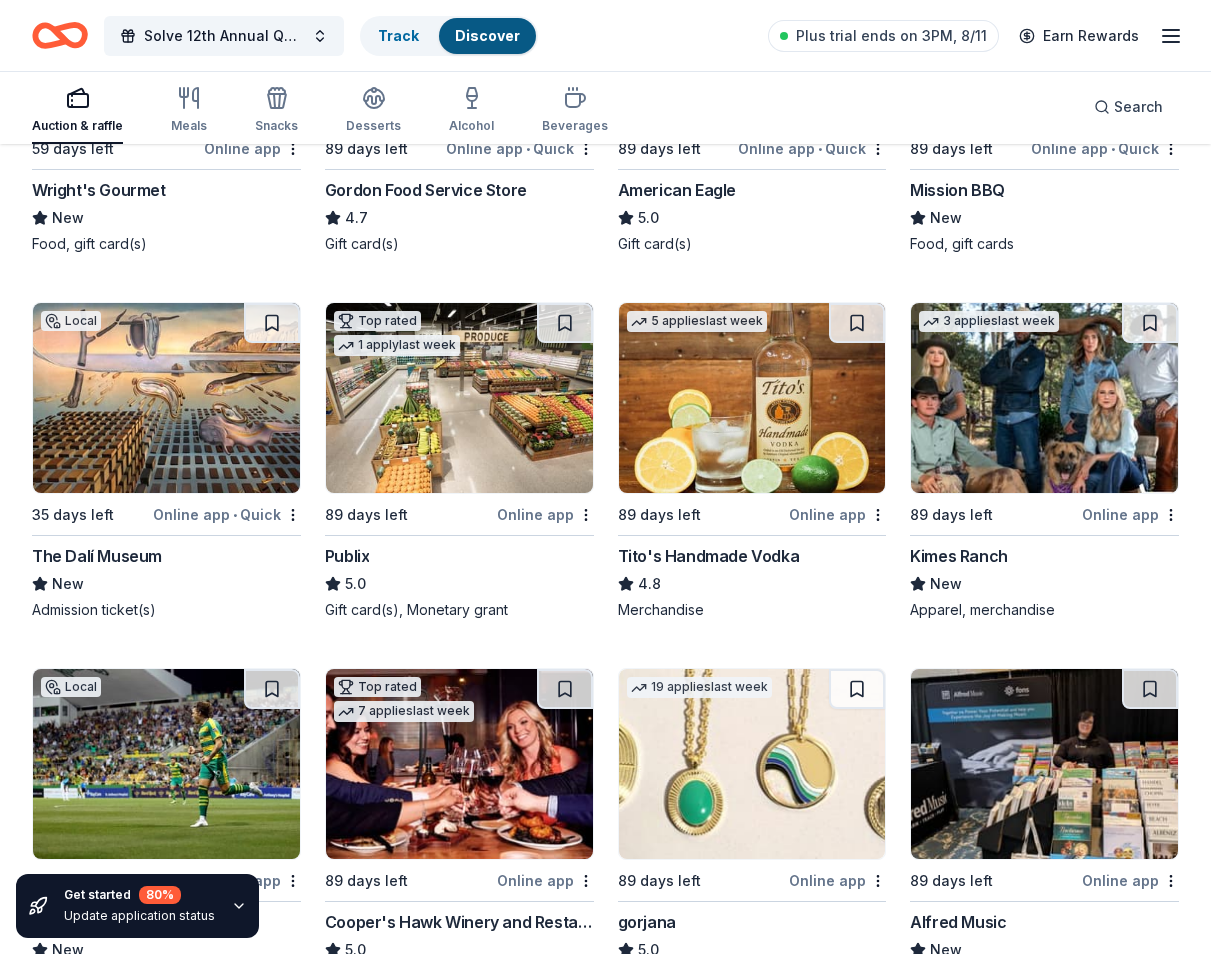 click at bounding box center (166, 398) 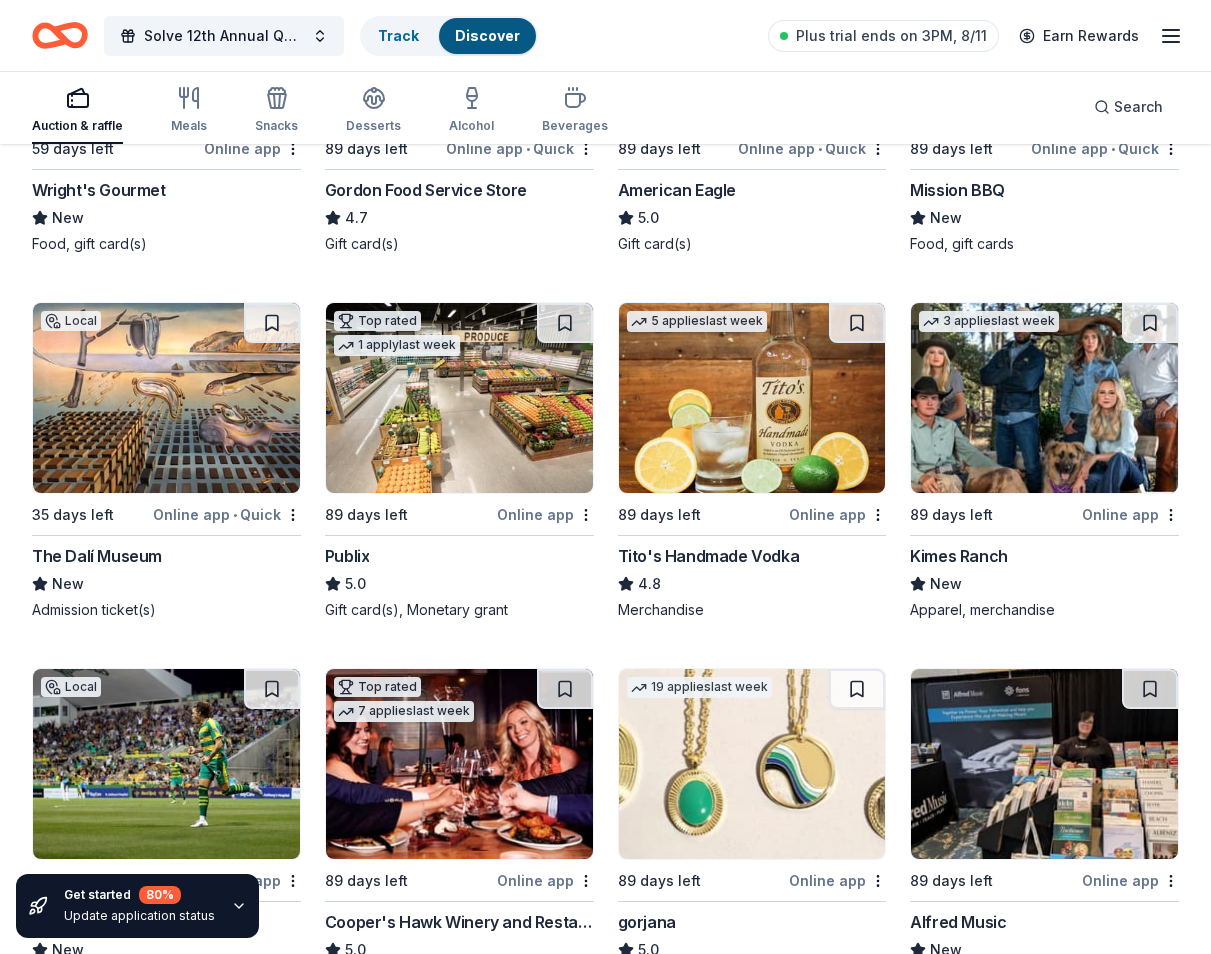 click at bounding box center (166, 398) 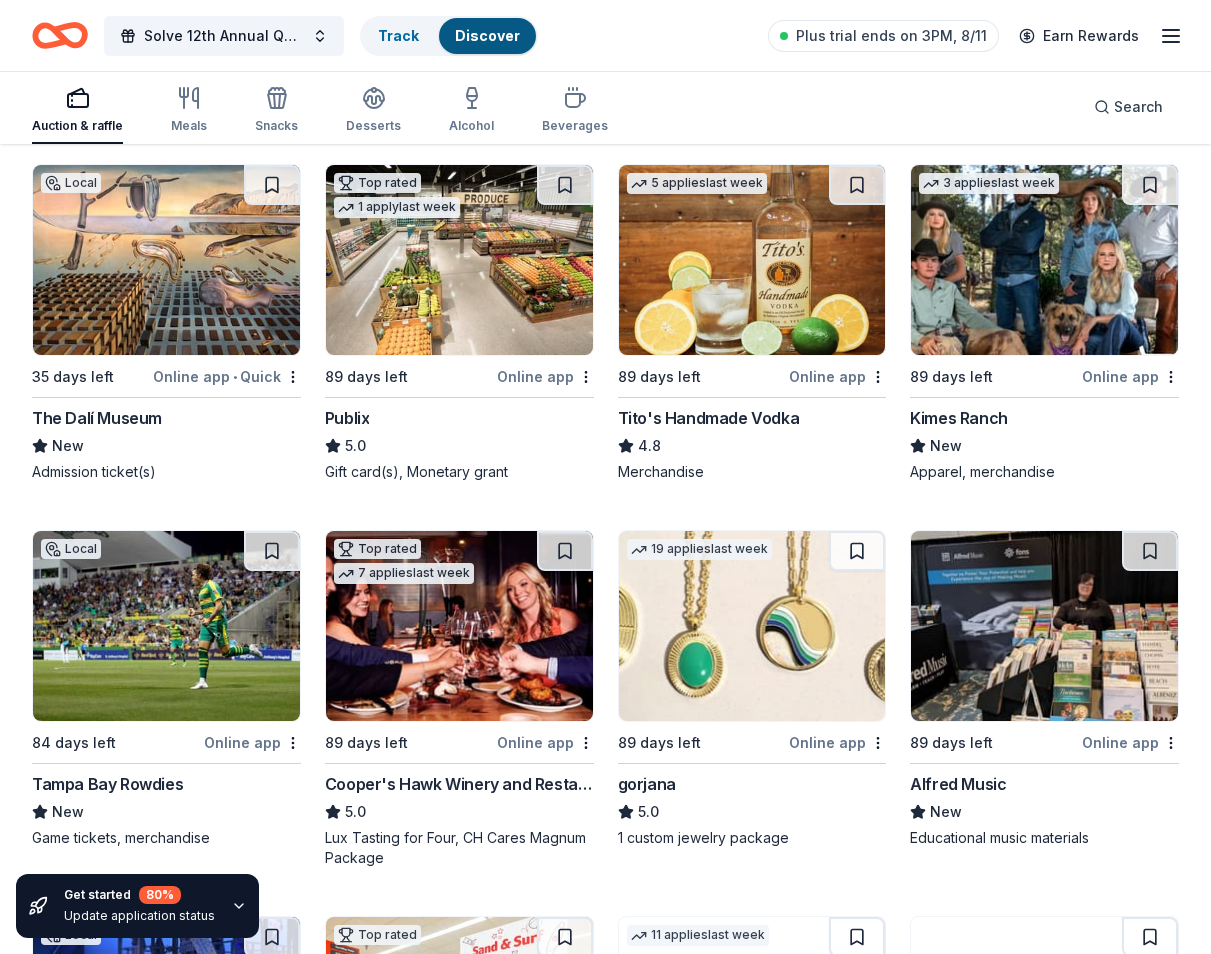 scroll, scrollTop: 3700, scrollLeft: 0, axis: vertical 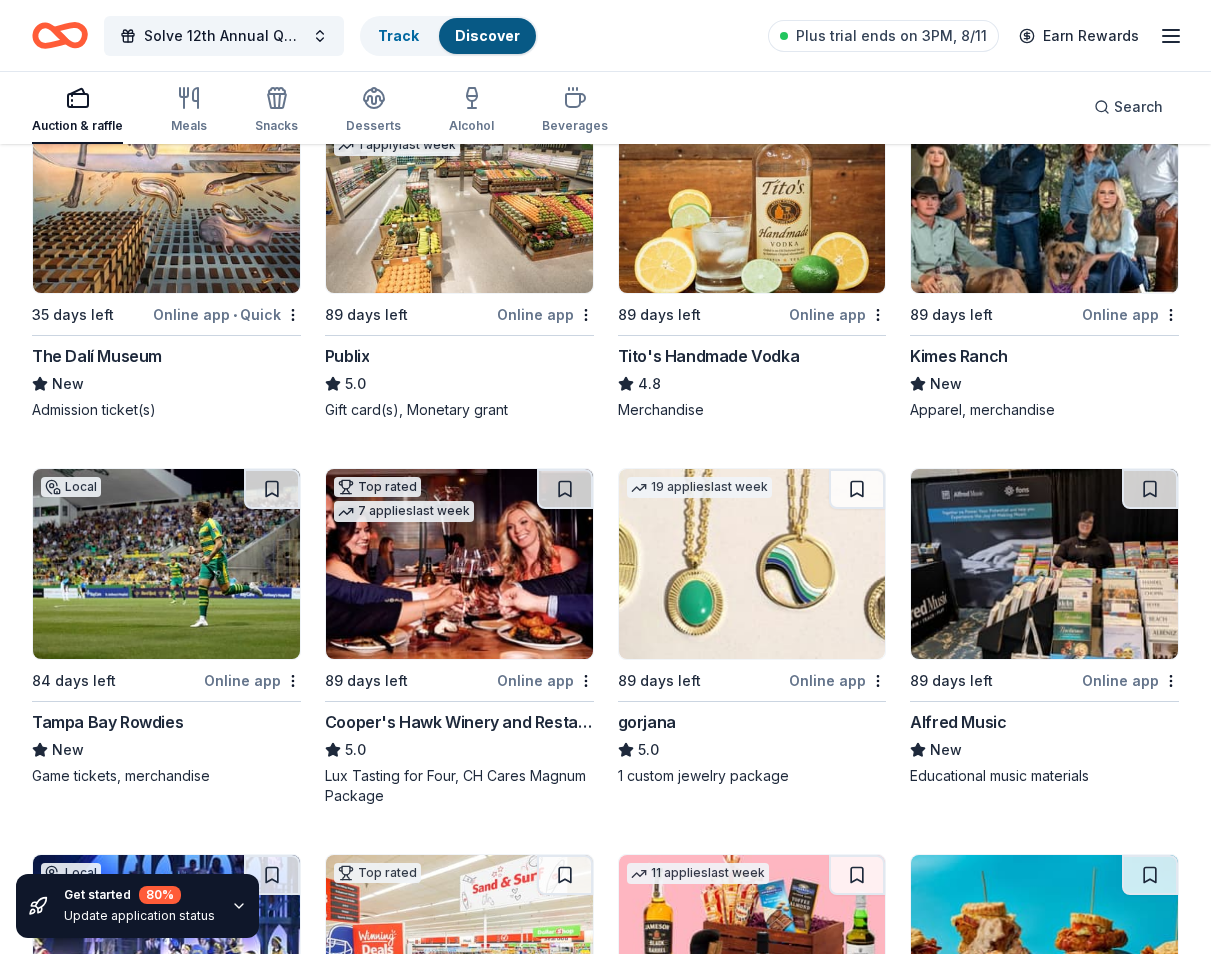 click at bounding box center (166, 564) 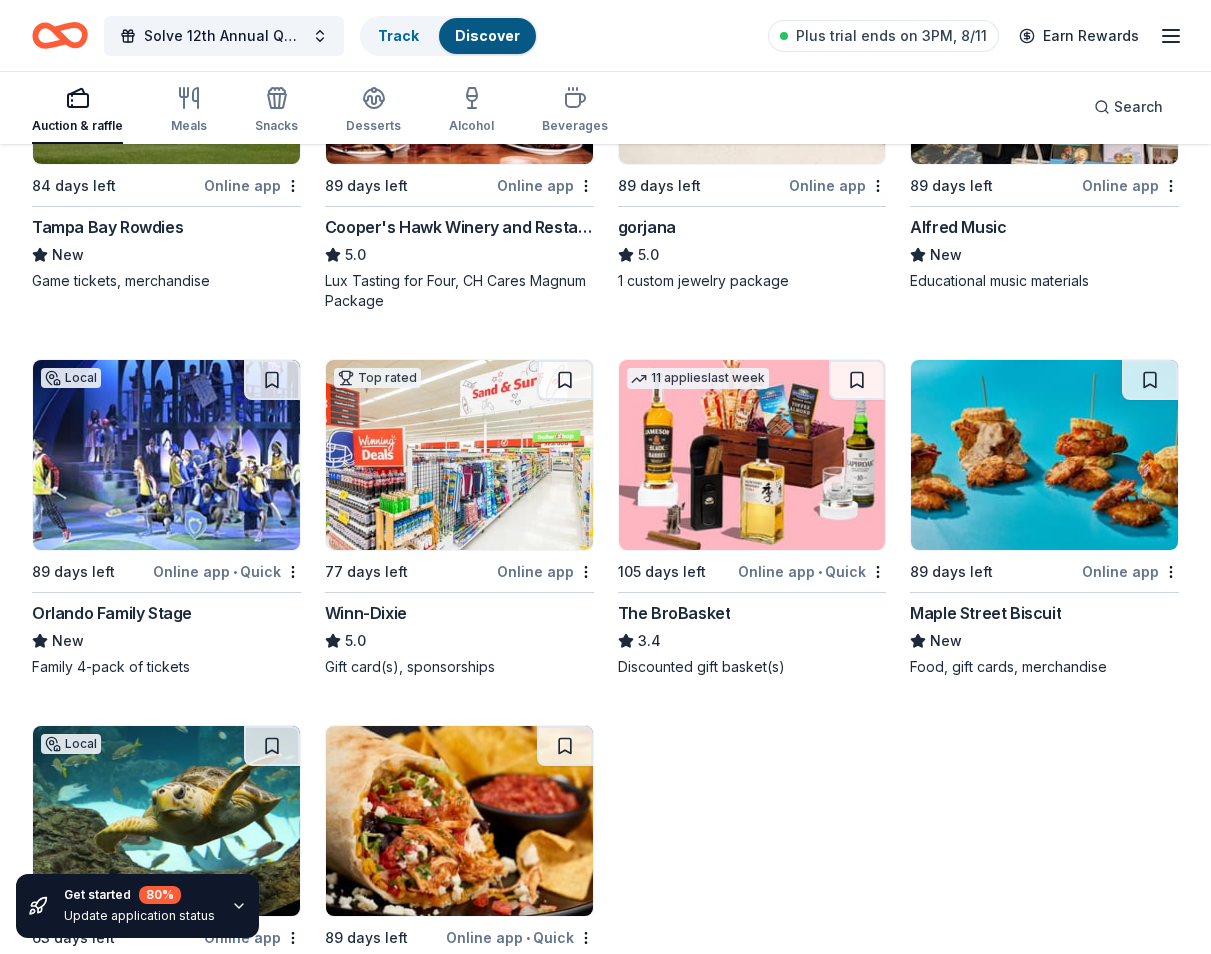 scroll, scrollTop: 4200, scrollLeft: 0, axis: vertical 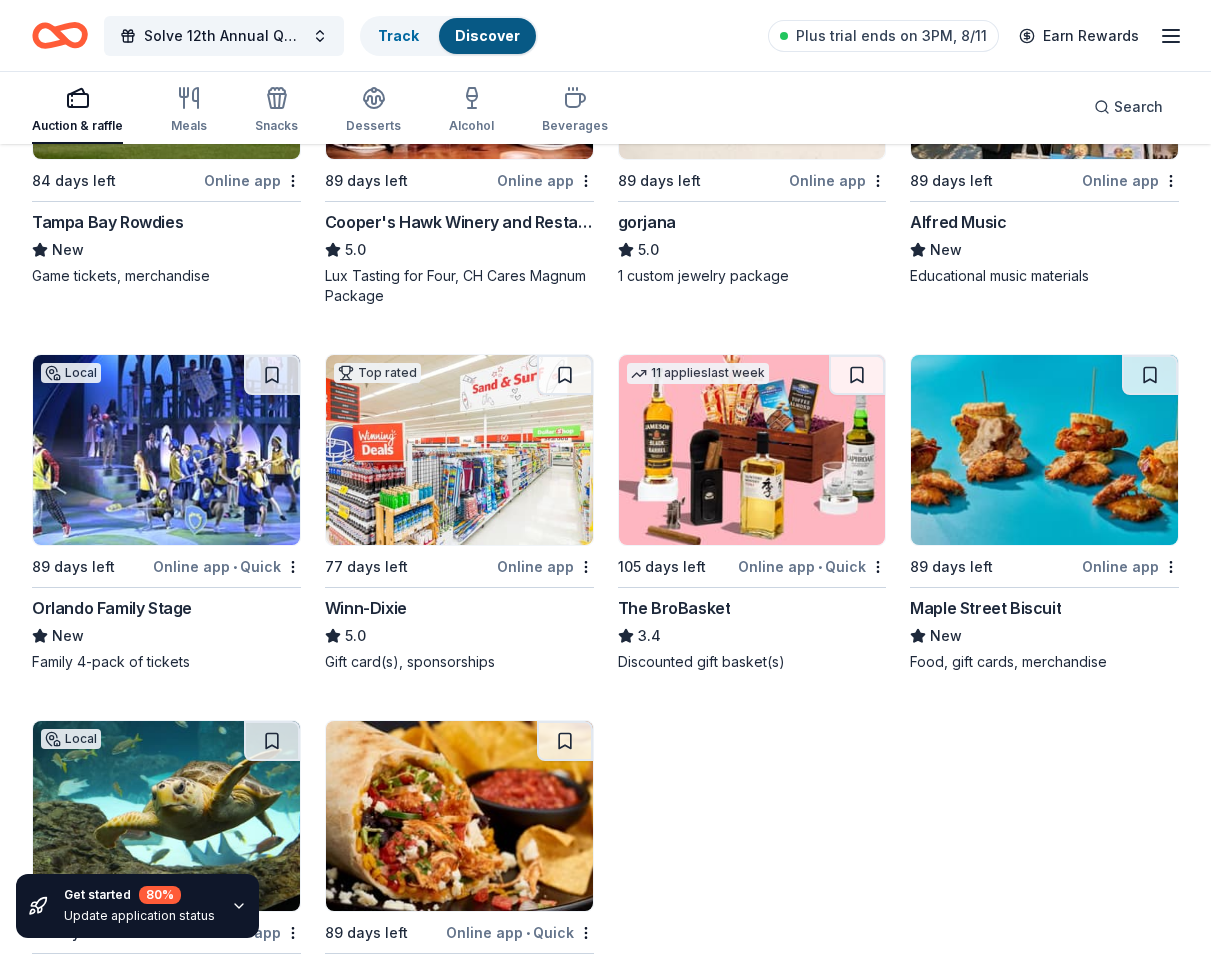 click at bounding box center (166, 450) 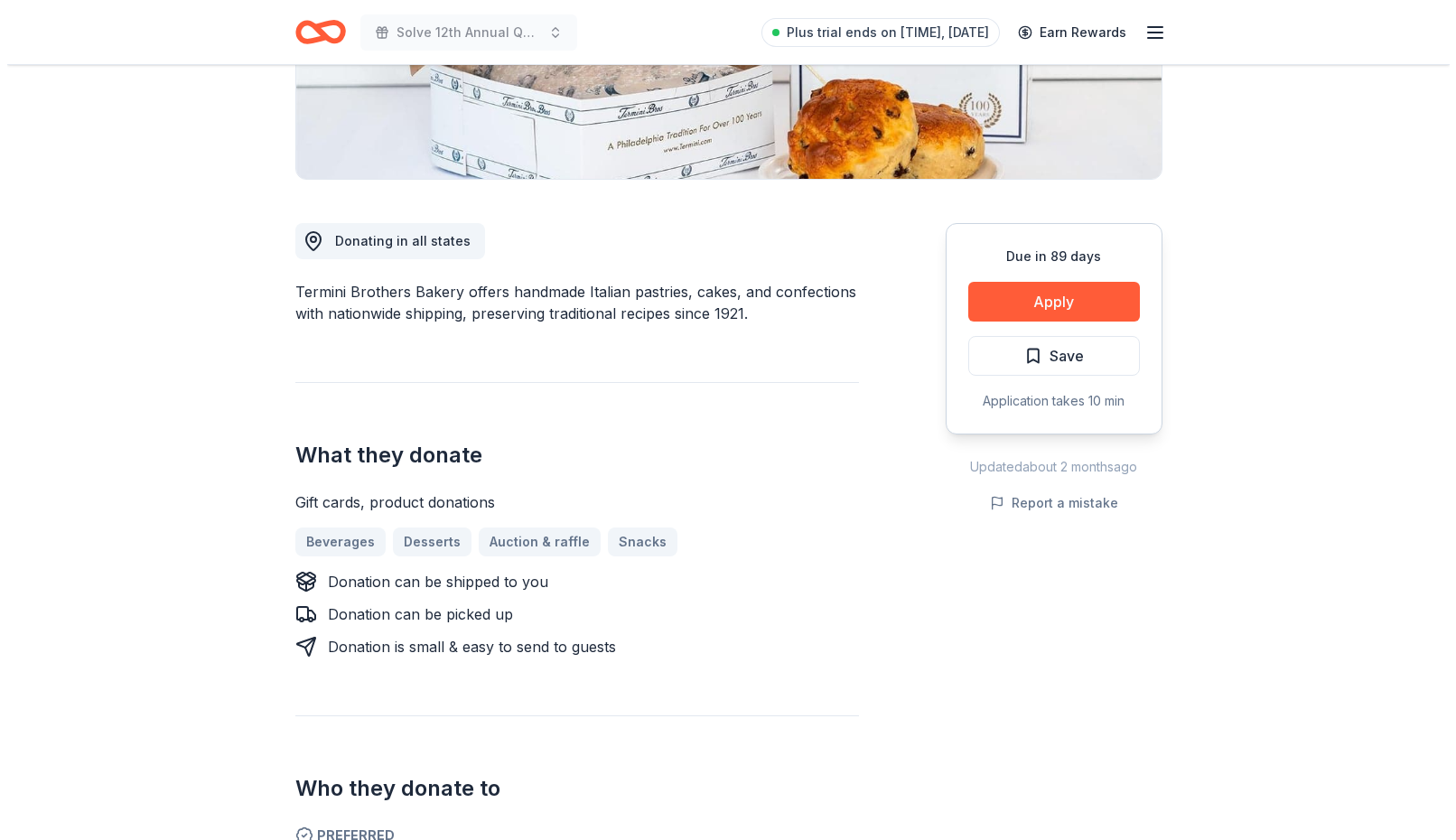 scroll, scrollTop: 361, scrollLeft: 0, axis: vertical 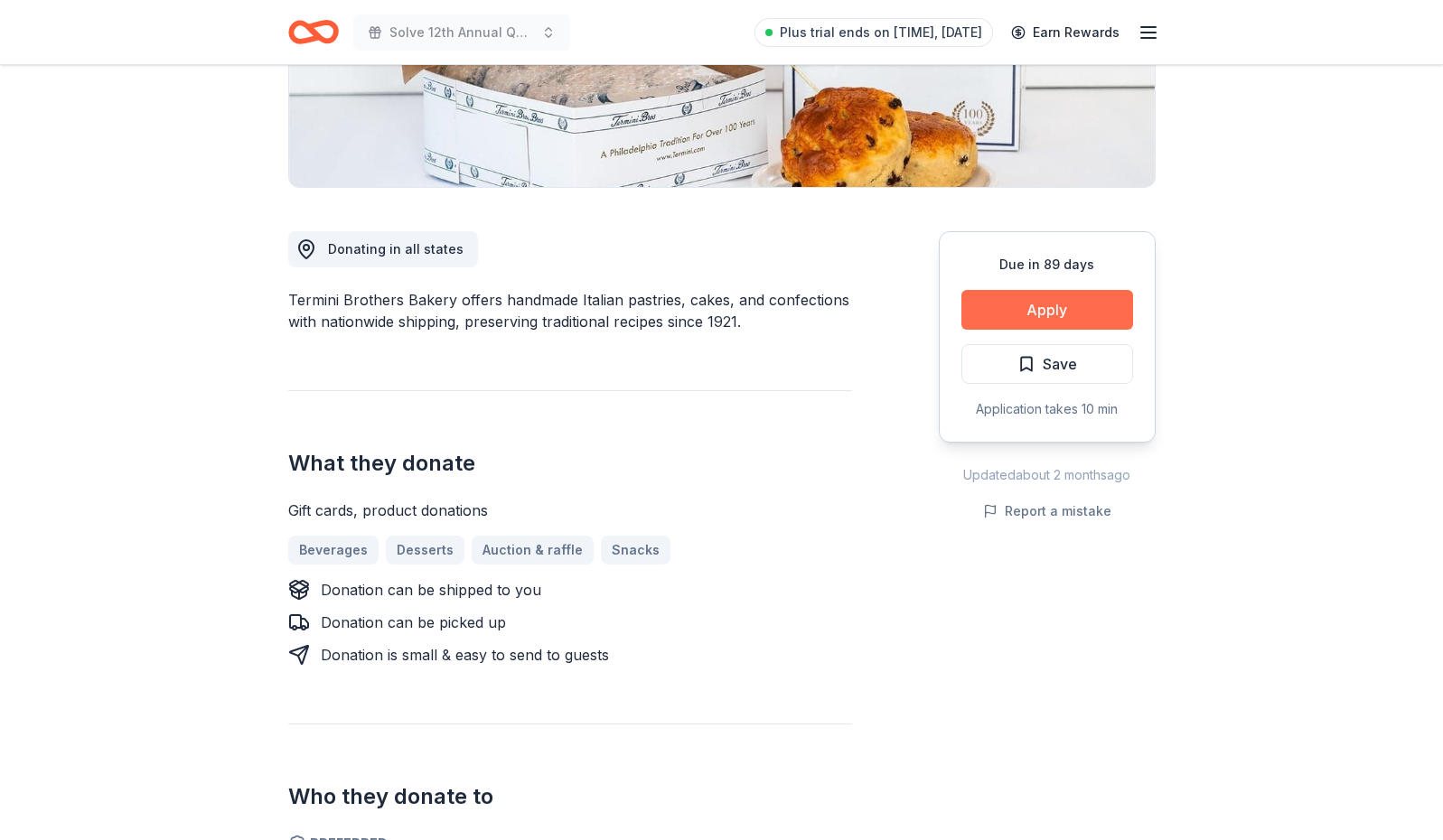 click on "Apply" at bounding box center (1047, 310) 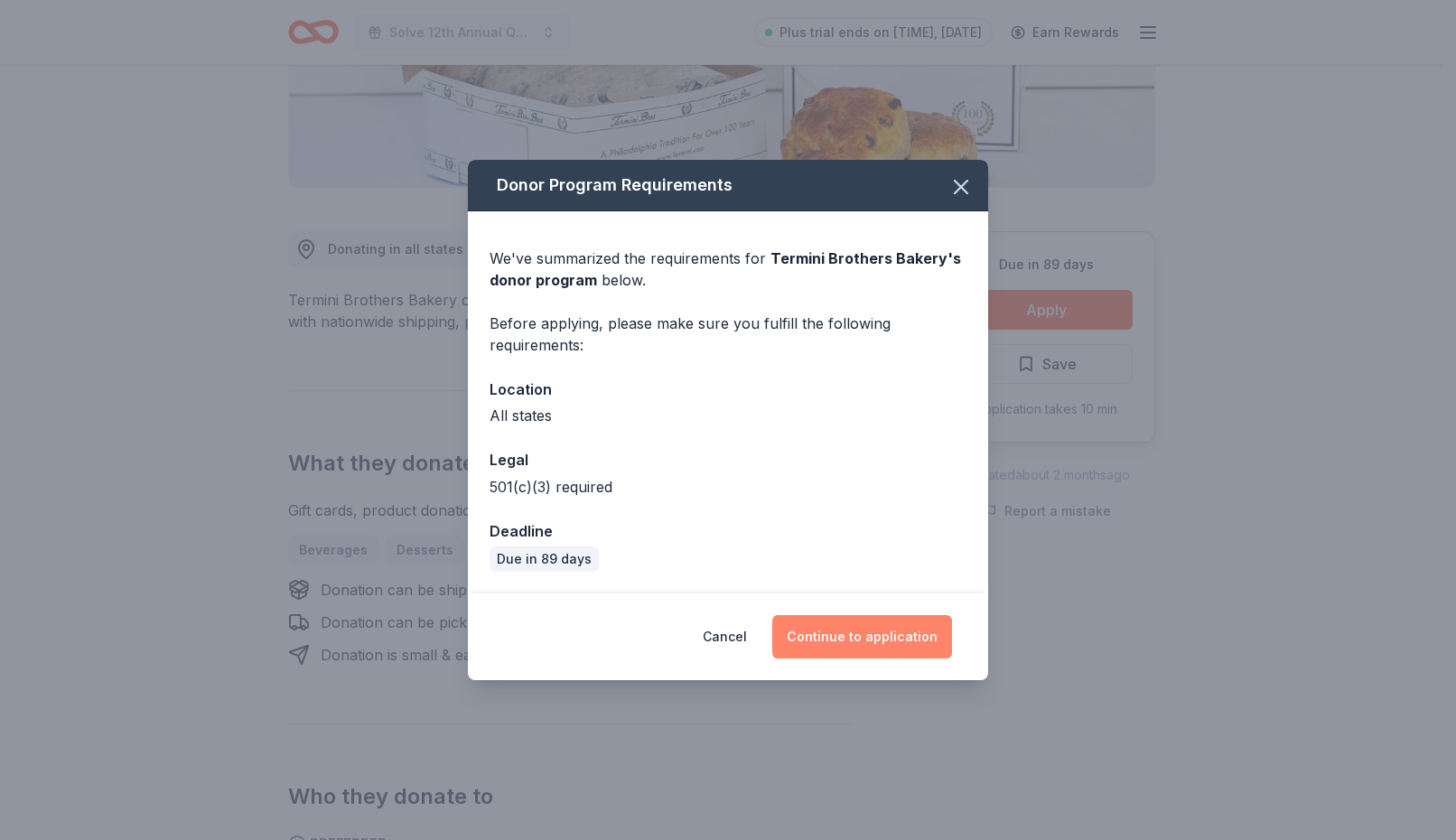 click on "Continue to application" at bounding box center [862, 637] 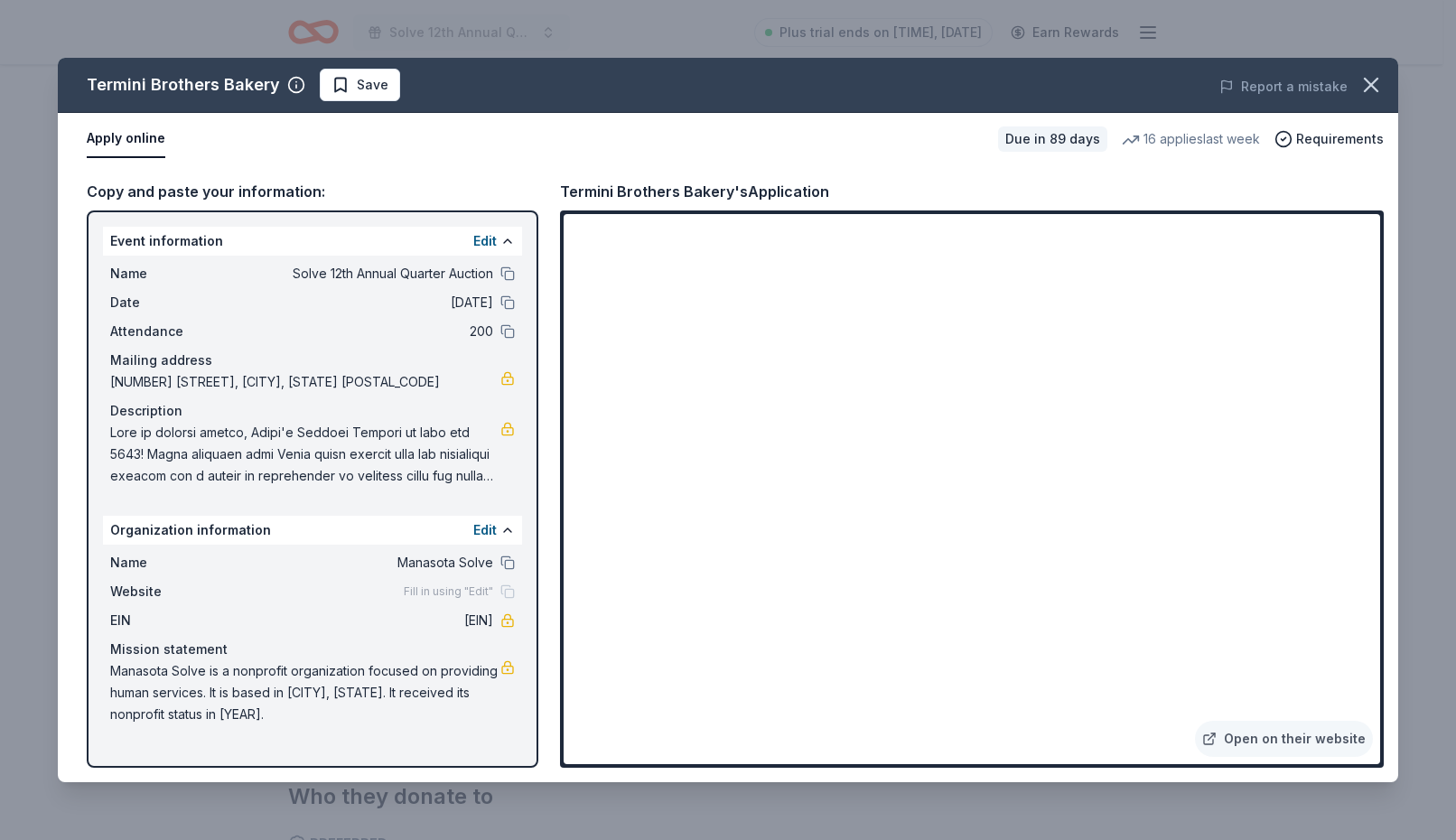 click on "200" at bounding box center [362, 331] 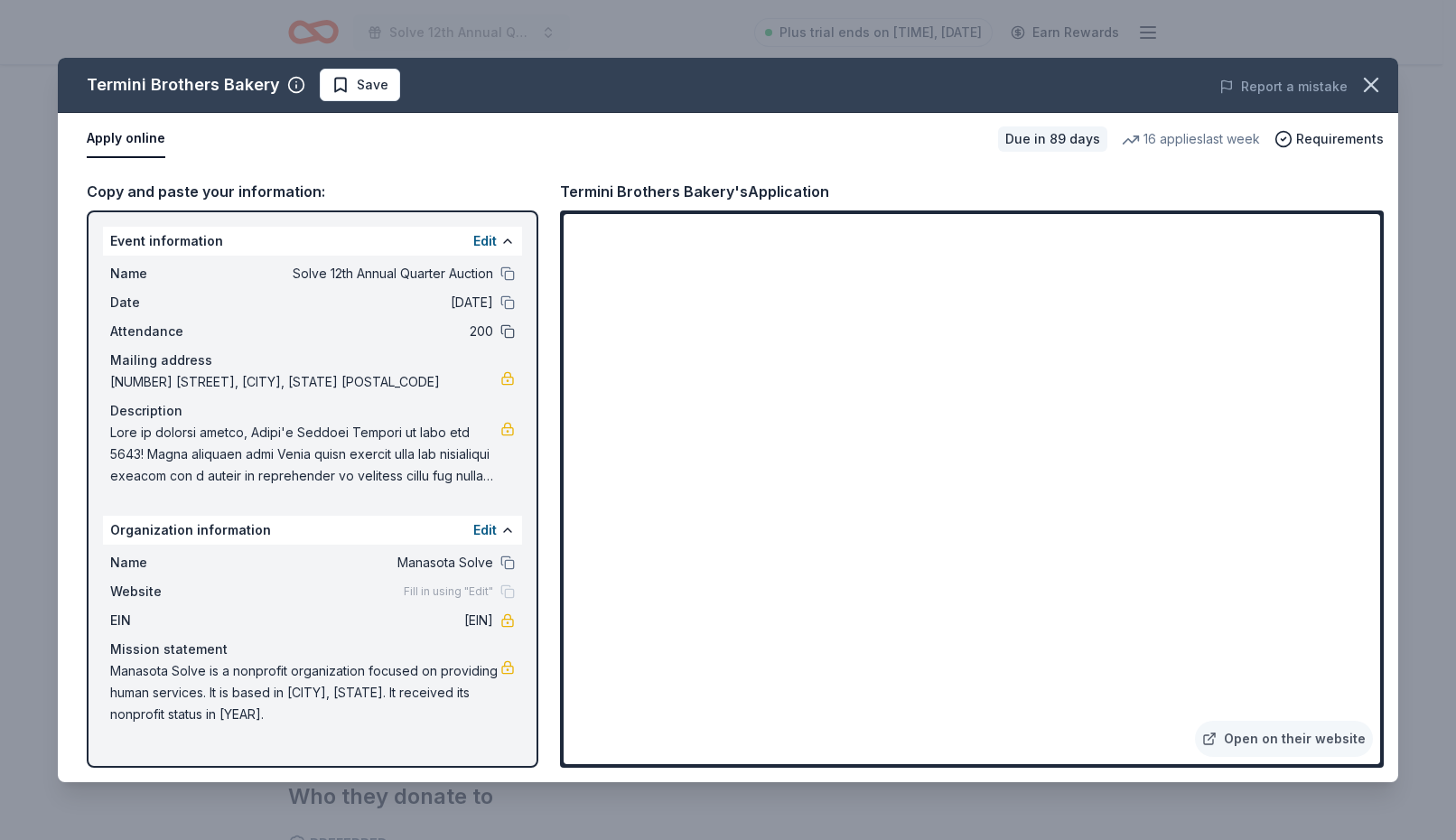 click at bounding box center [508, 331] 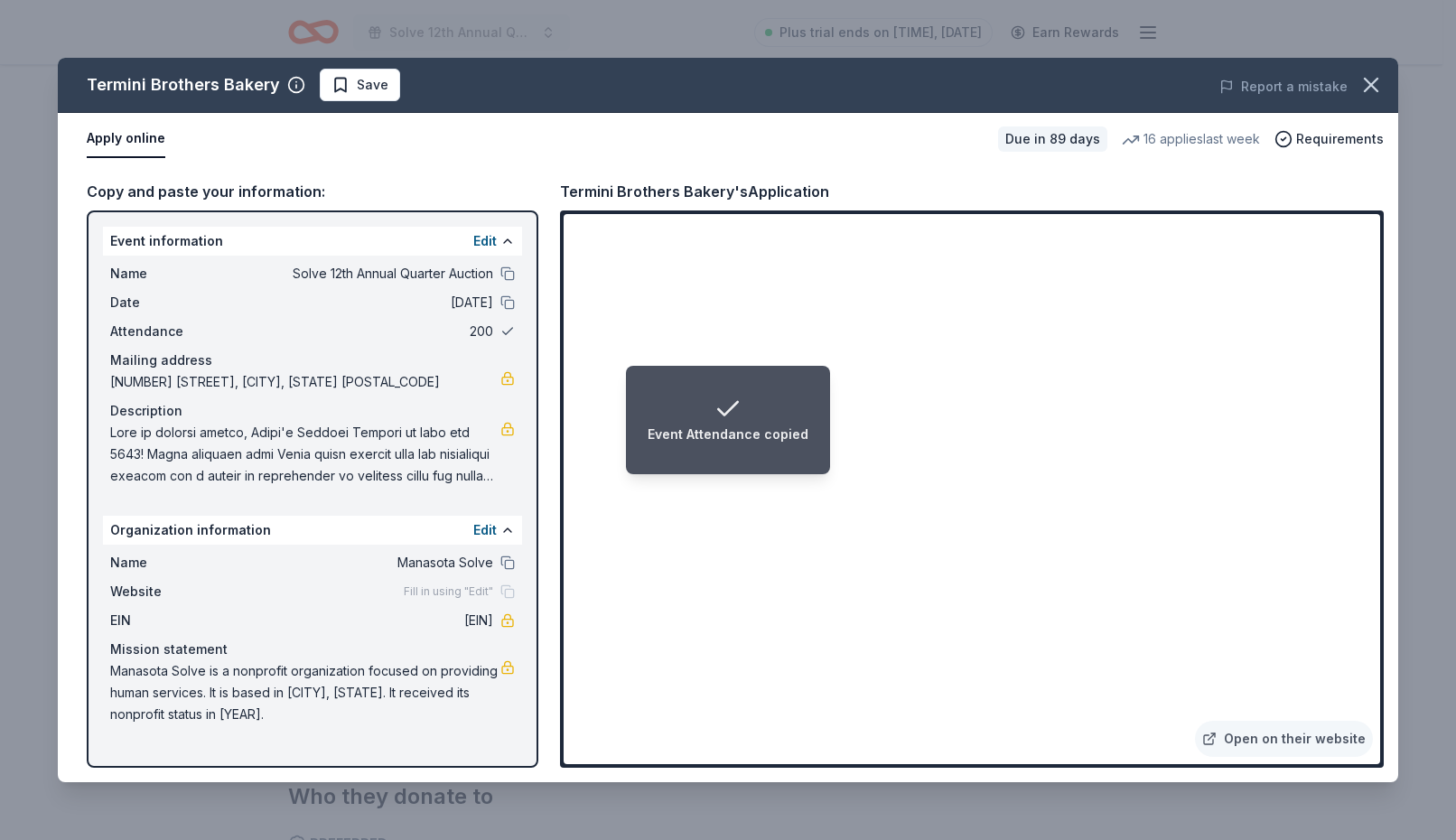 click at bounding box center (508, 331) 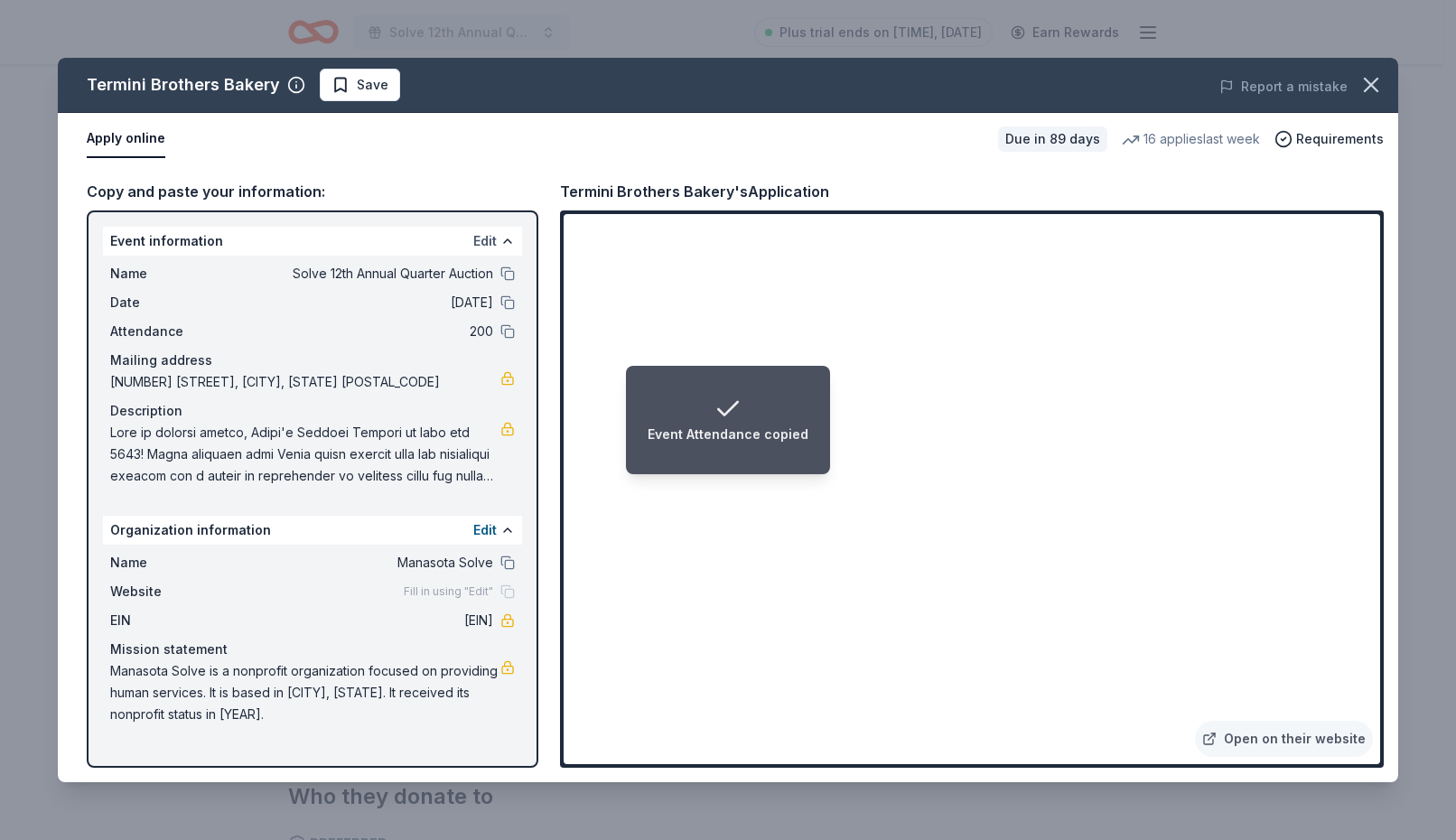 click on "Edit" at bounding box center (485, 241) 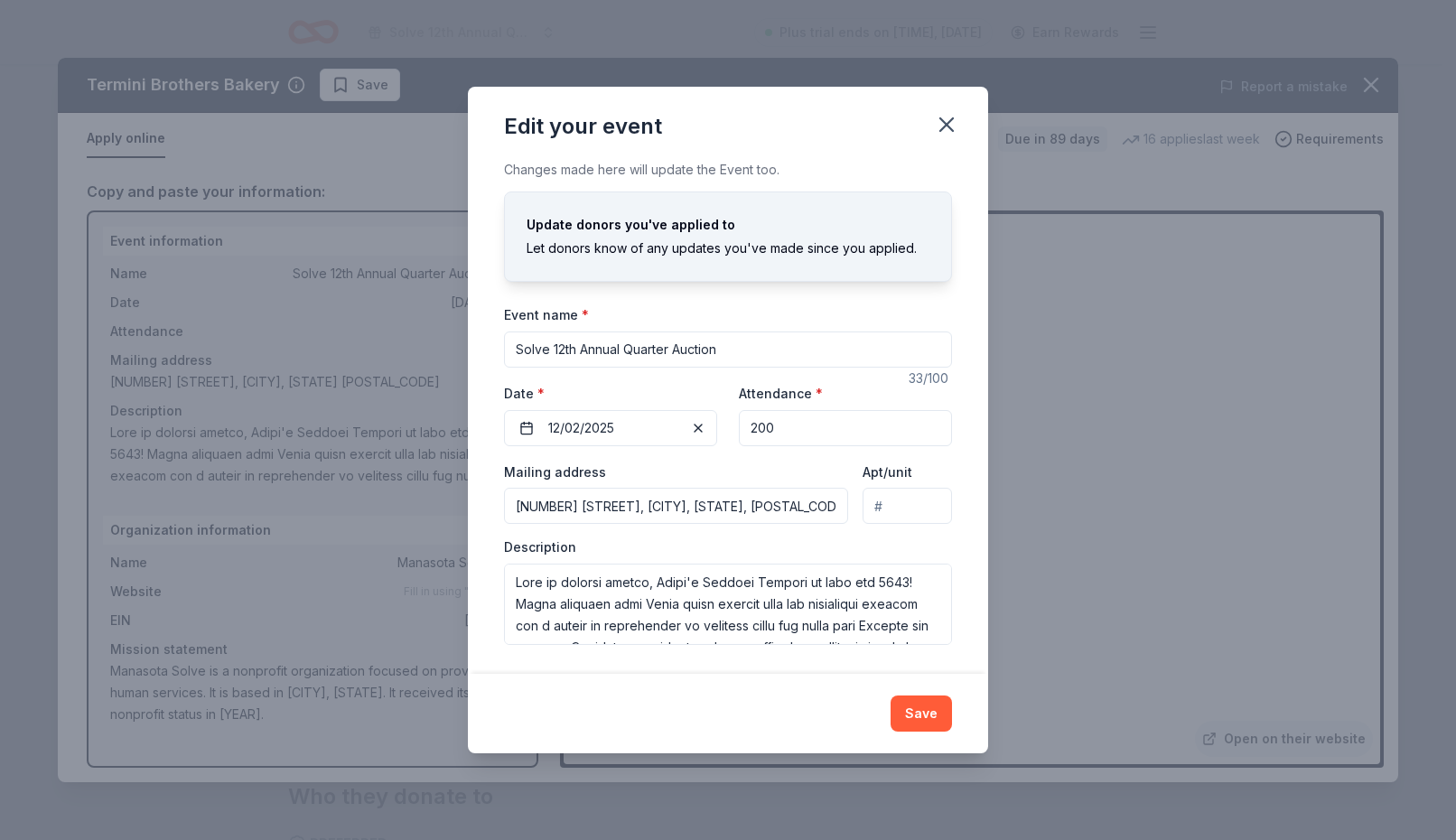 click on "200" at bounding box center (845, 428) 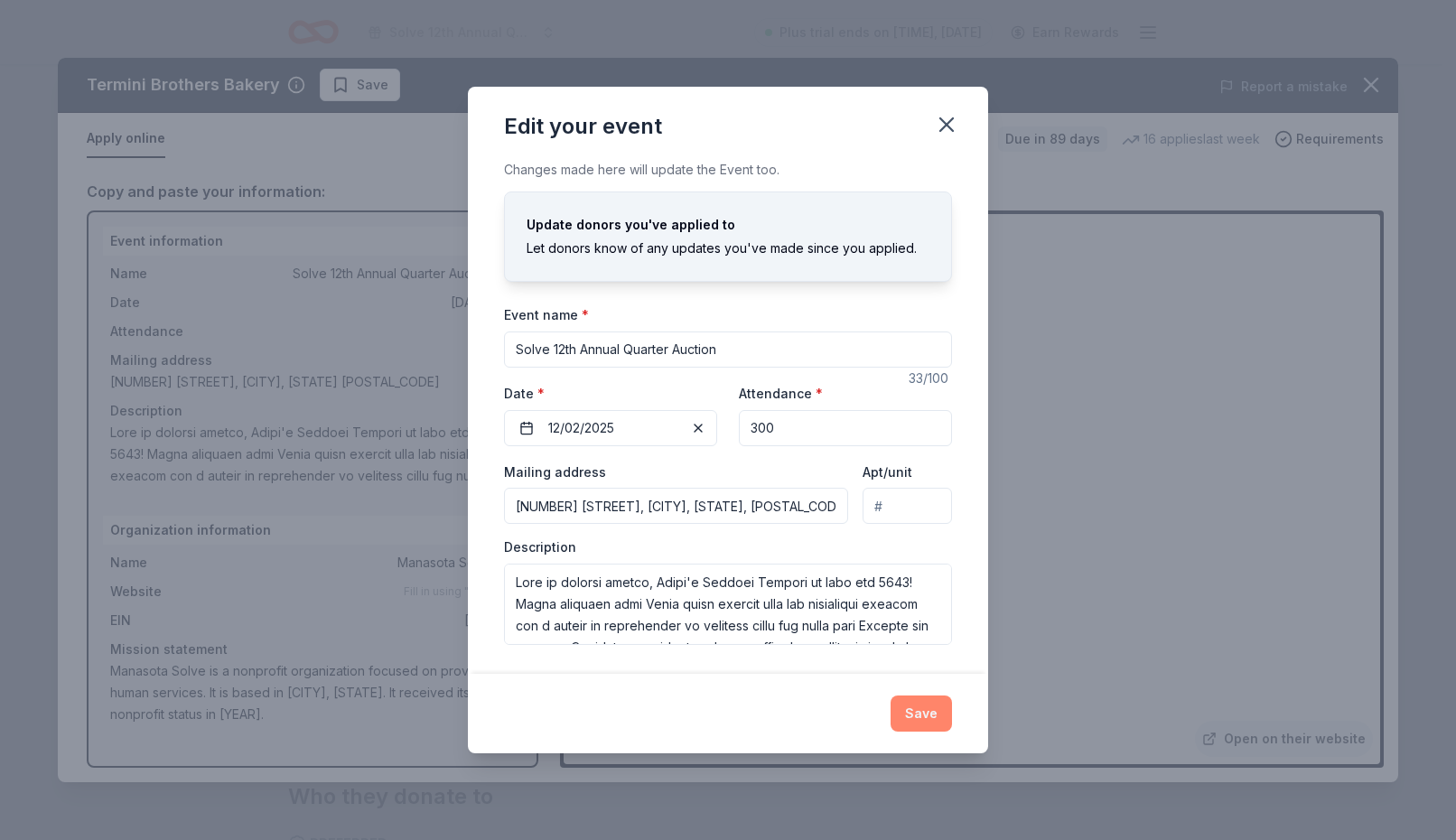 type on "300" 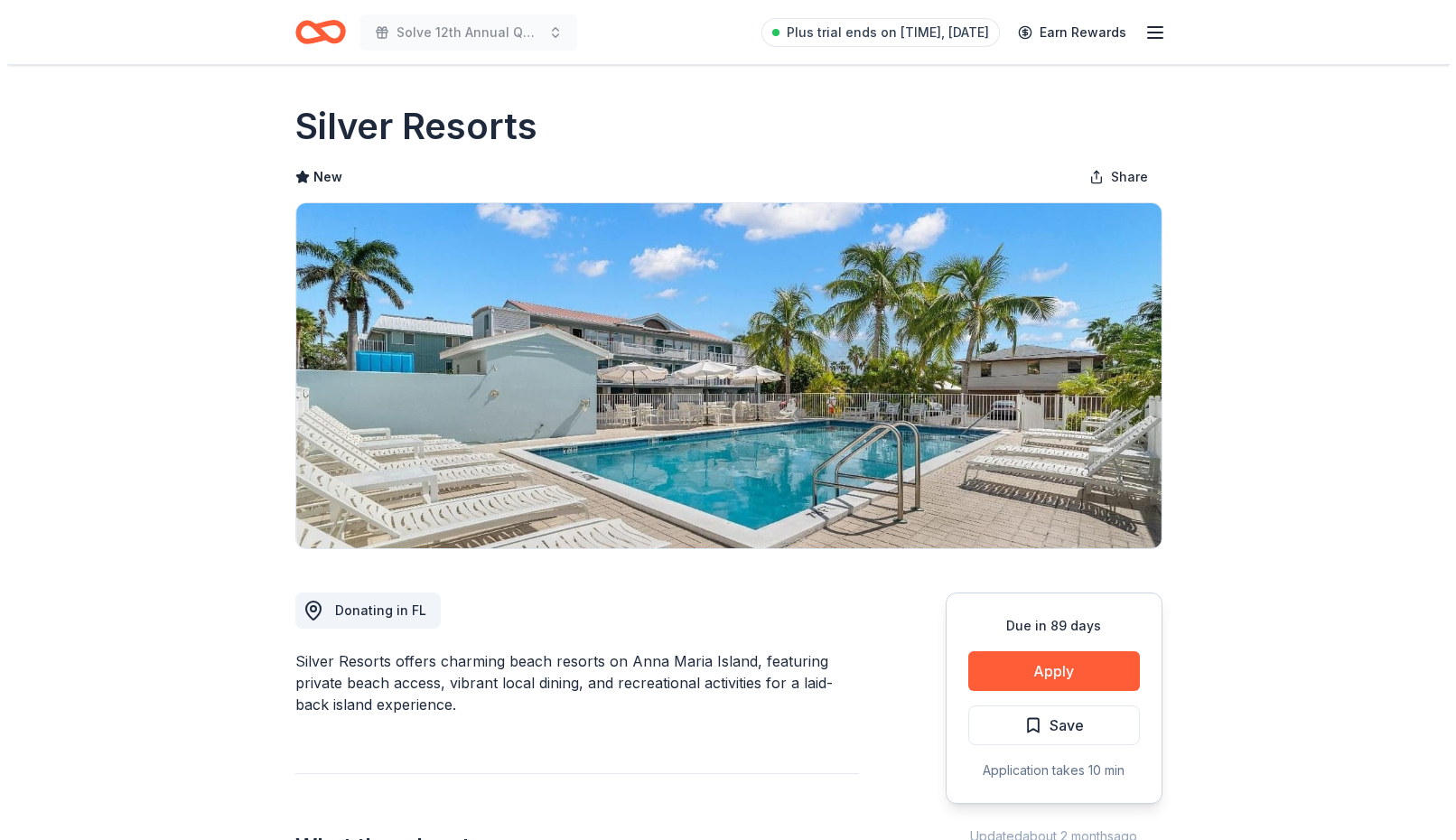 scroll, scrollTop: 0, scrollLeft: 0, axis: both 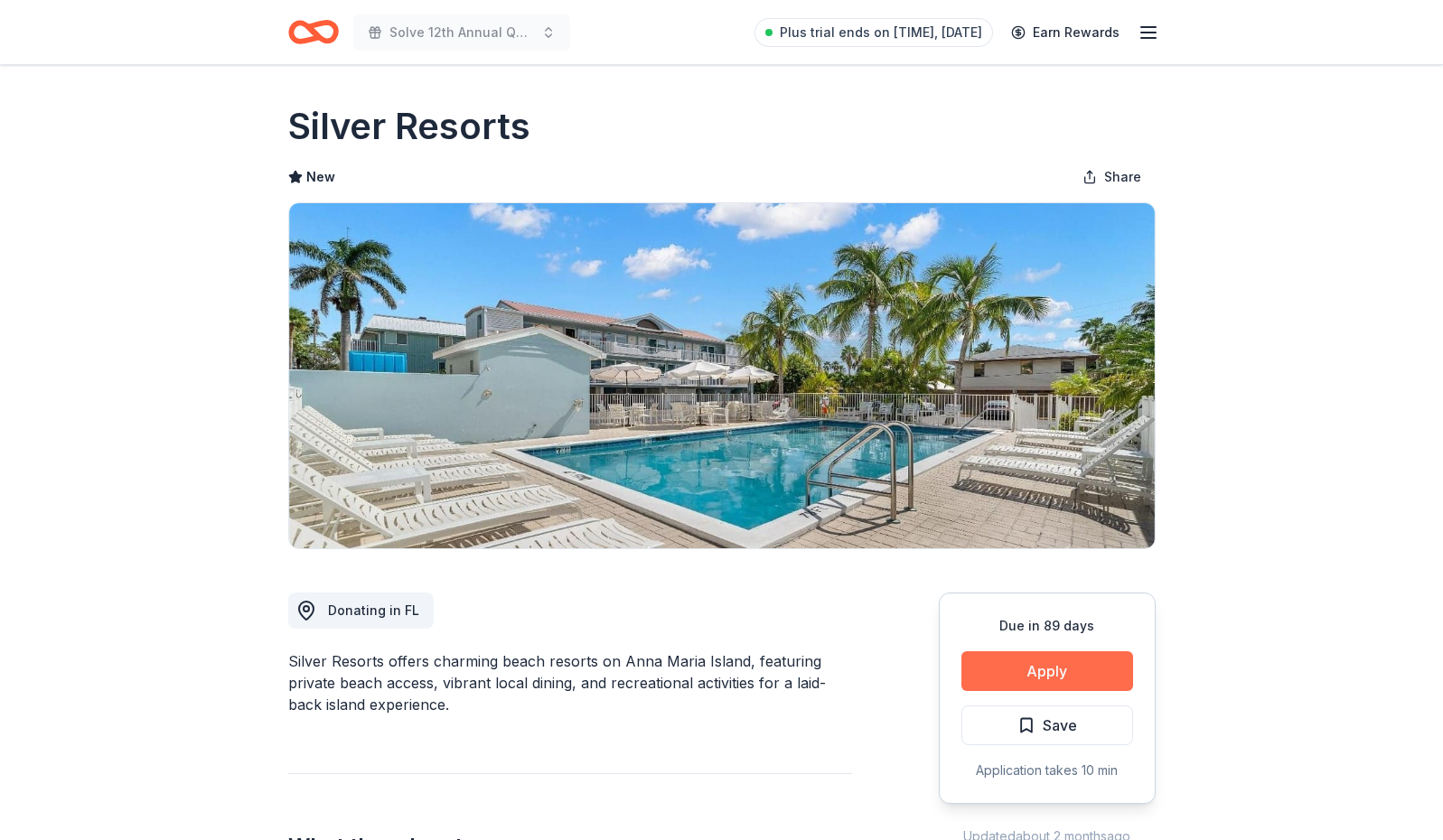 click on "Apply" at bounding box center [1047, 671] 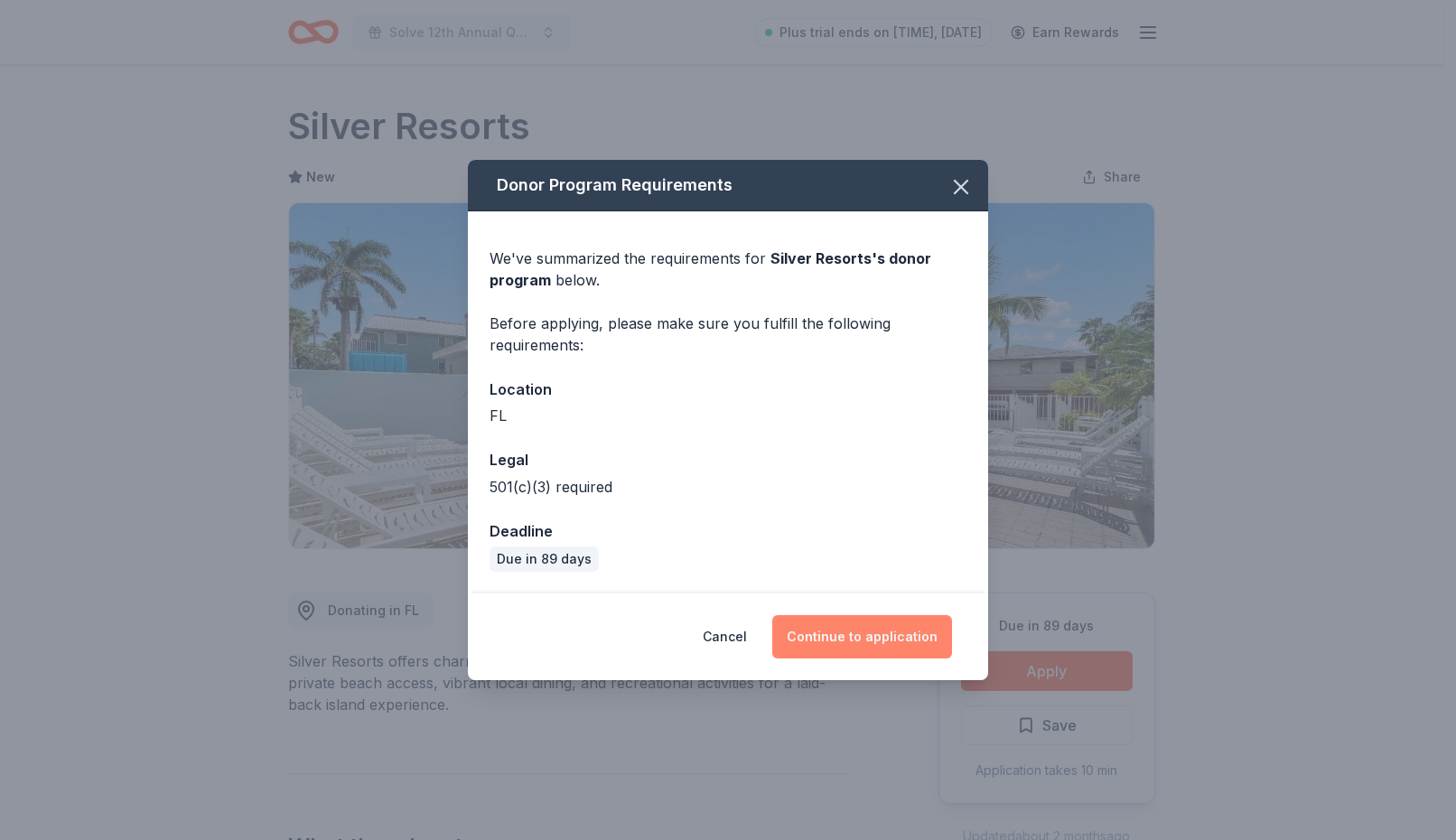 click on "Continue to application" at bounding box center (862, 637) 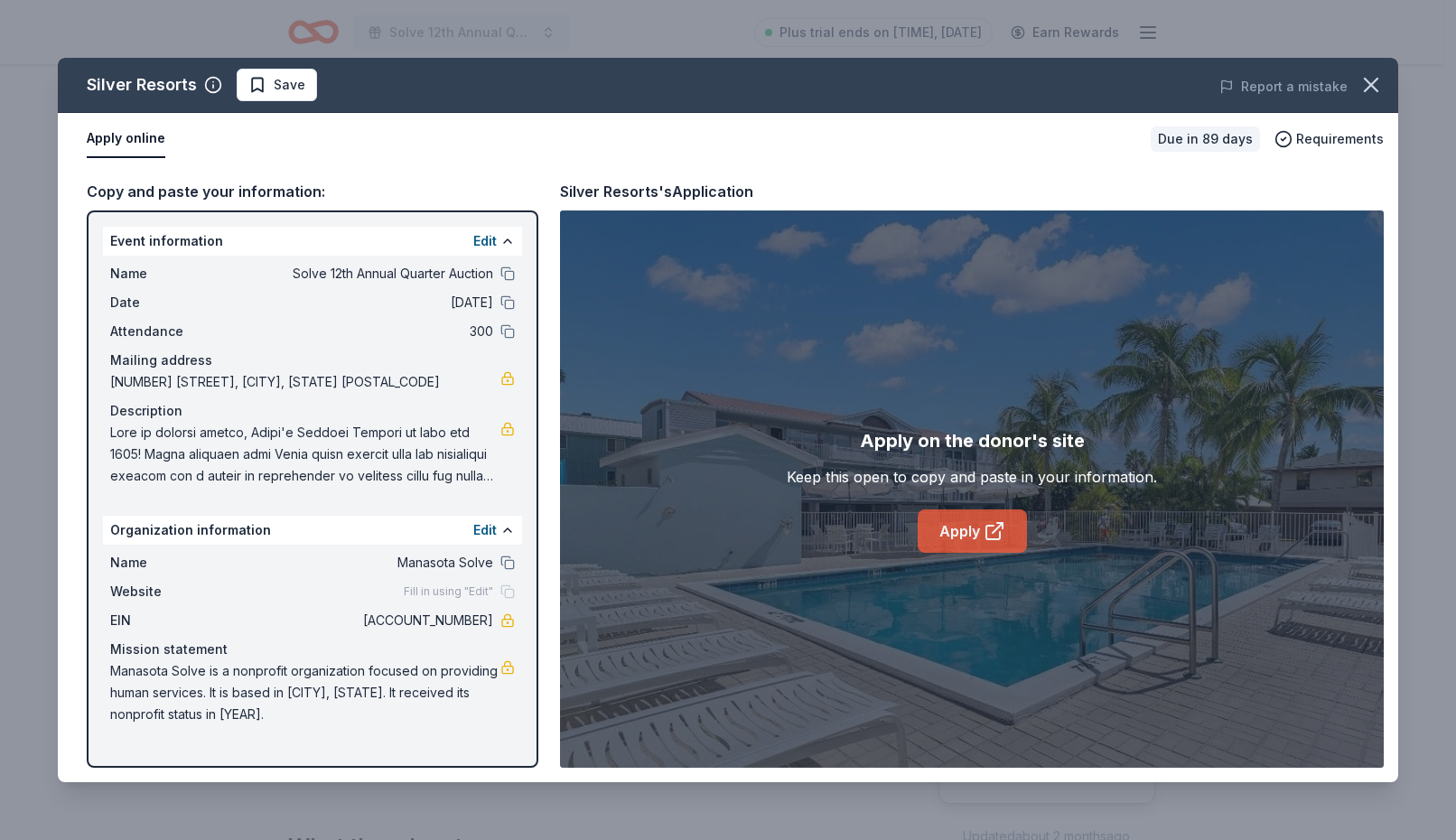 click on "Apply" at bounding box center (972, 531) 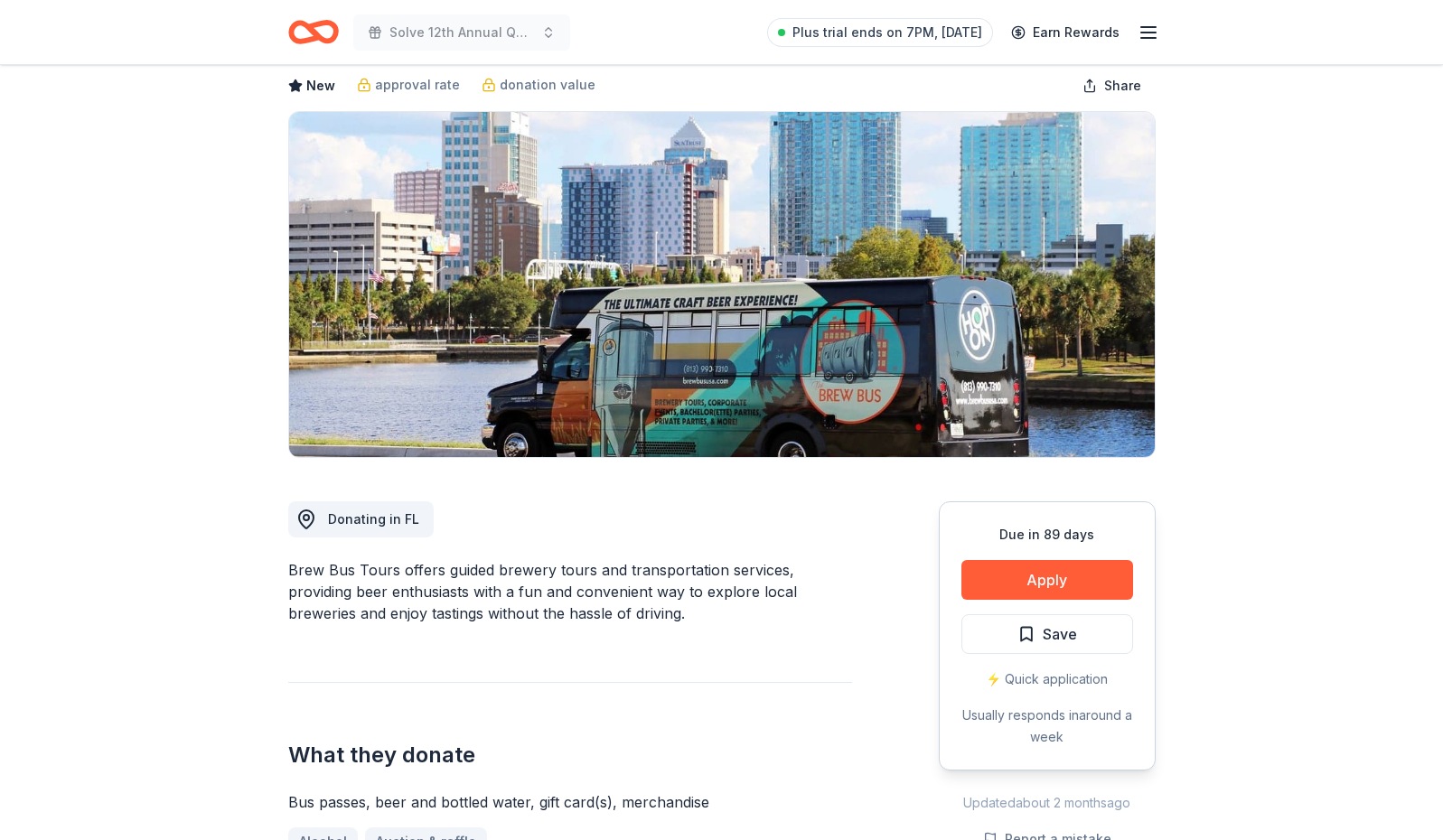 scroll, scrollTop: 90, scrollLeft: 0, axis: vertical 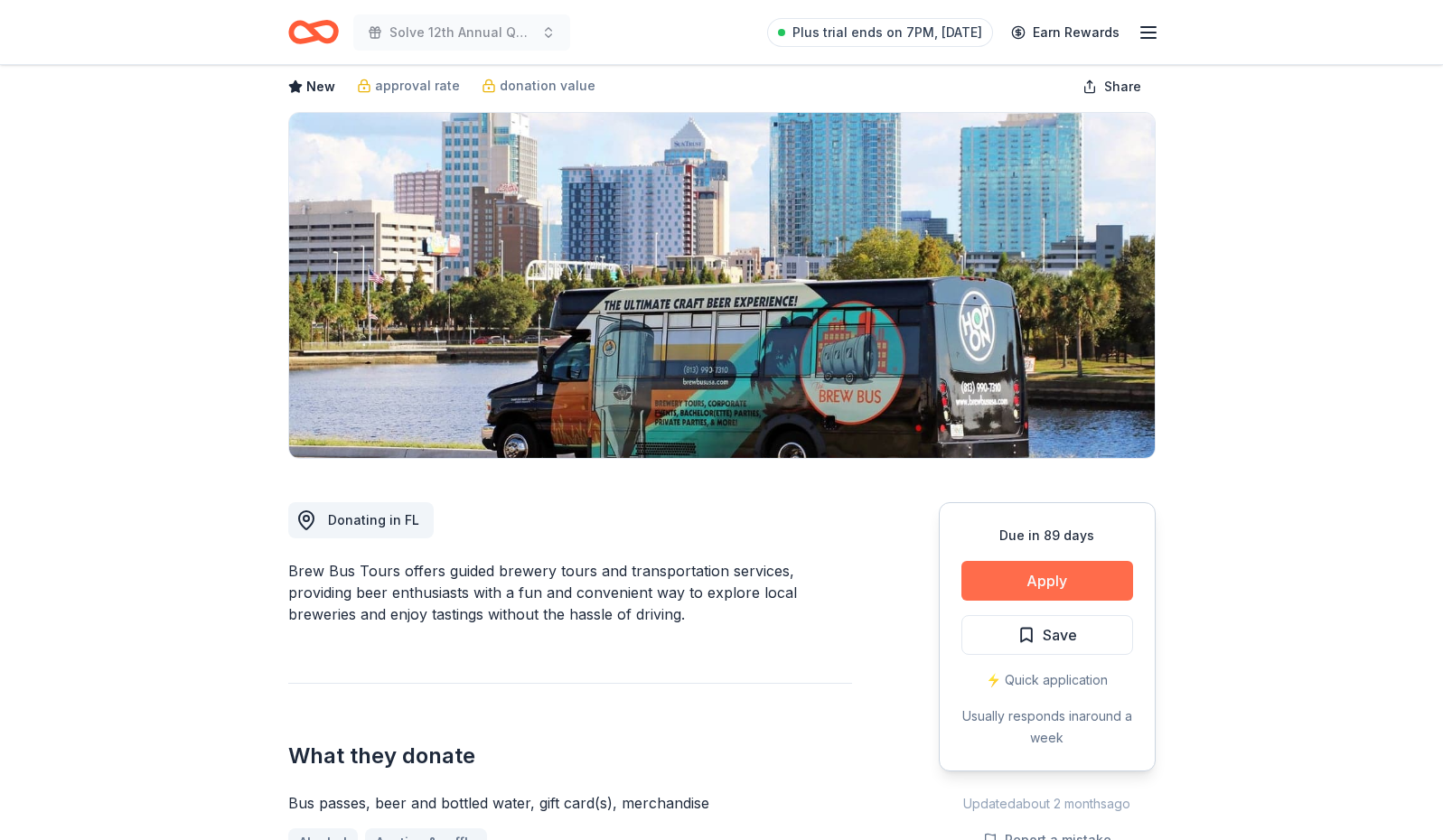 click on "Apply" at bounding box center (1047, 581) 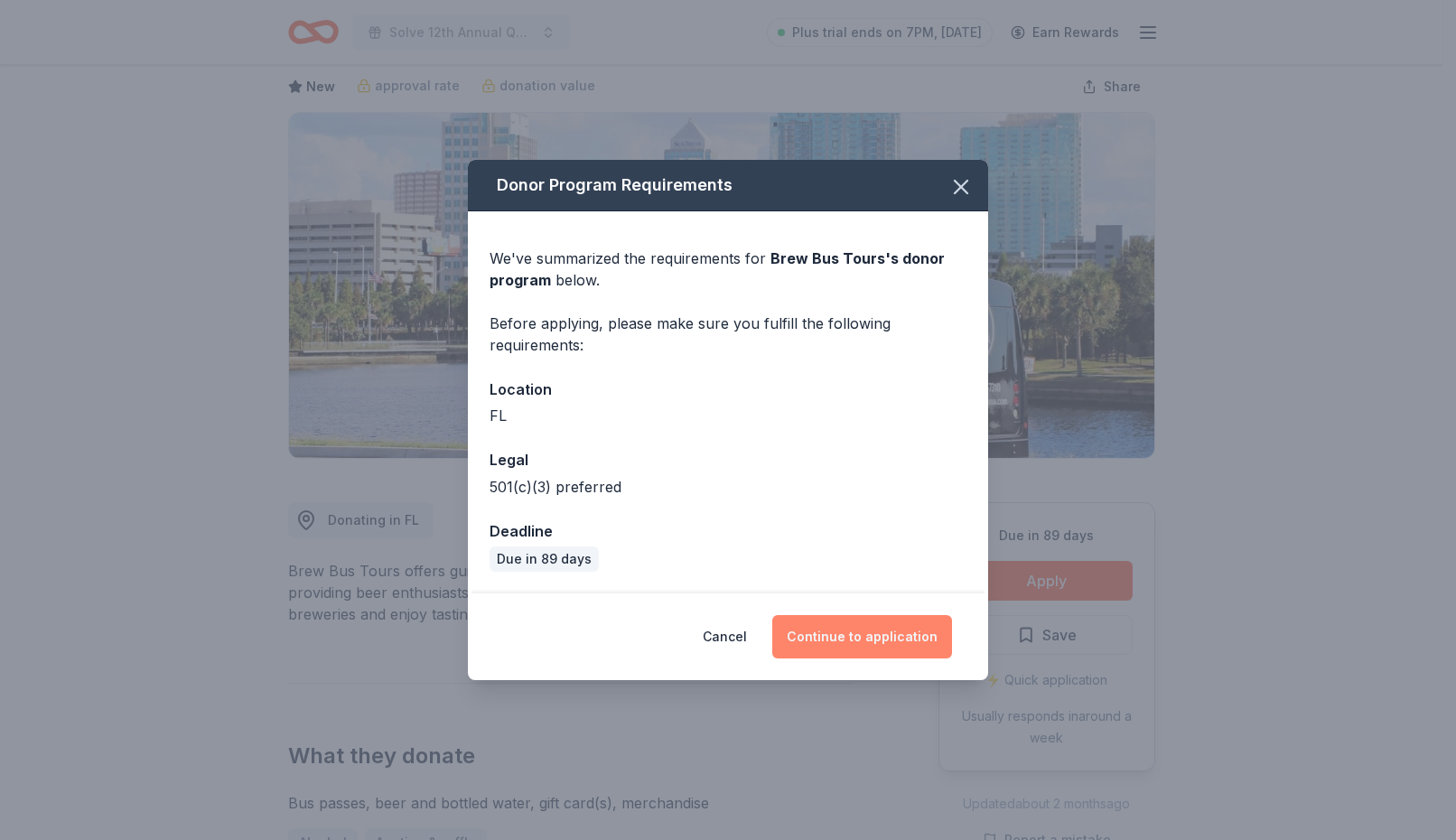 click on "Continue to application" at bounding box center [862, 637] 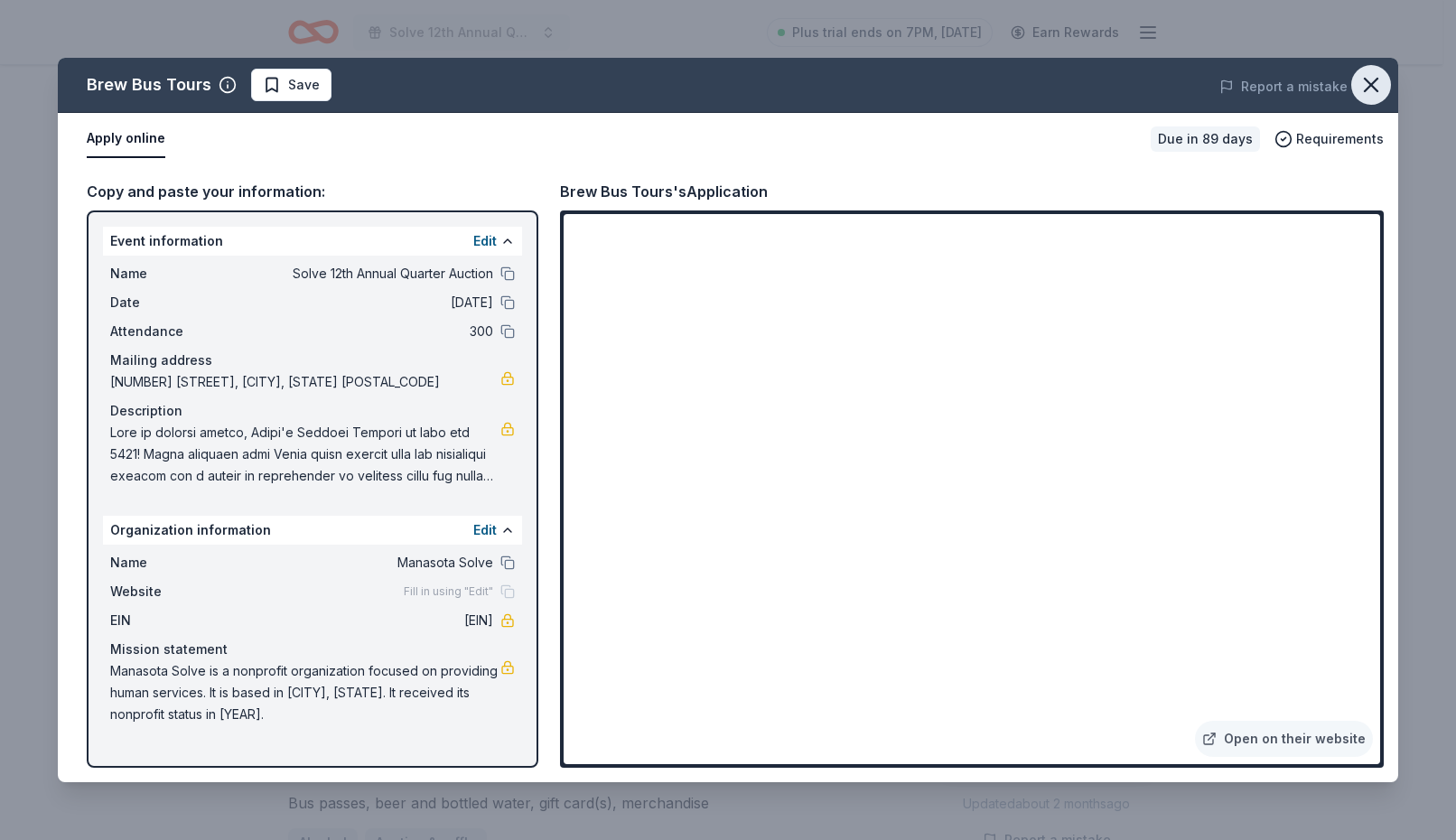 click 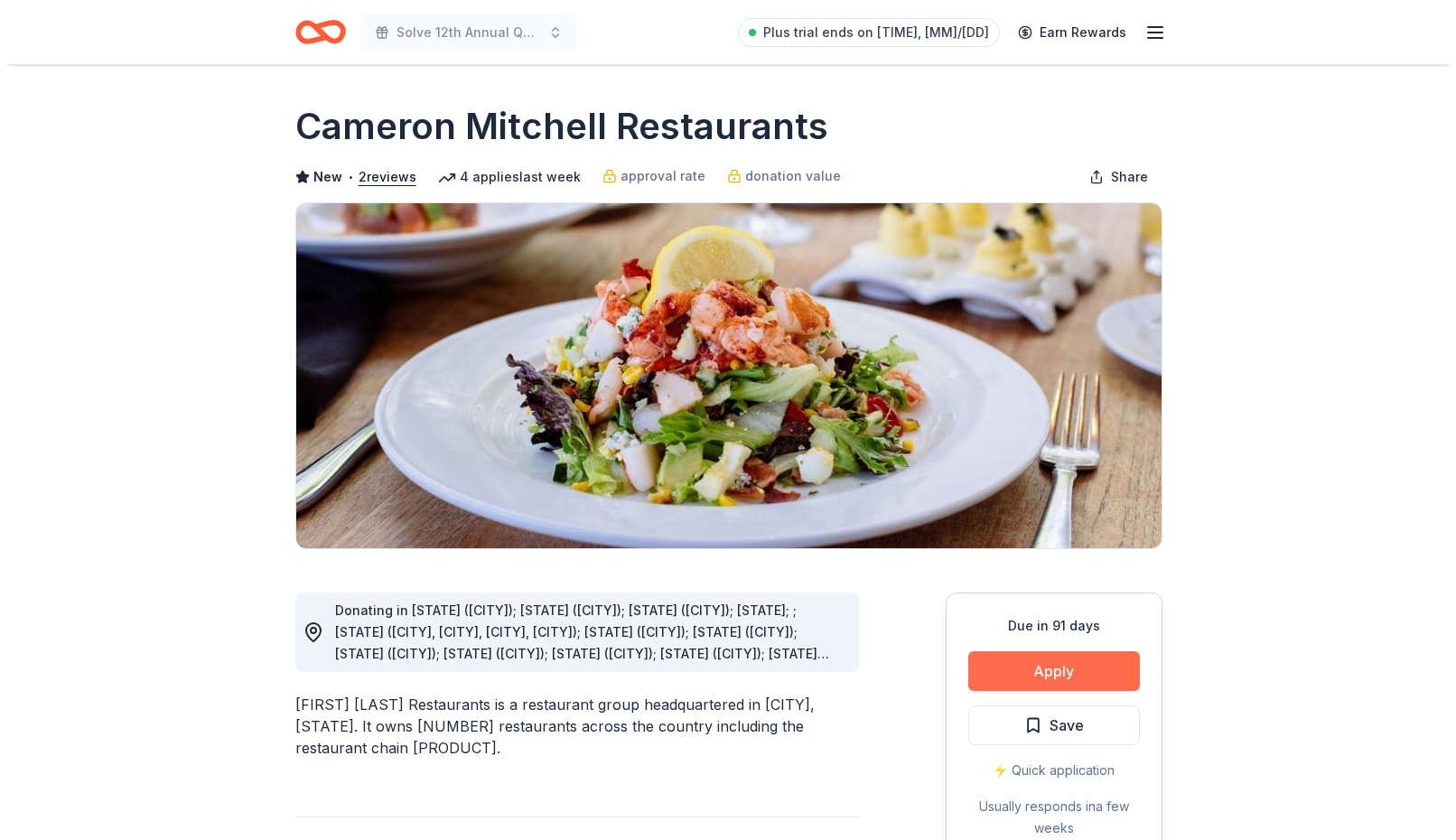 scroll, scrollTop: 0, scrollLeft: 0, axis: both 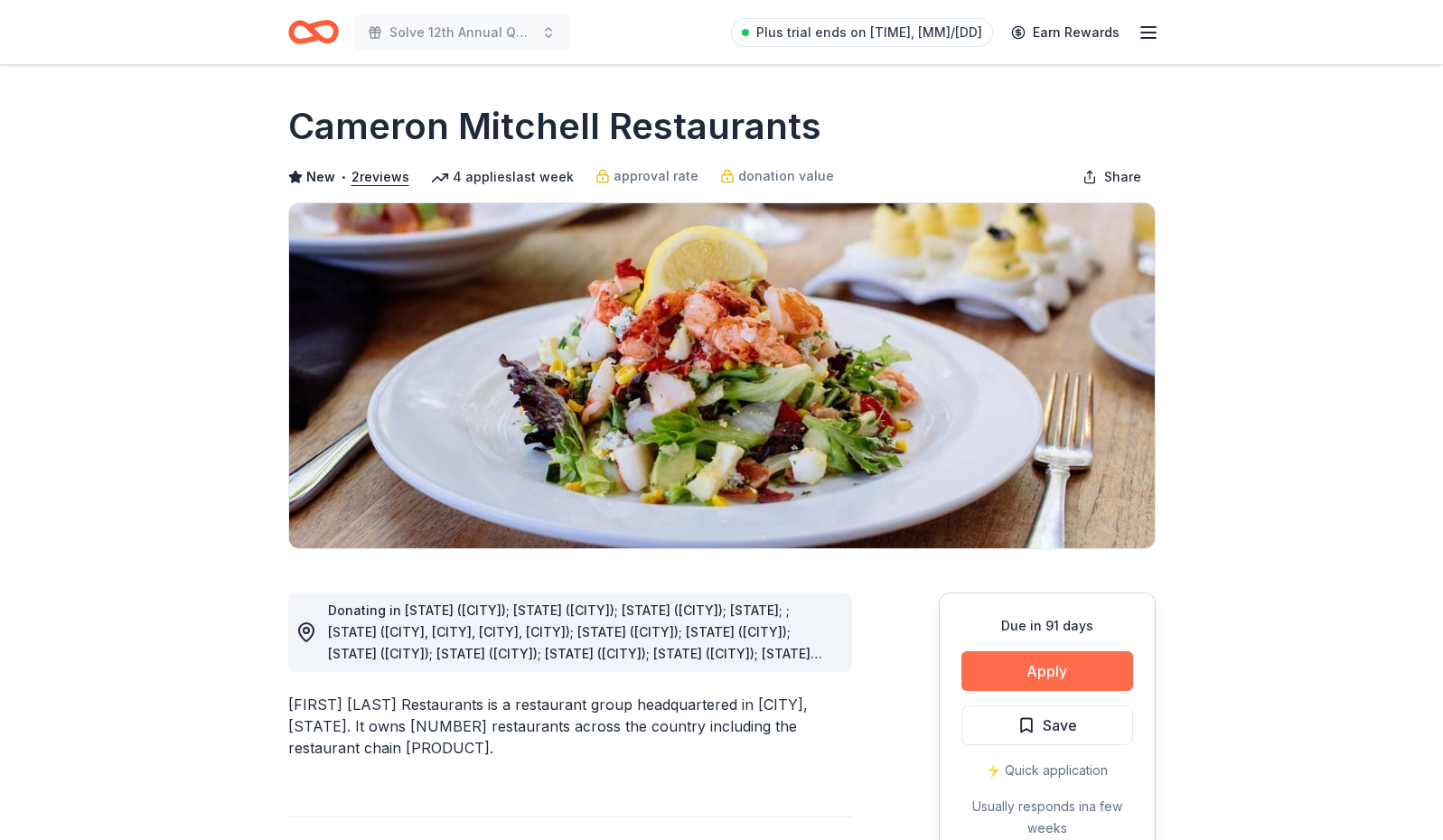 click on "Apply" at bounding box center [1047, 671] 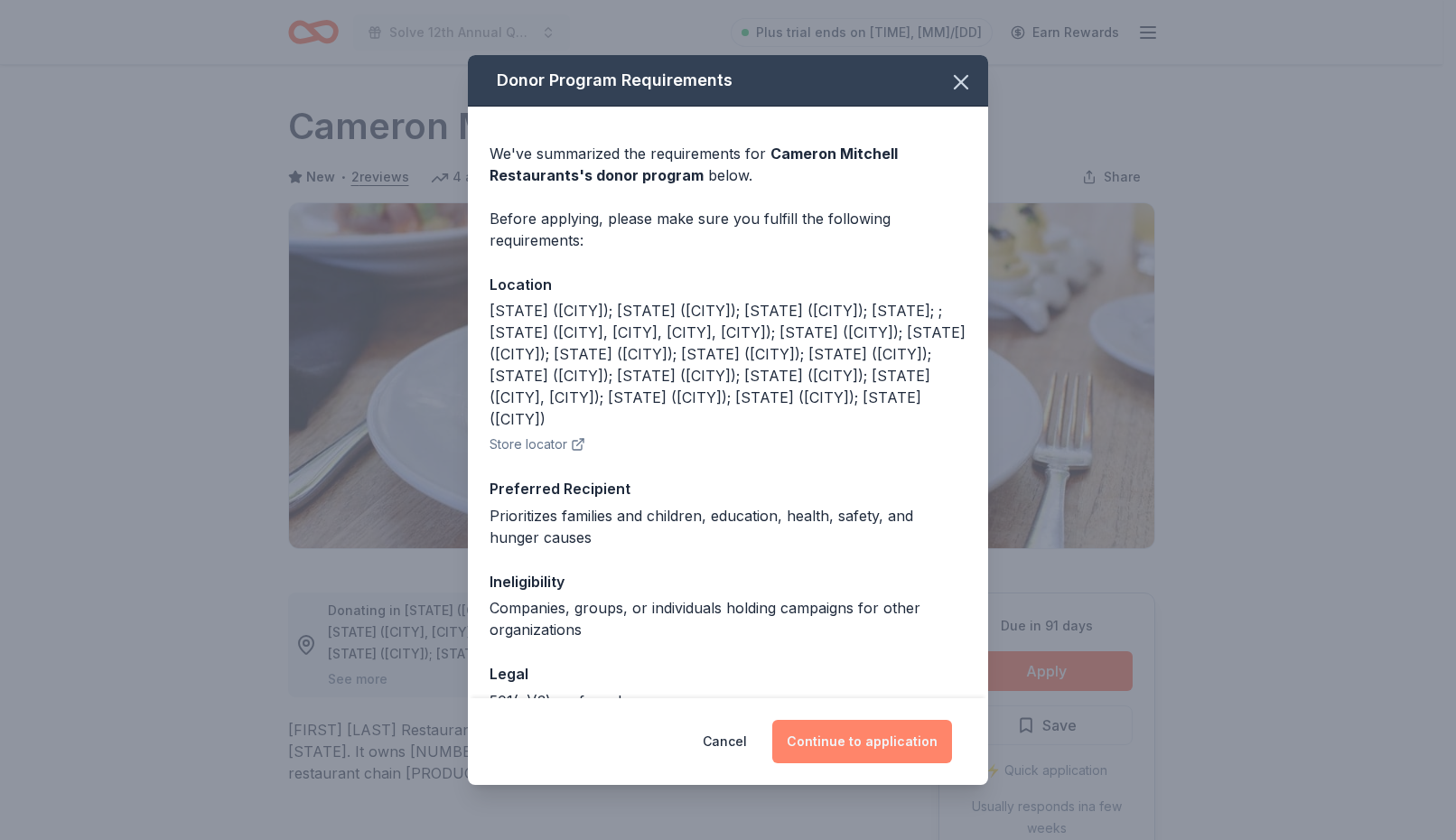 click on "Continue to application" at bounding box center (862, 742) 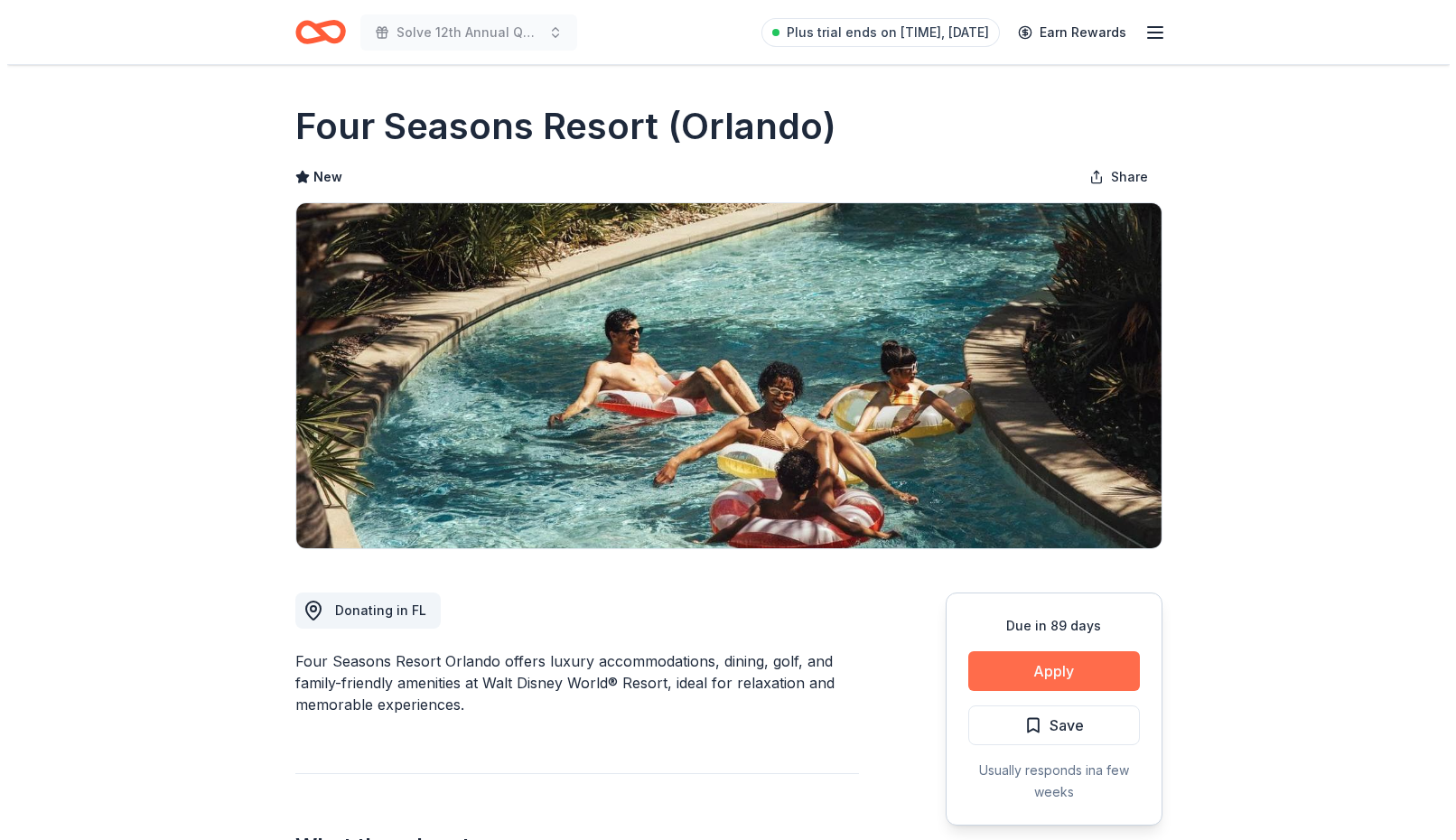 scroll, scrollTop: 0, scrollLeft: 0, axis: both 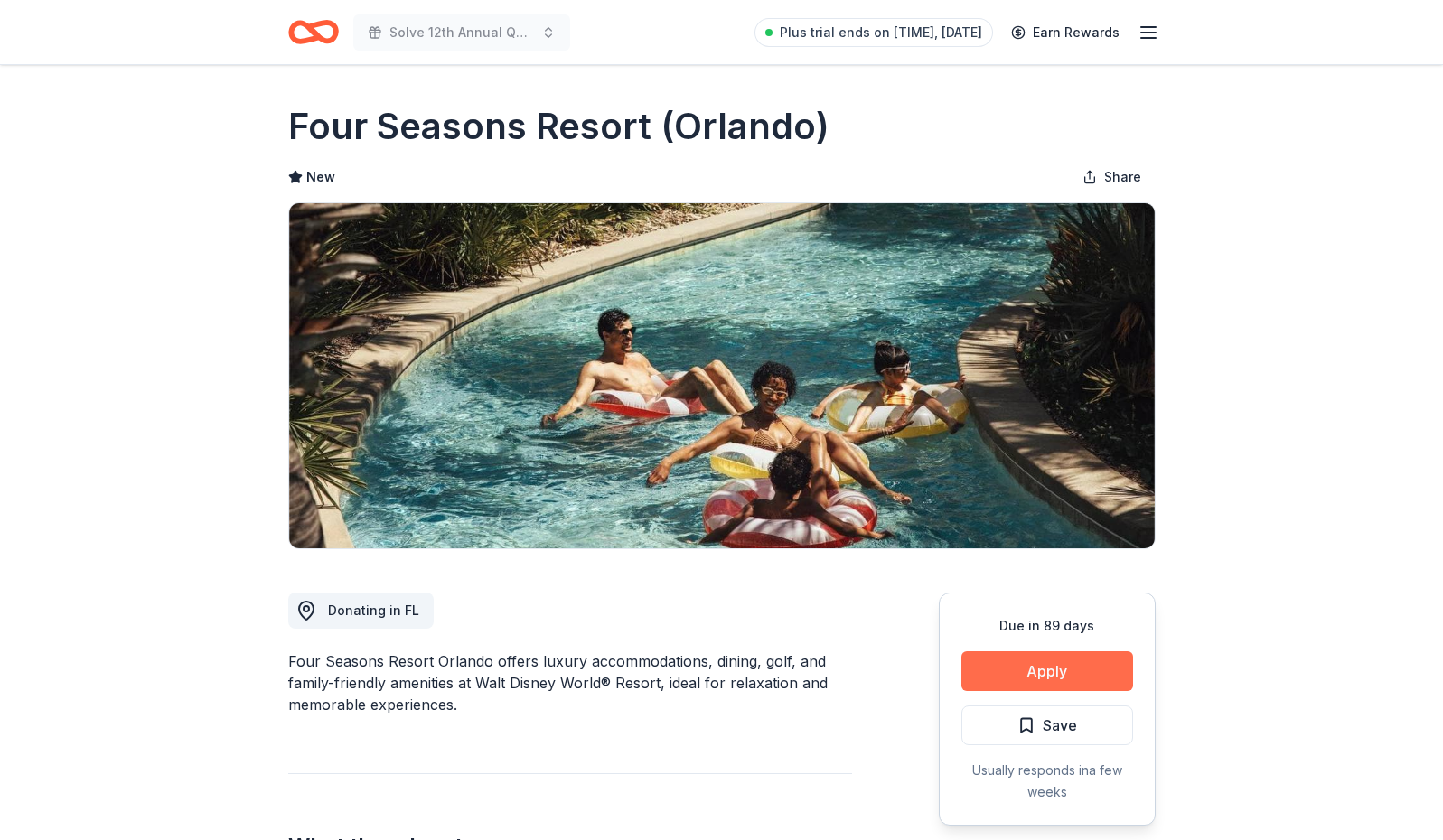 click on "Apply" at bounding box center [1047, 671] 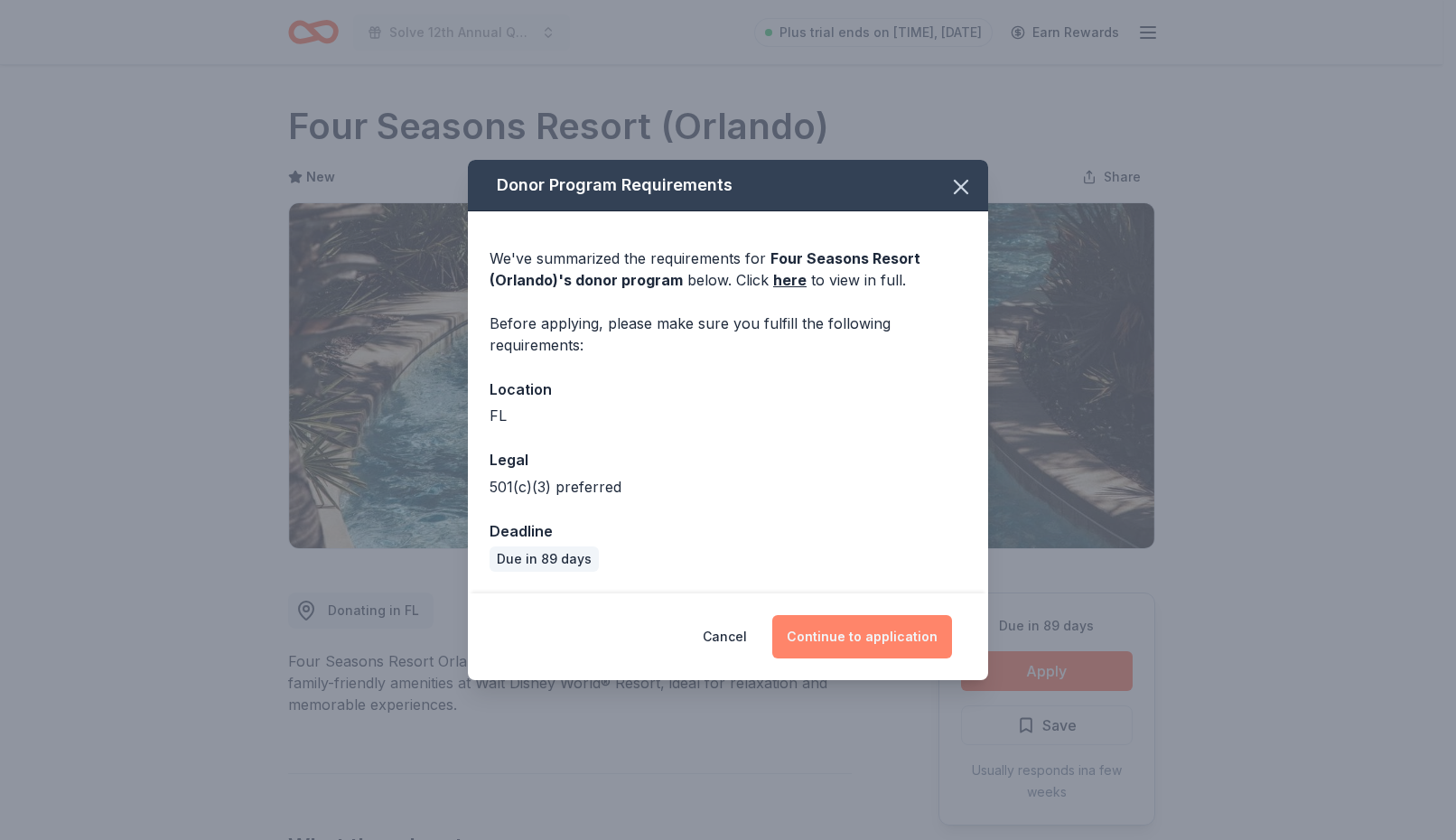 click on "Continue to application" at bounding box center (862, 637) 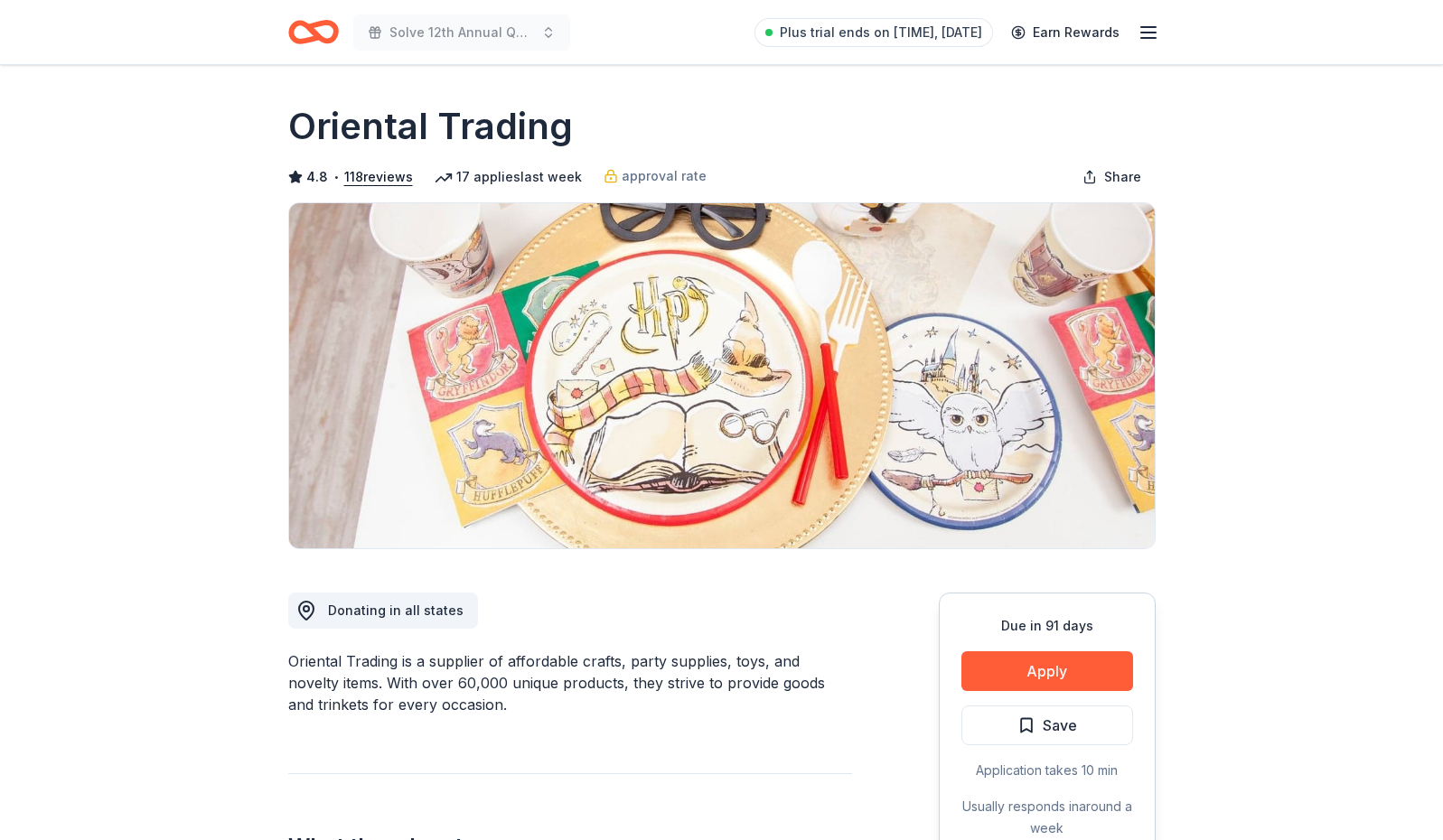 scroll, scrollTop: 0, scrollLeft: 0, axis: both 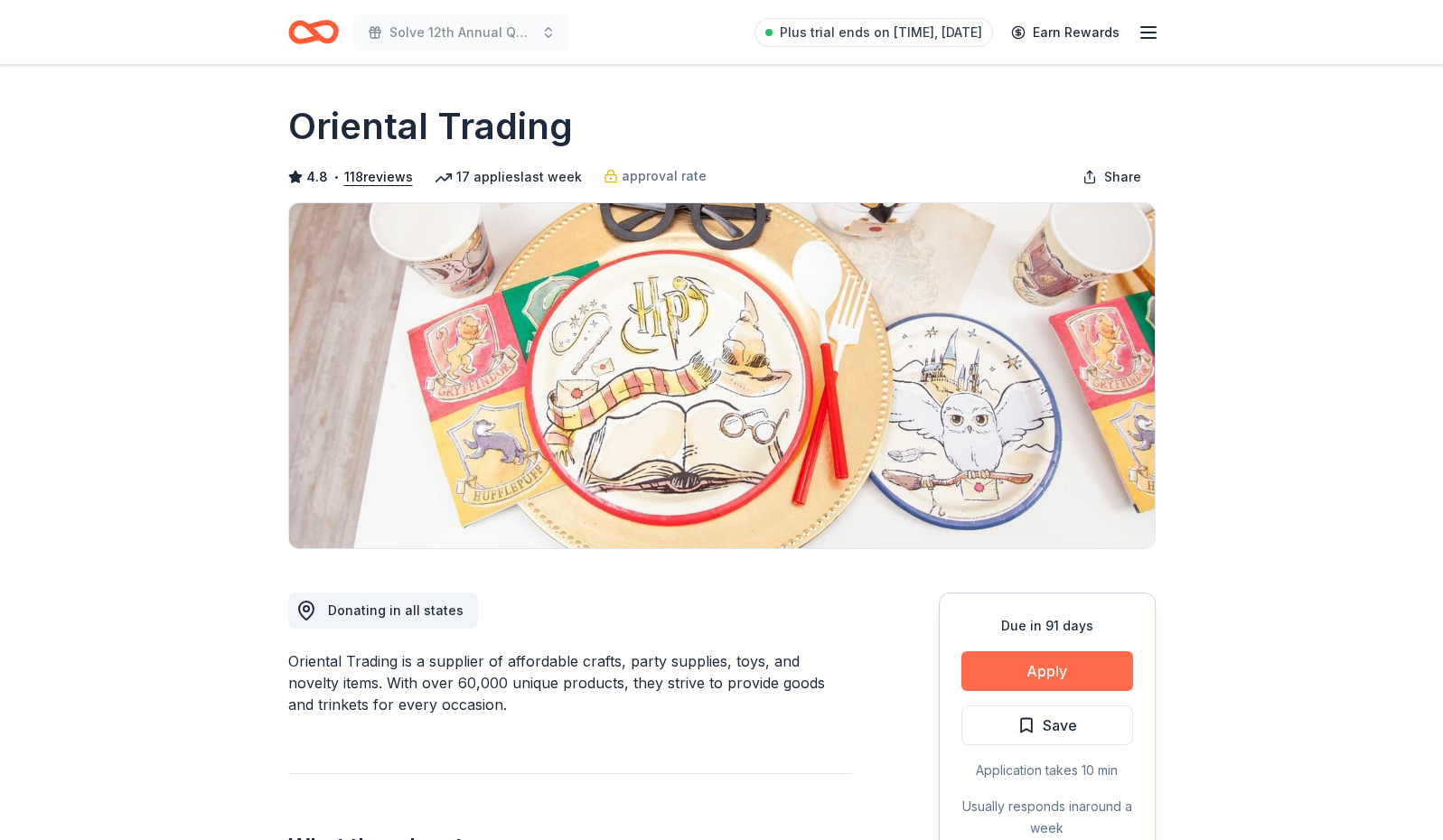 click on "Apply" at bounding box center [1047, 671] 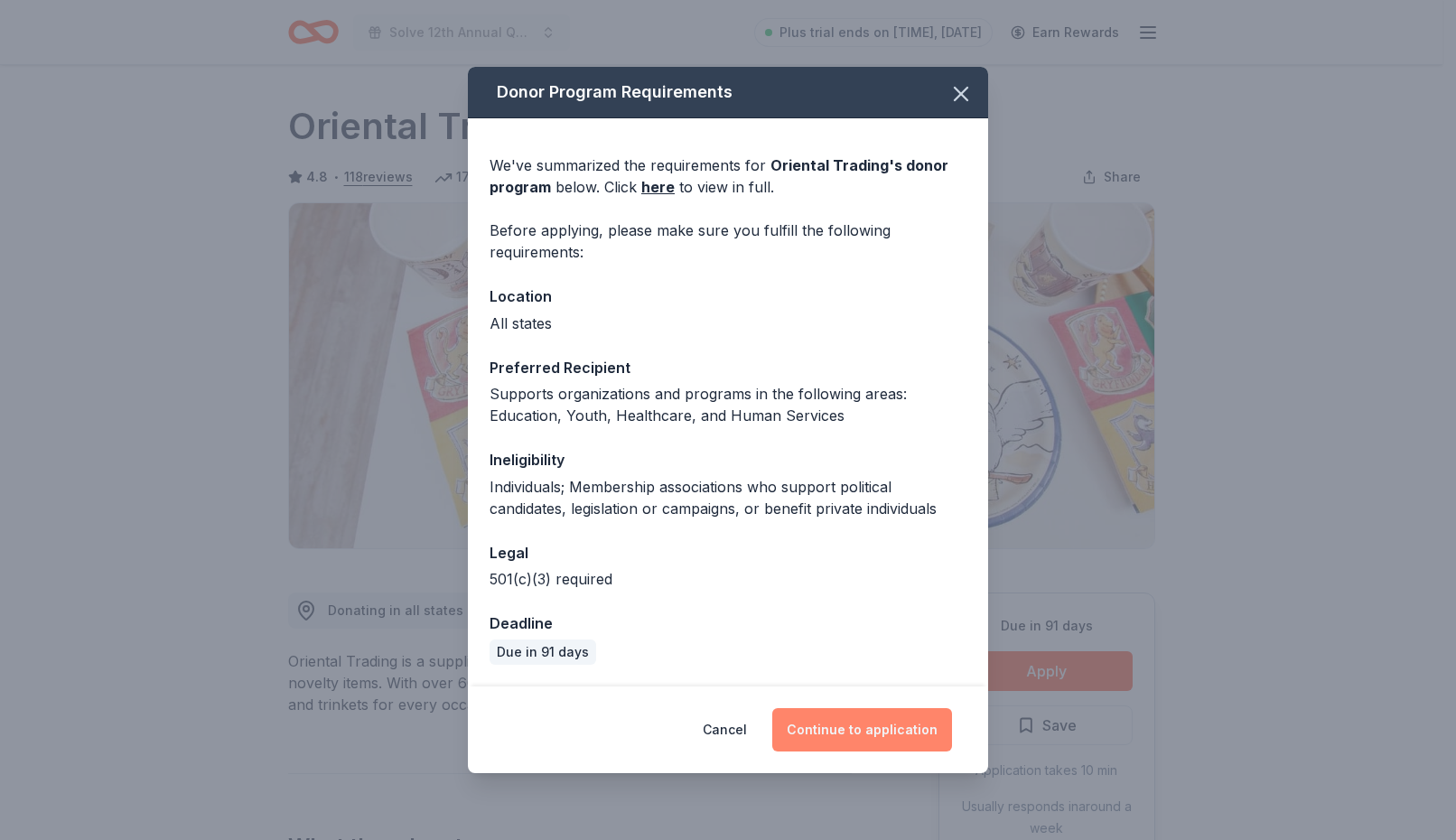click on "Continue to application" at bounding box center [862, 730] 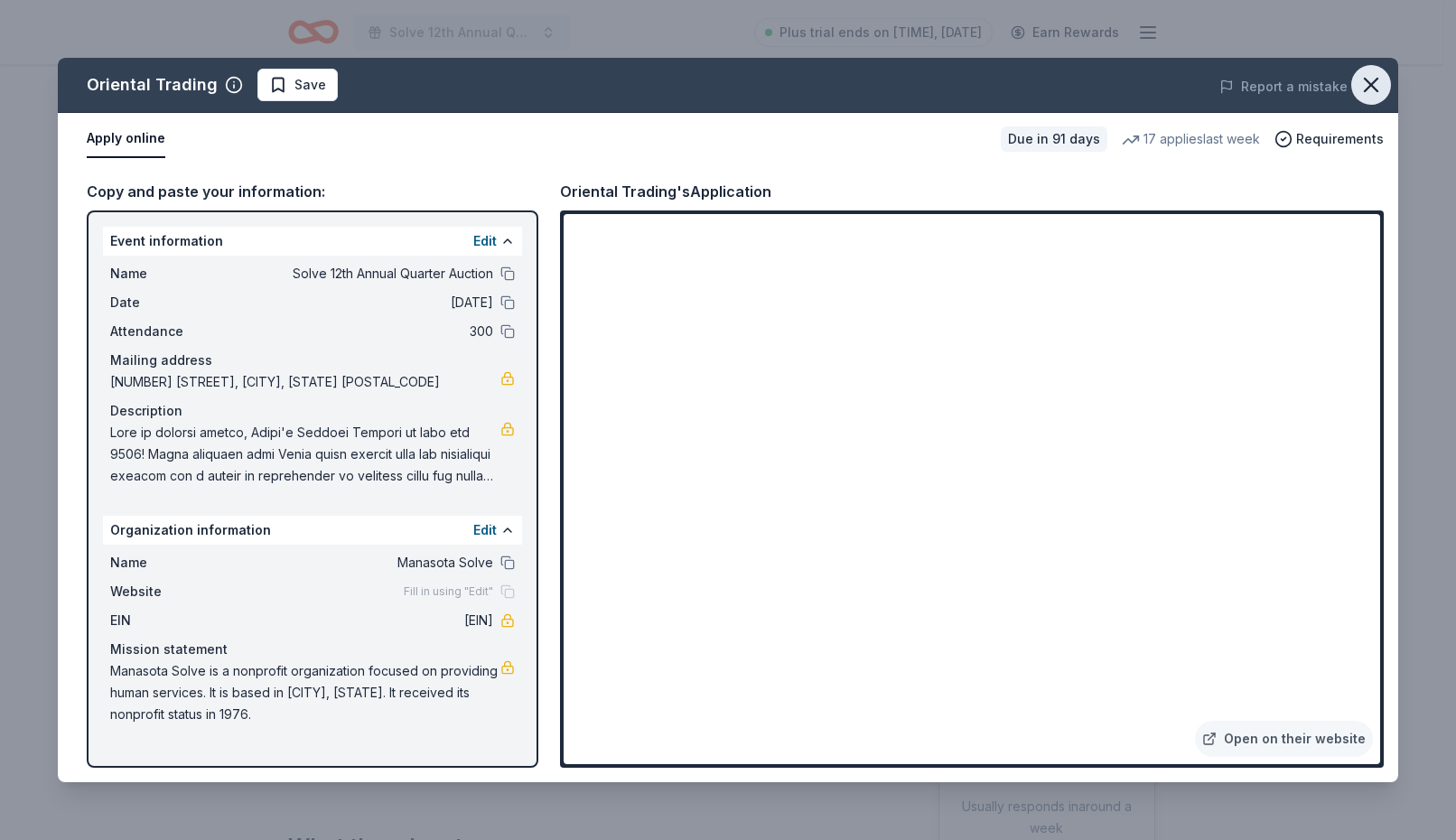 click 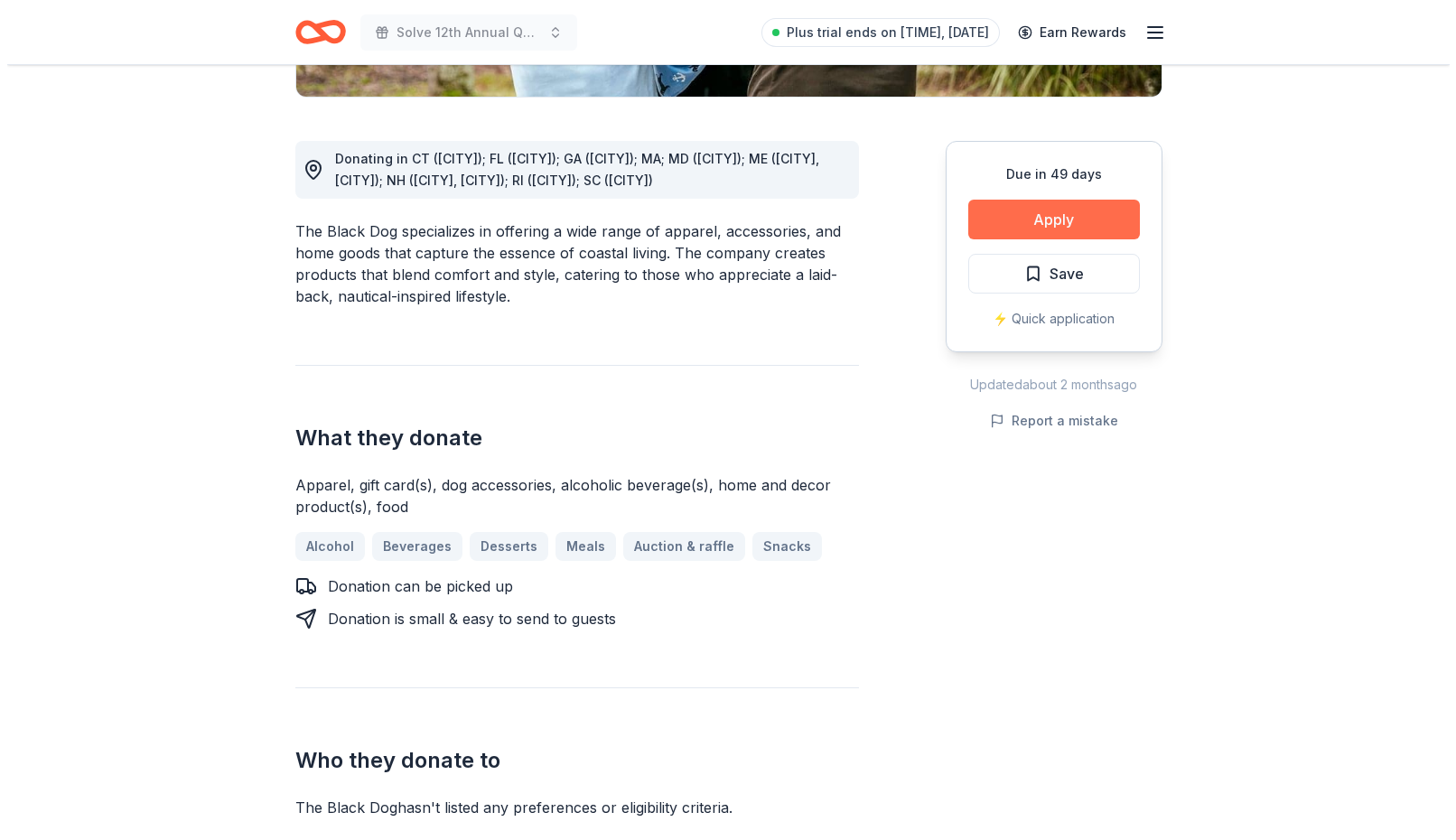 scroll, scrollTop: 271, scrollLeft: 0, axis: vertical 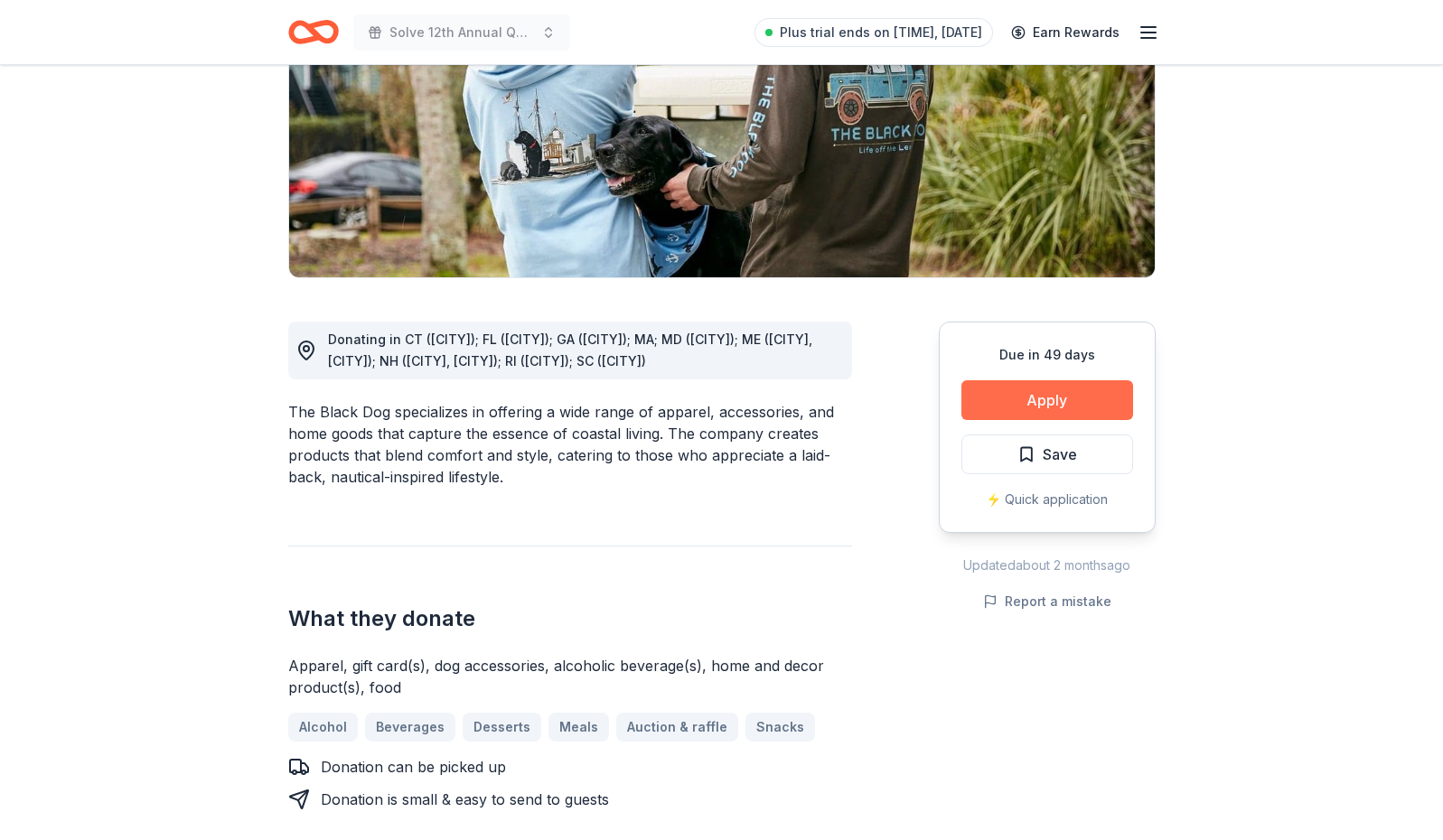 click on "Apply" at bounding box center (1047, 400) 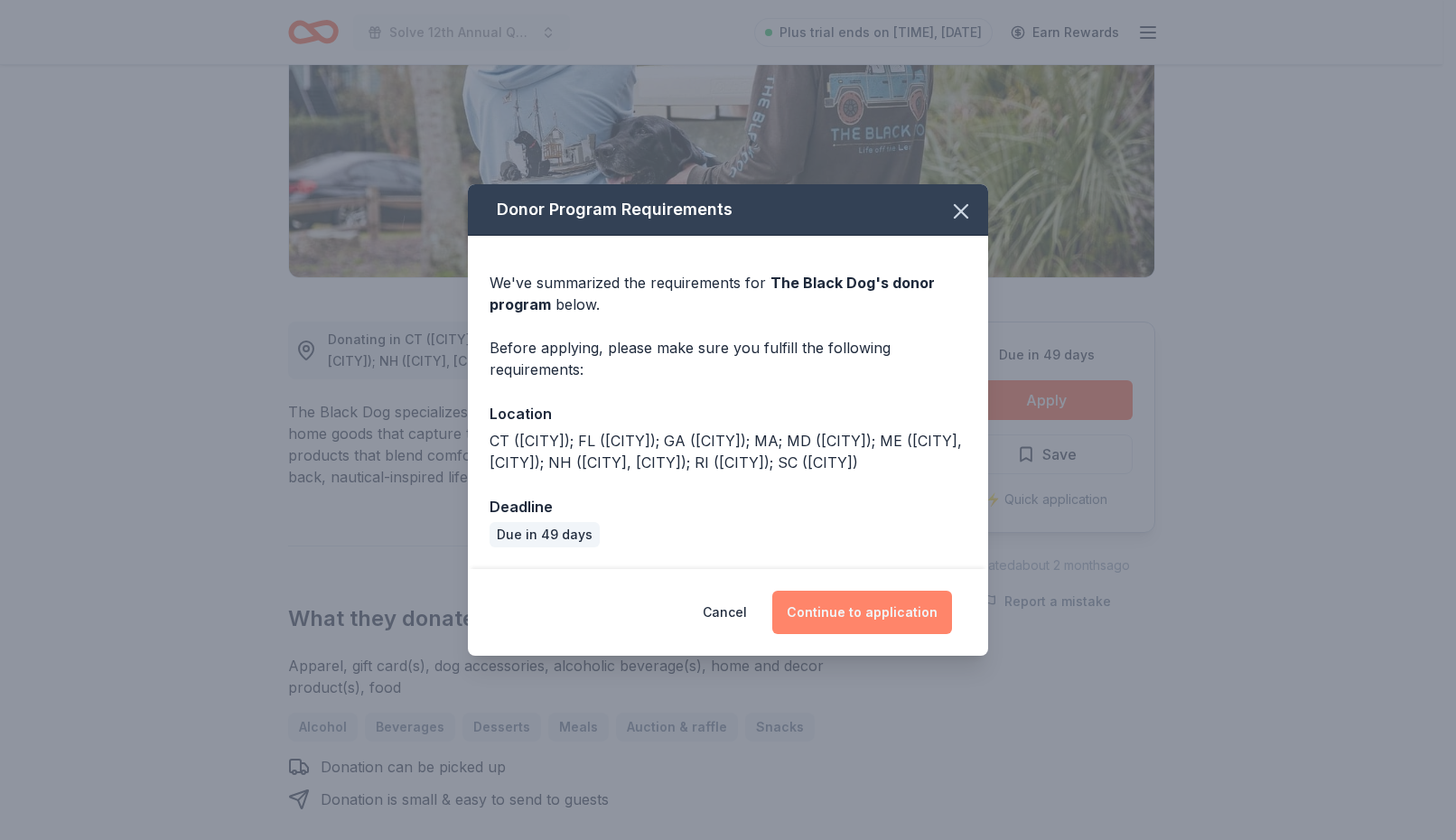 click on "Continue to application" at bounding box center [862, 612] 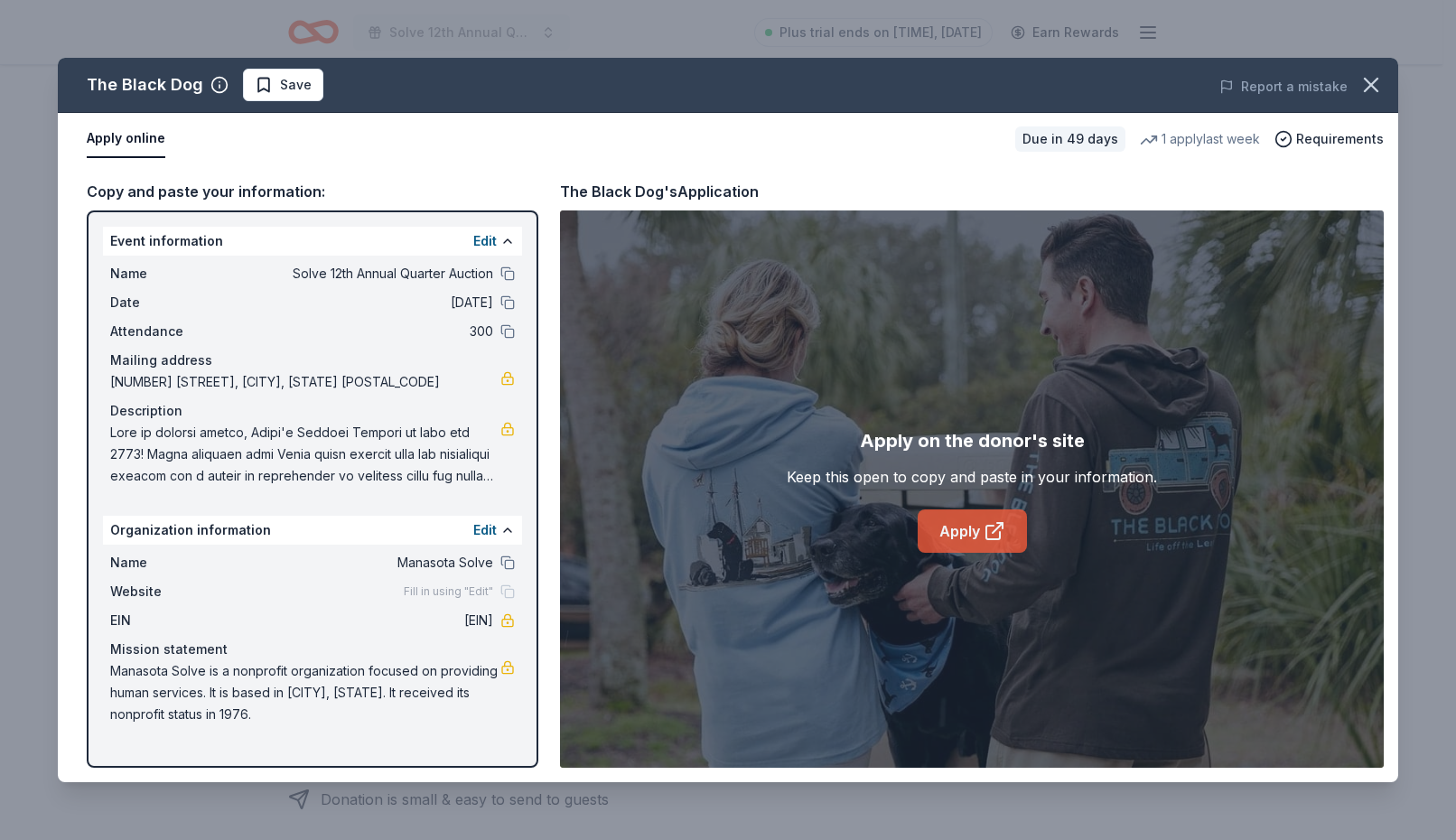 click on "Apply" at bounding box center (972, 531) 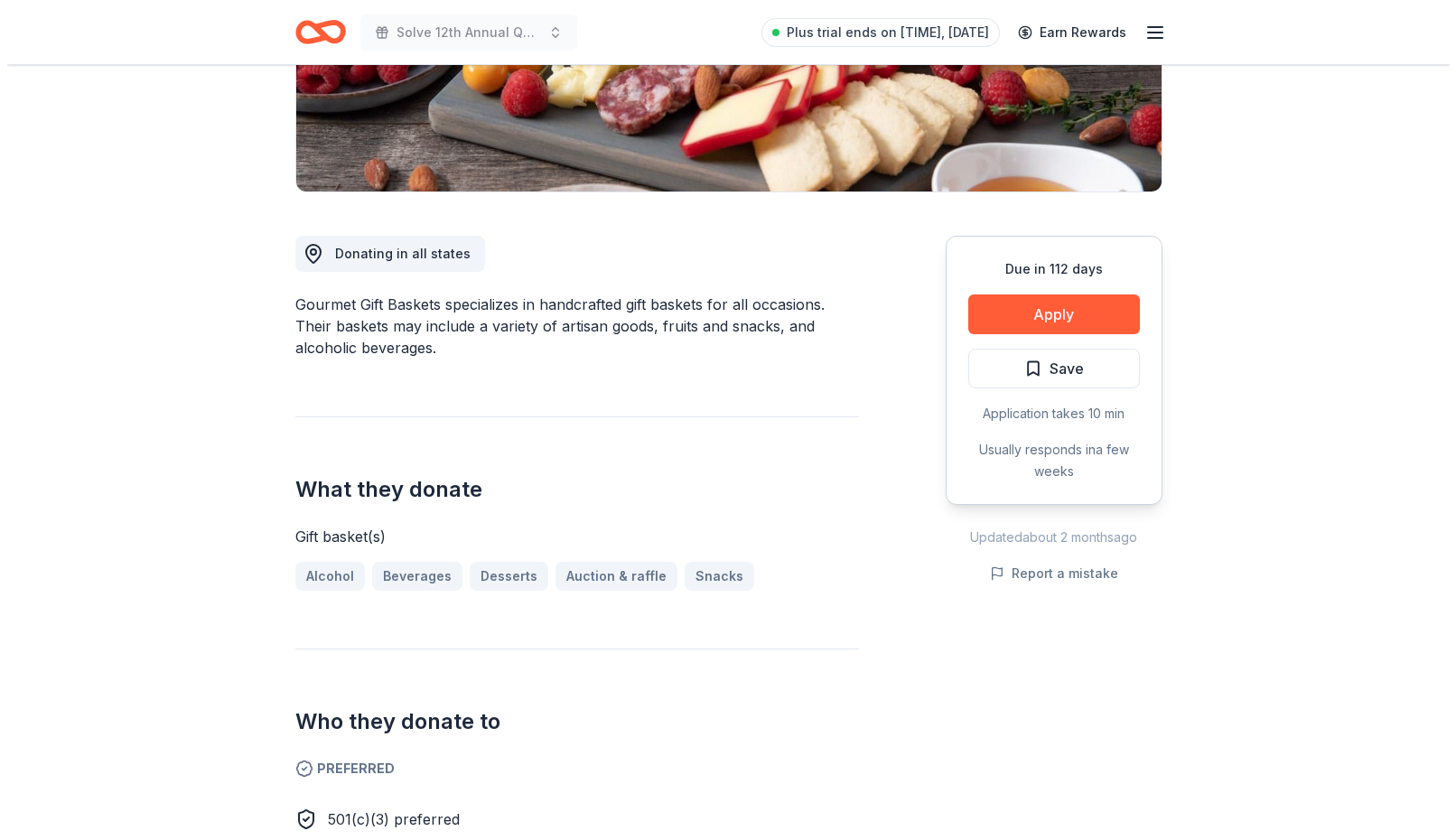 scroll, scrollTop: 361, scrollLeft: 0, axis: vertical 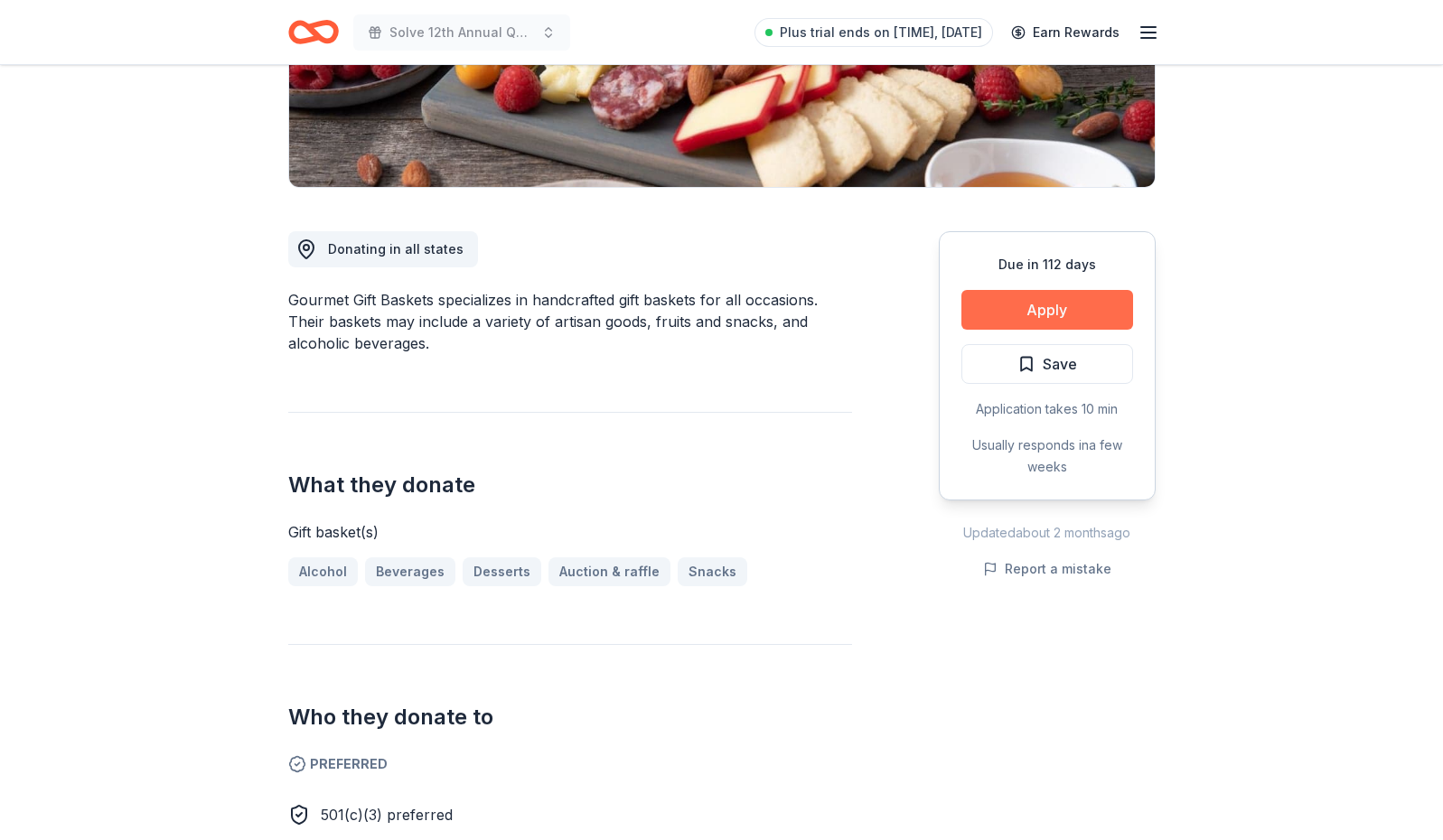 click on "Apply" at bounding box center [1047, 310] 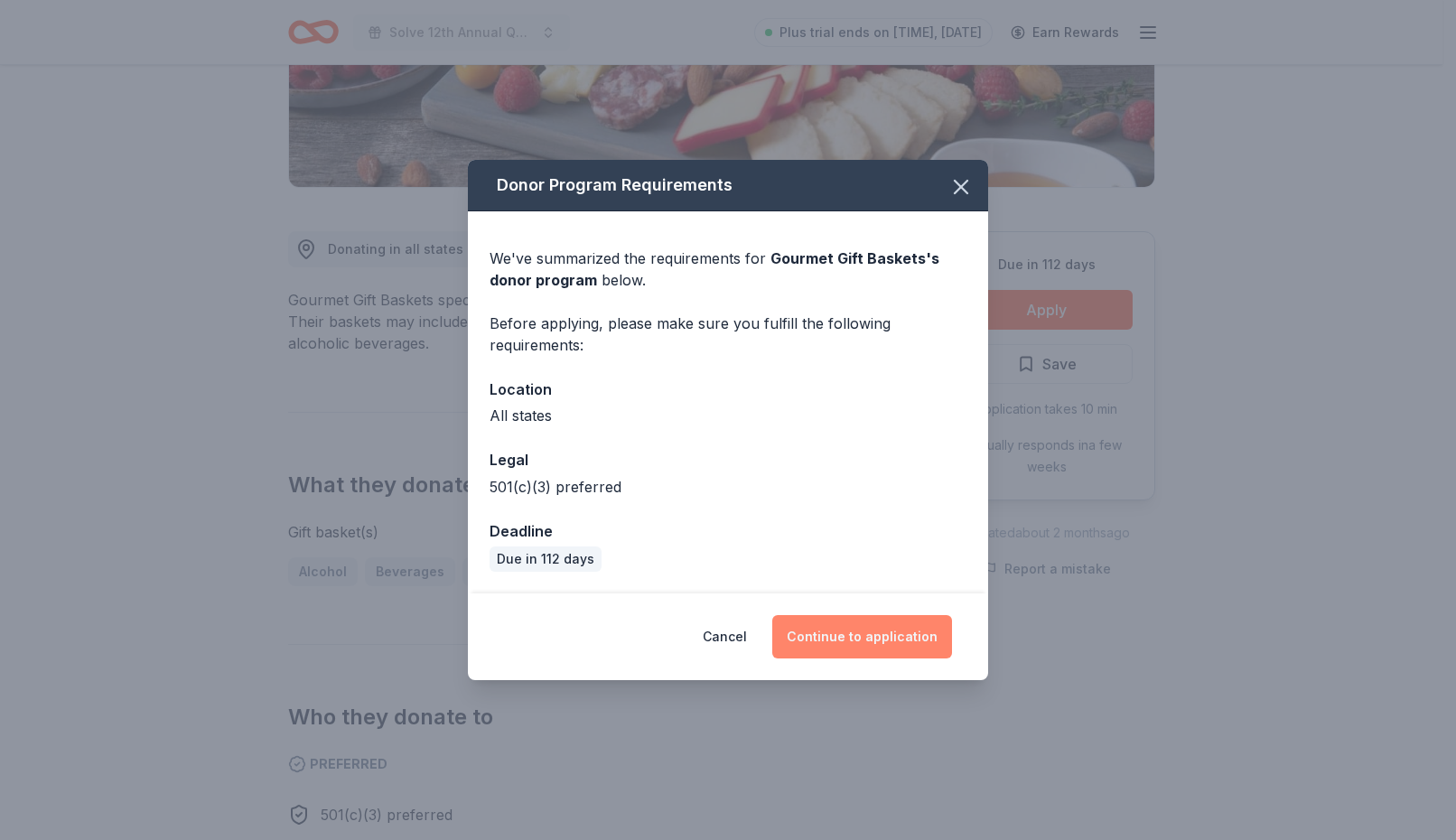 click on "Continue to application" at bounding box center (862, 637) 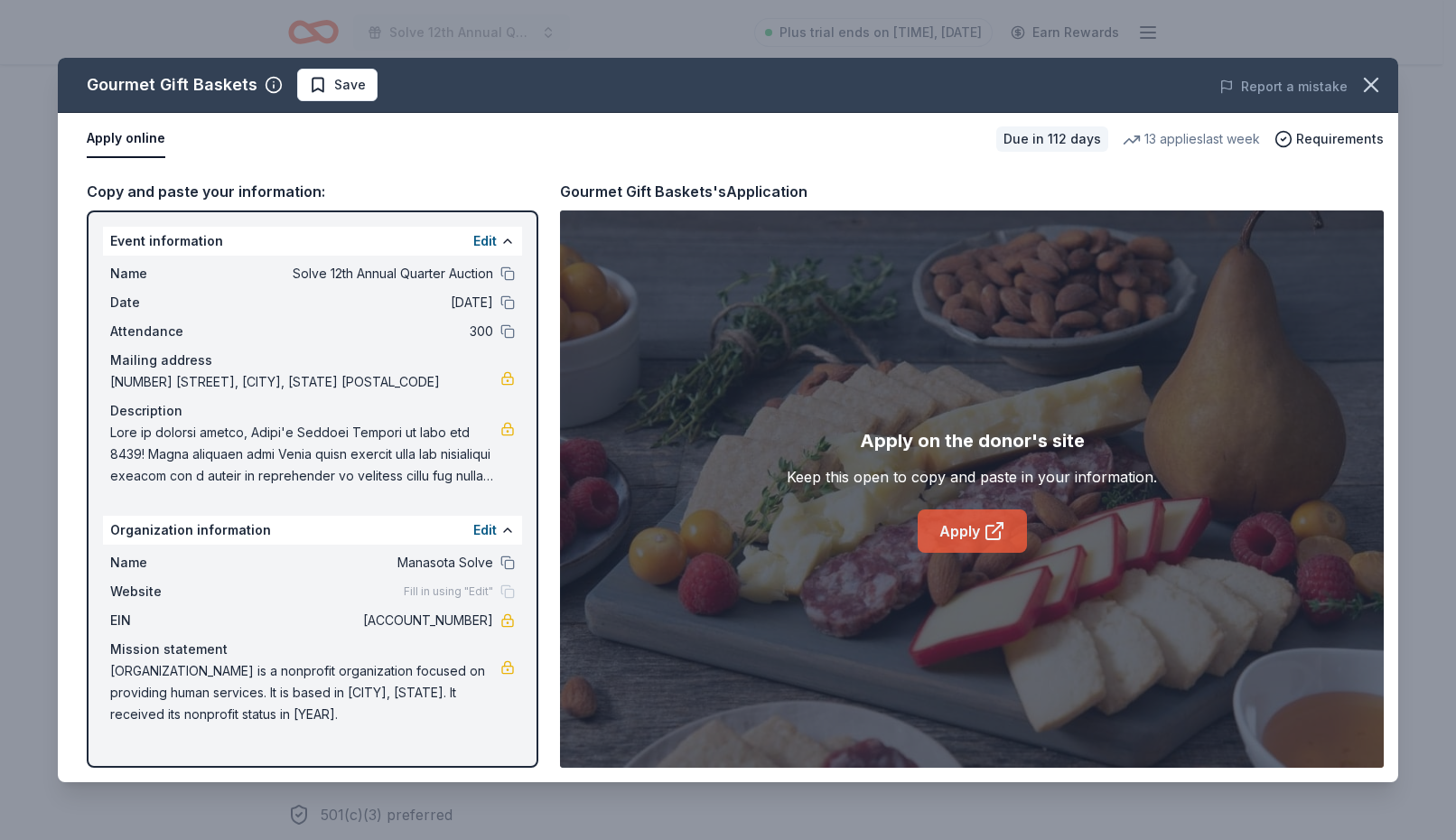click on "Apply" at bounding box center [972, 531] 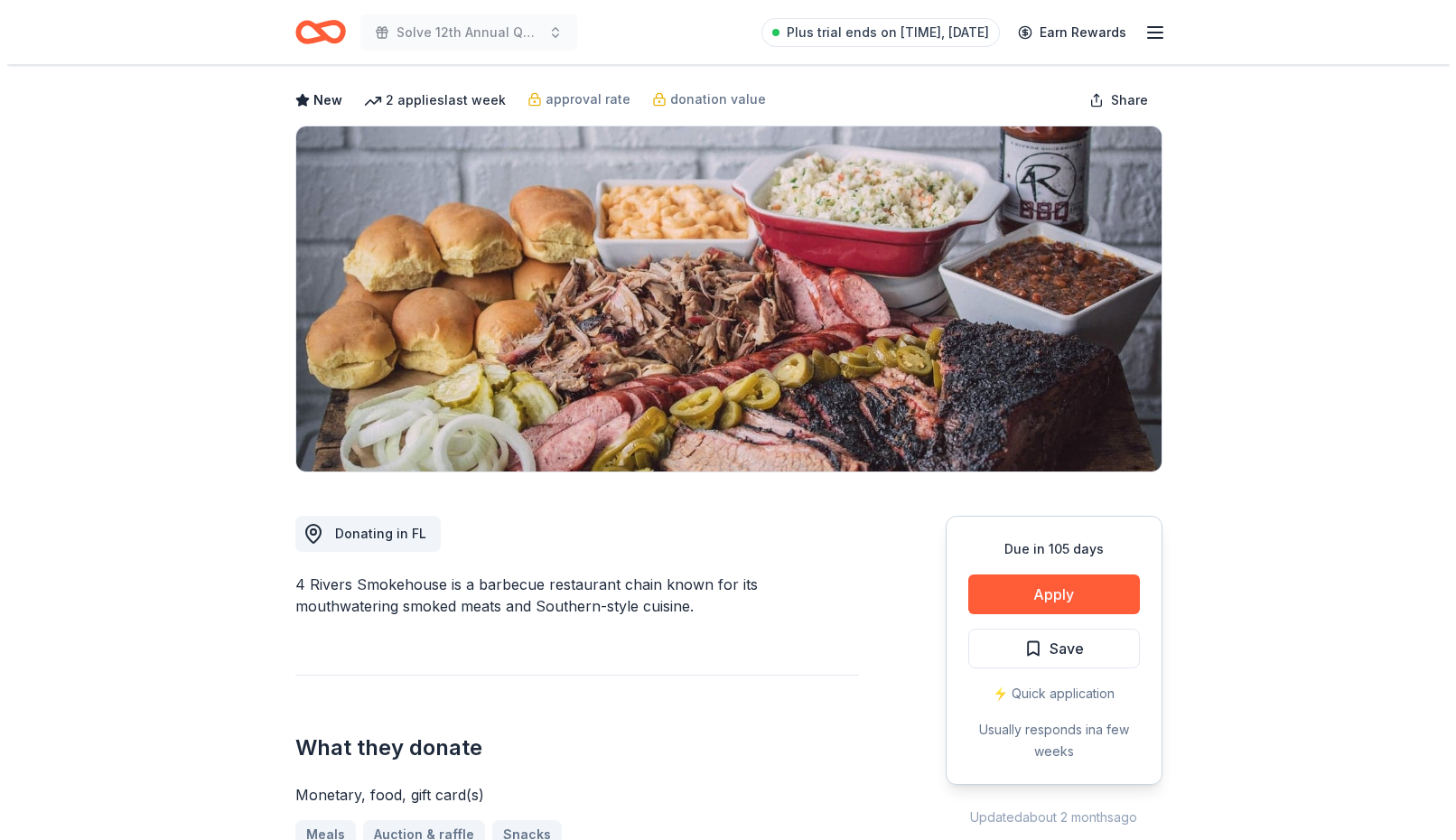 scroll, scrollTop: 0, scrollLeft: 0, axis: both 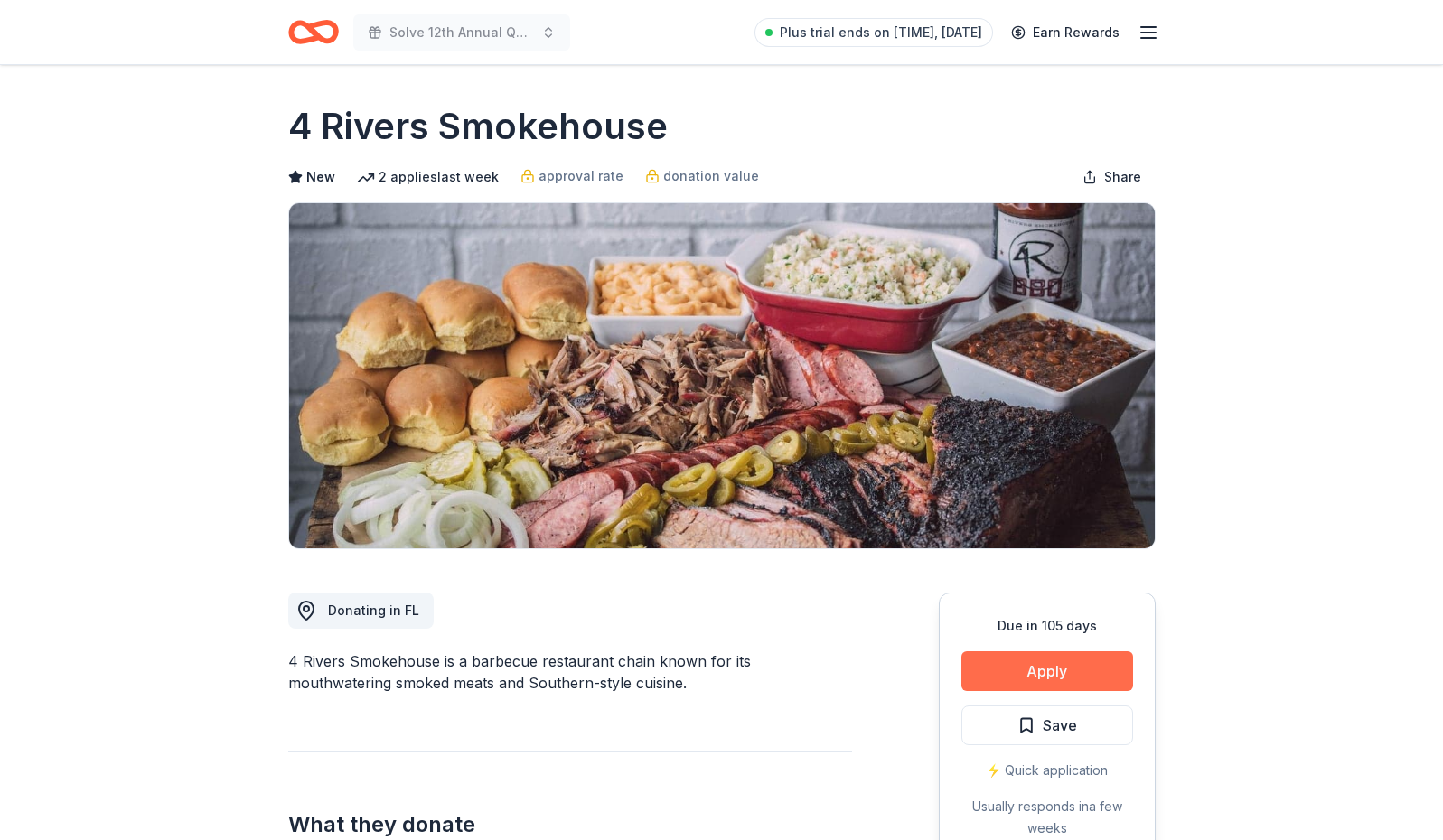 click on "Apply" at bounding box center [1047, 671] 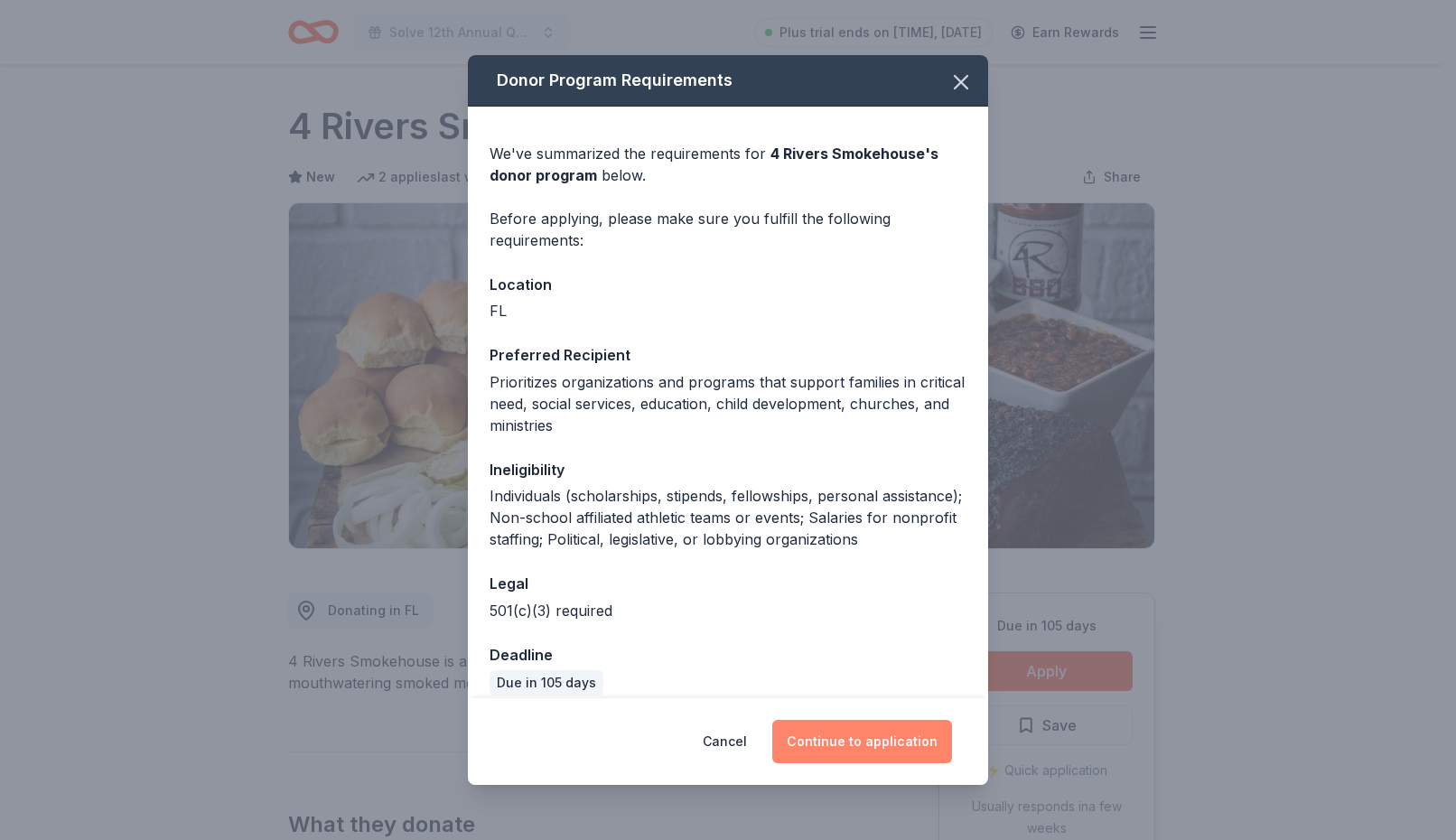 click on "Continue to application" at bounding box center (862, 742) 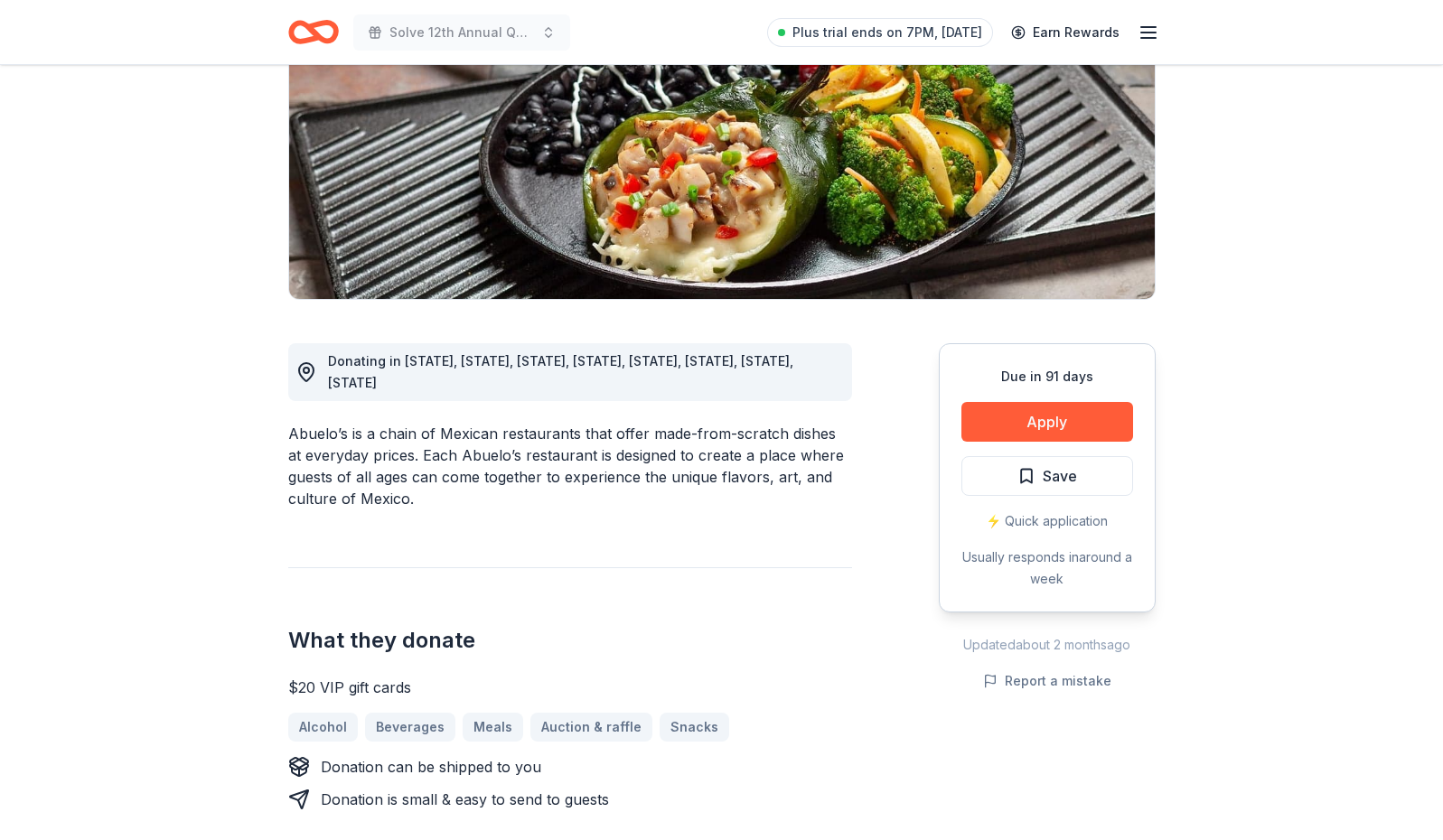 scroll, scrollTop: 271, scrollLeft: 0, axis: vertical 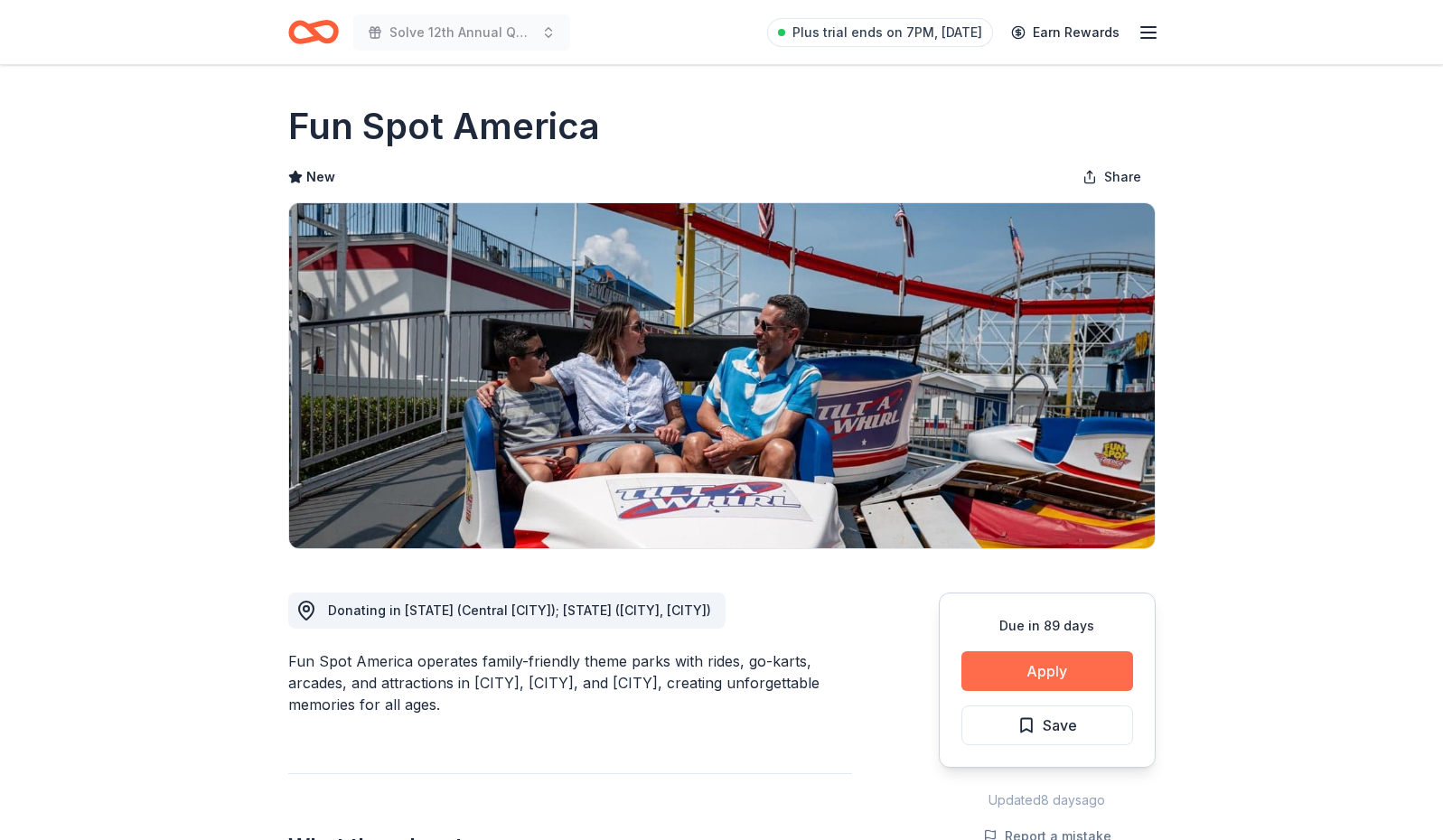 click on "Apply" at bounding box center [1047, 671] 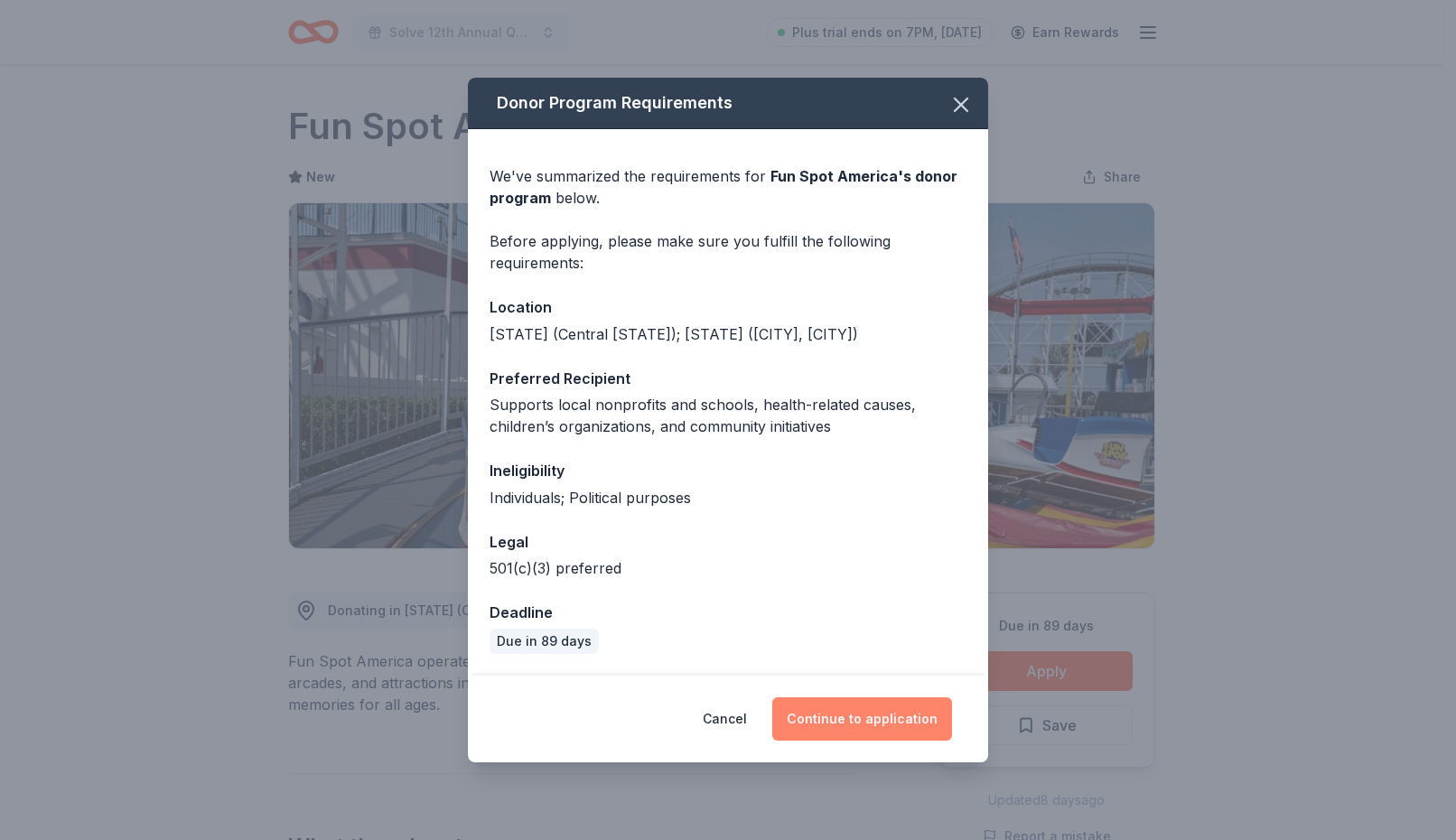 click on "Continue to application" at bounding box center (862, 719) 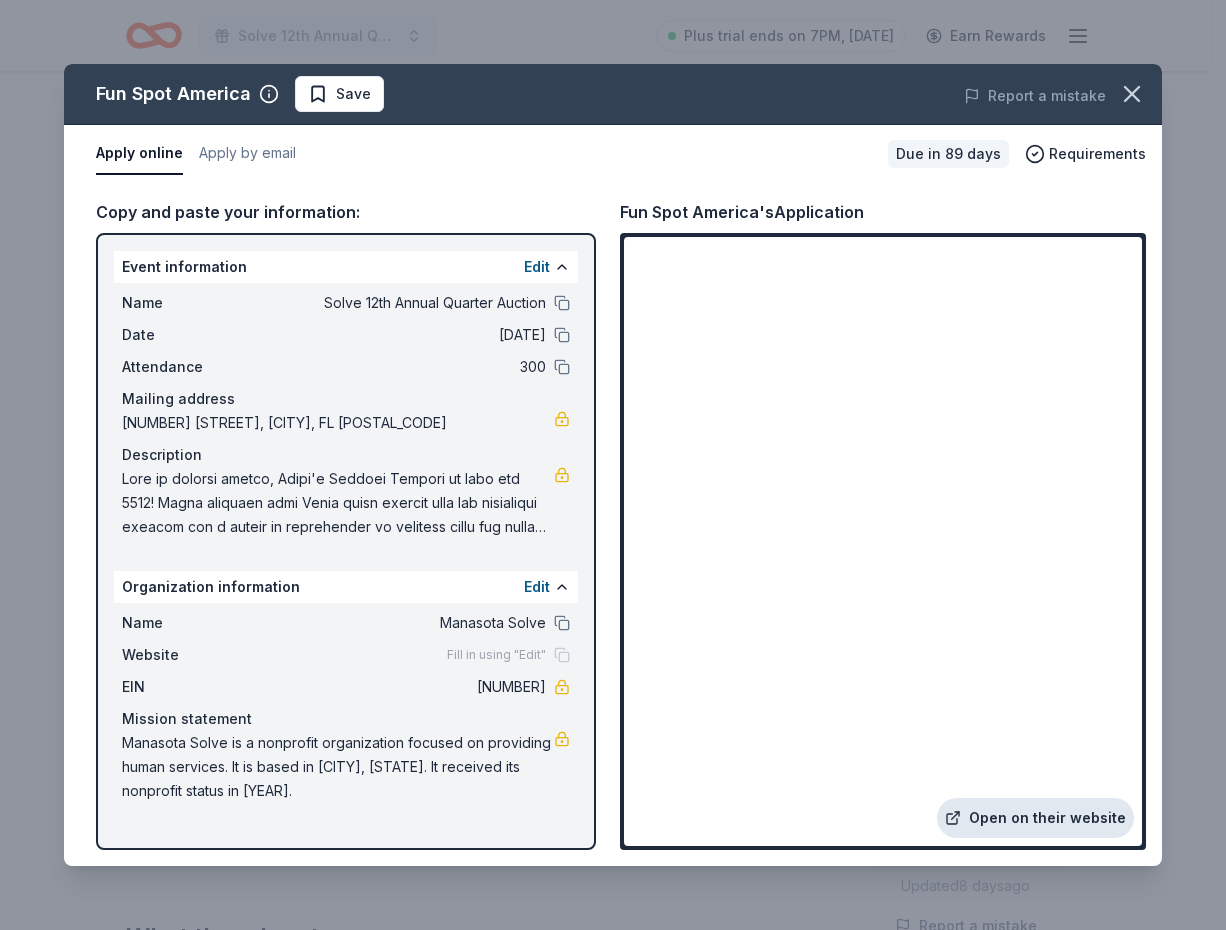 click on "Open on their website" at bounding box center [1035, 818] 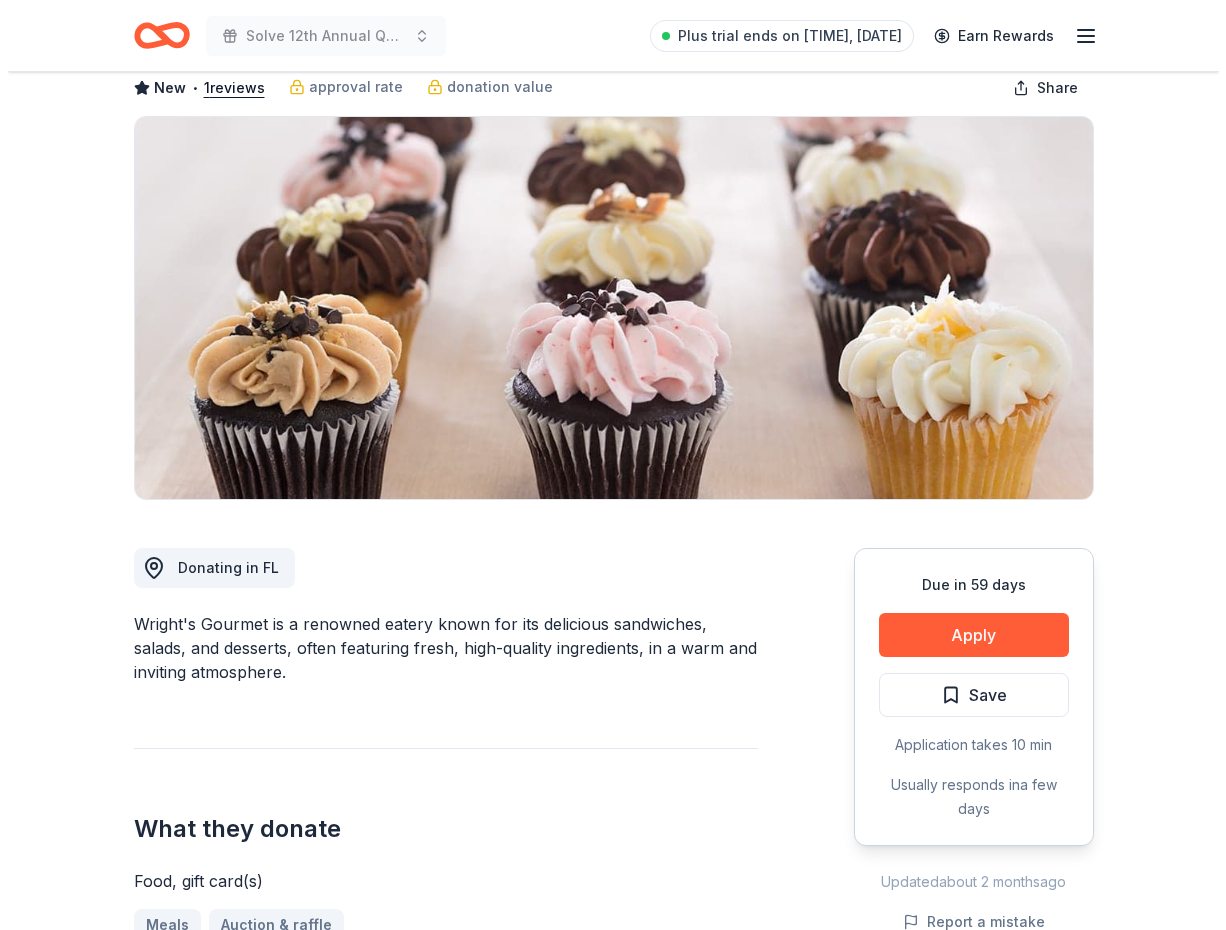 scroll, scrollTop: 100, scrollLeft: 0, axis: vertical 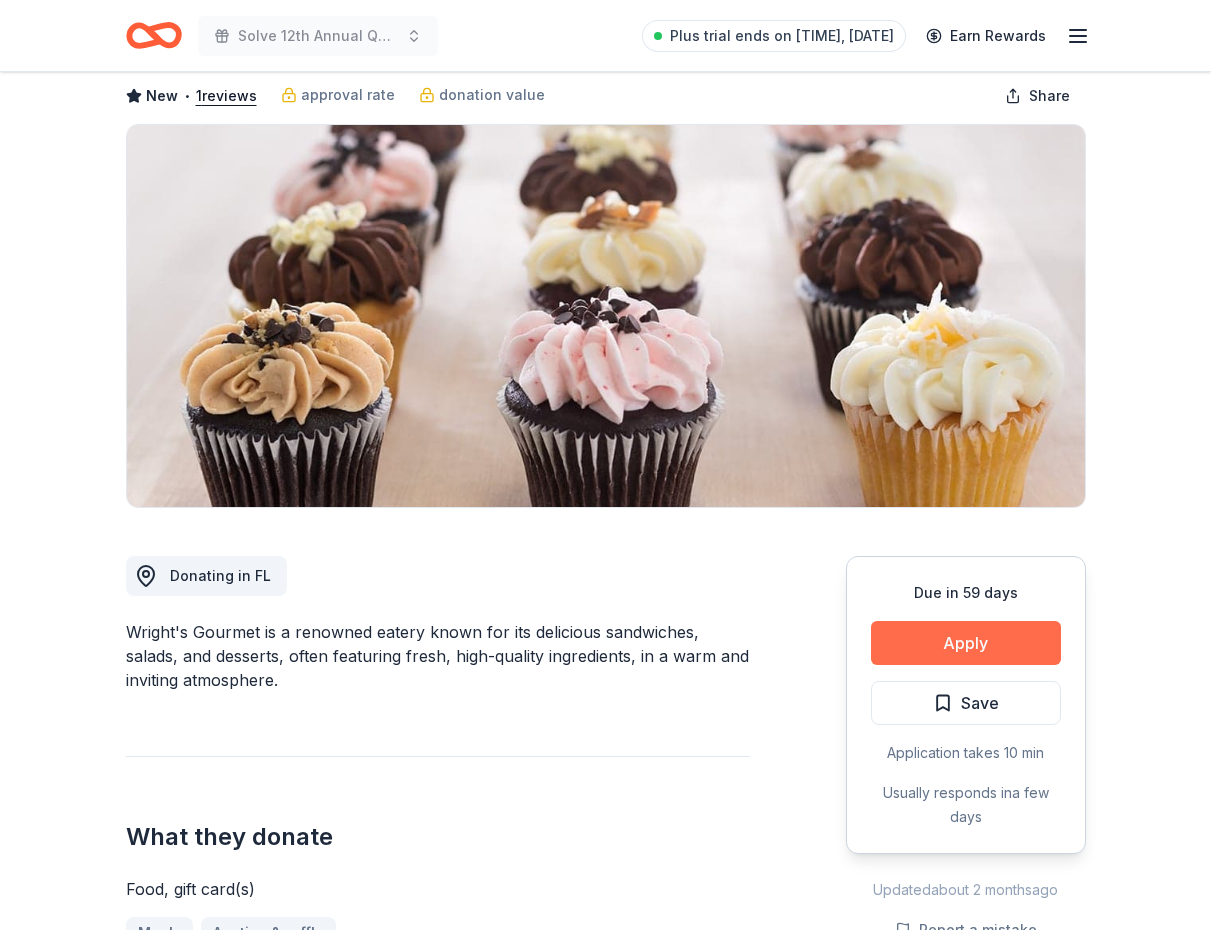 click on "Apply" at bounding box center (966, 643) 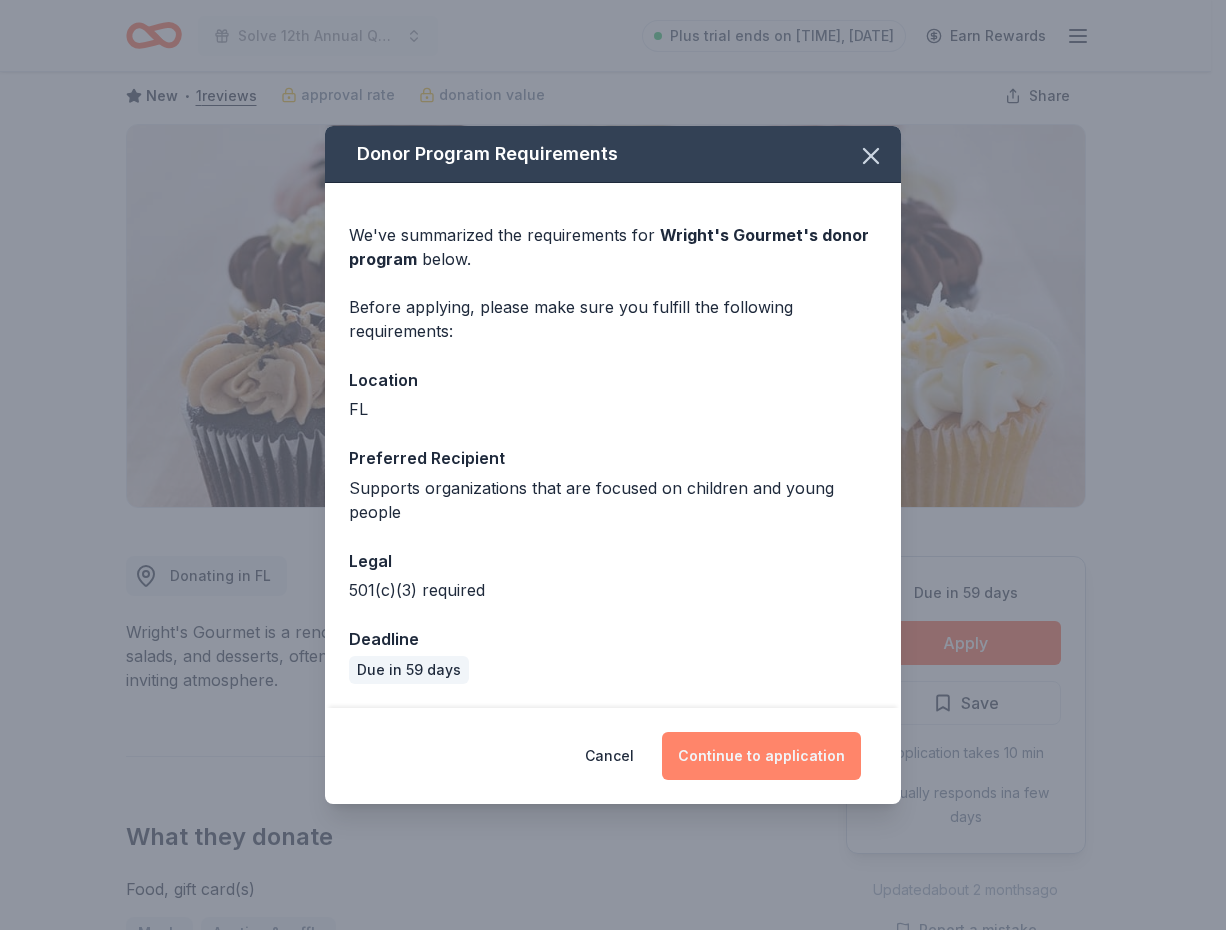 click on "Continue to application" at bounding box center (761, 756) 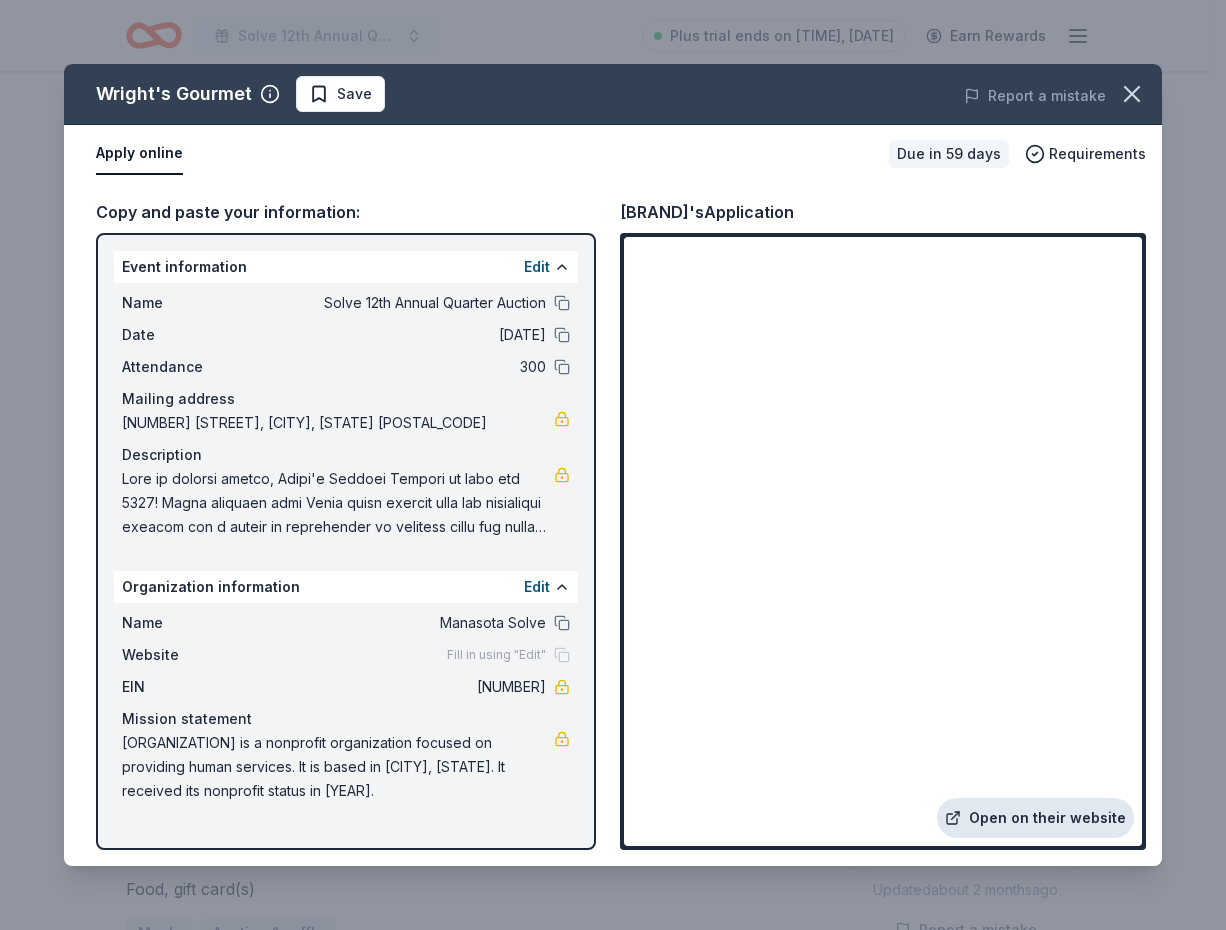 click on "Open on their website" at bounding box center [1035, 818] 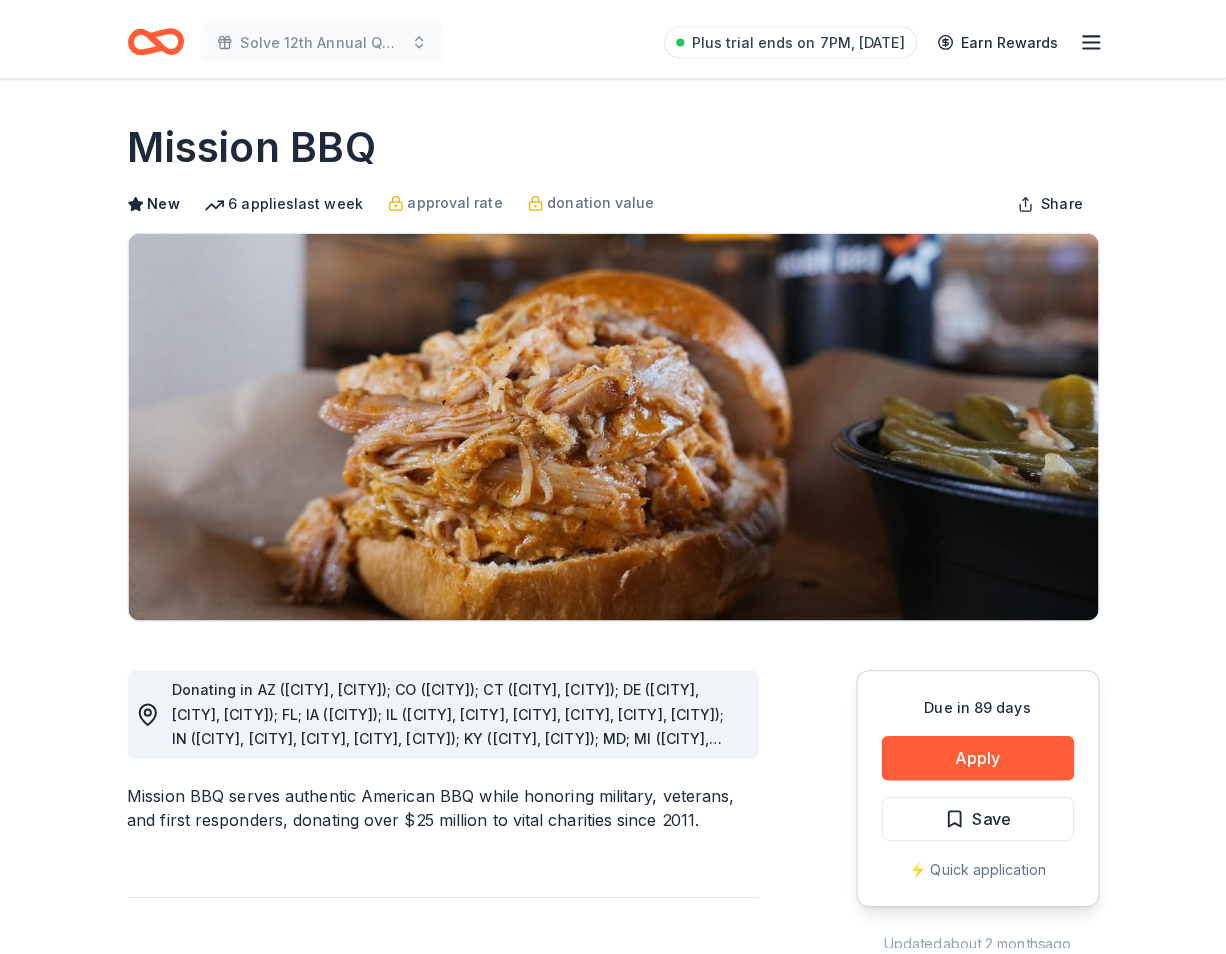 scroll, scrollTop: 0, scrollLeft: 0, axis: both 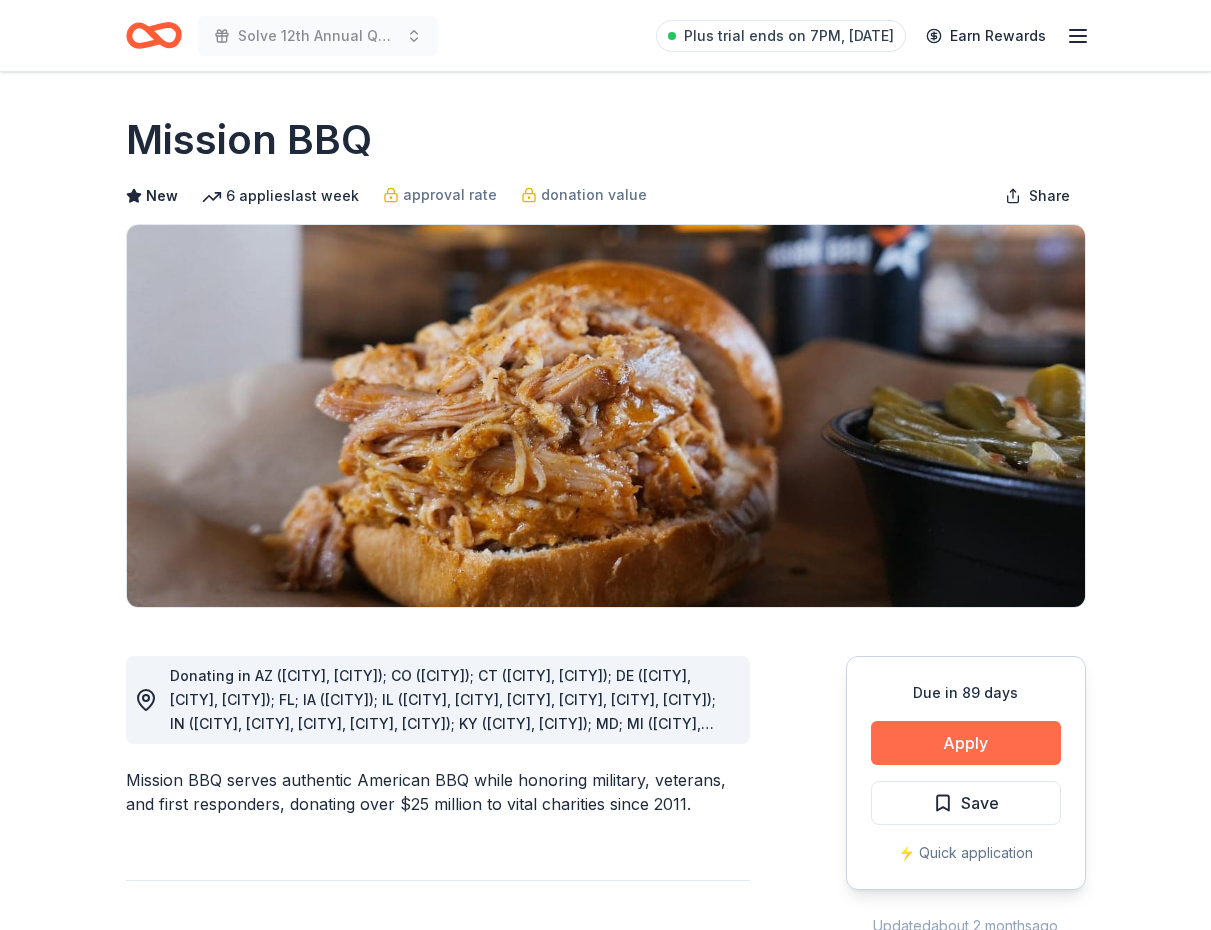 click on "Apply" at bounding box center (966, 743) 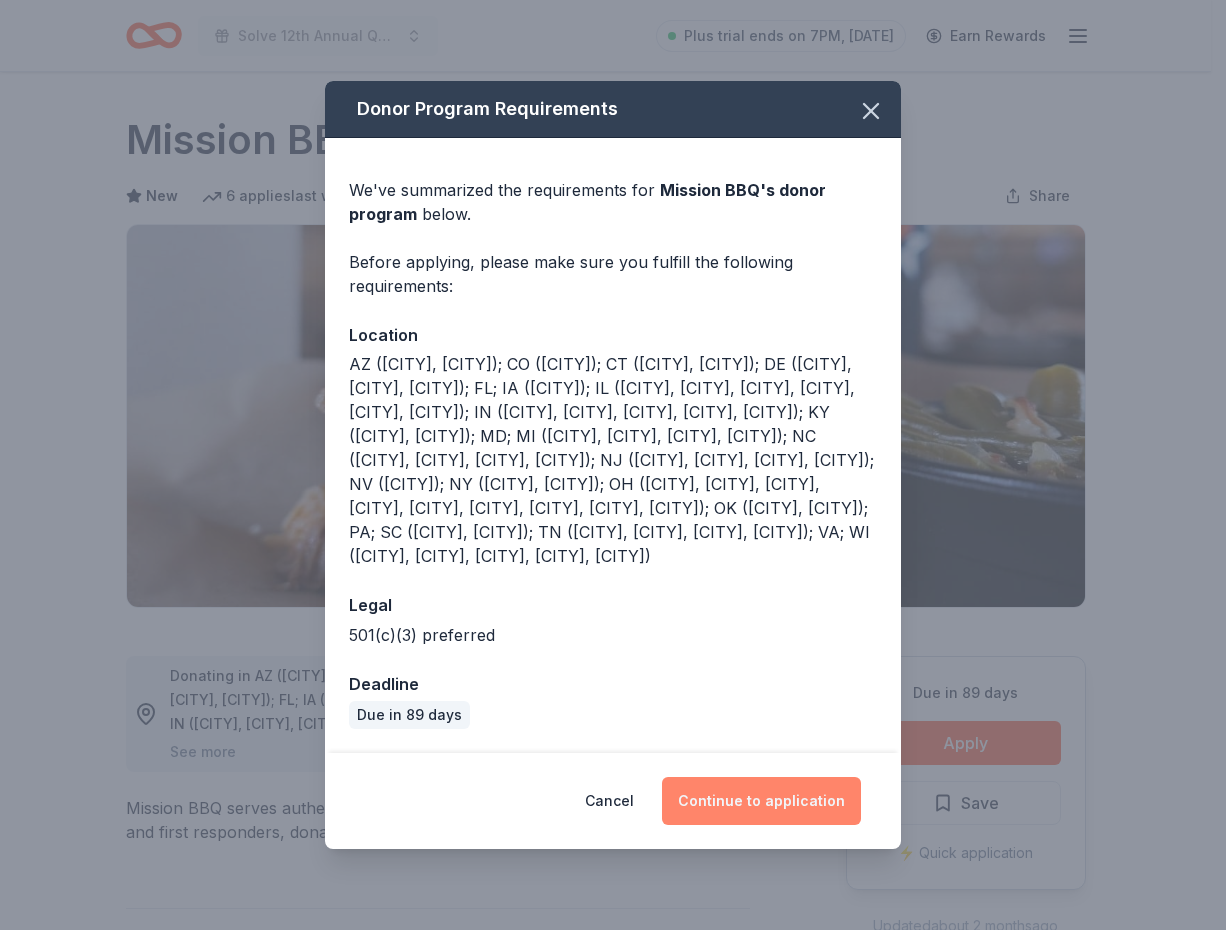 click on "Continue to application" at bounding box center (761, 801) 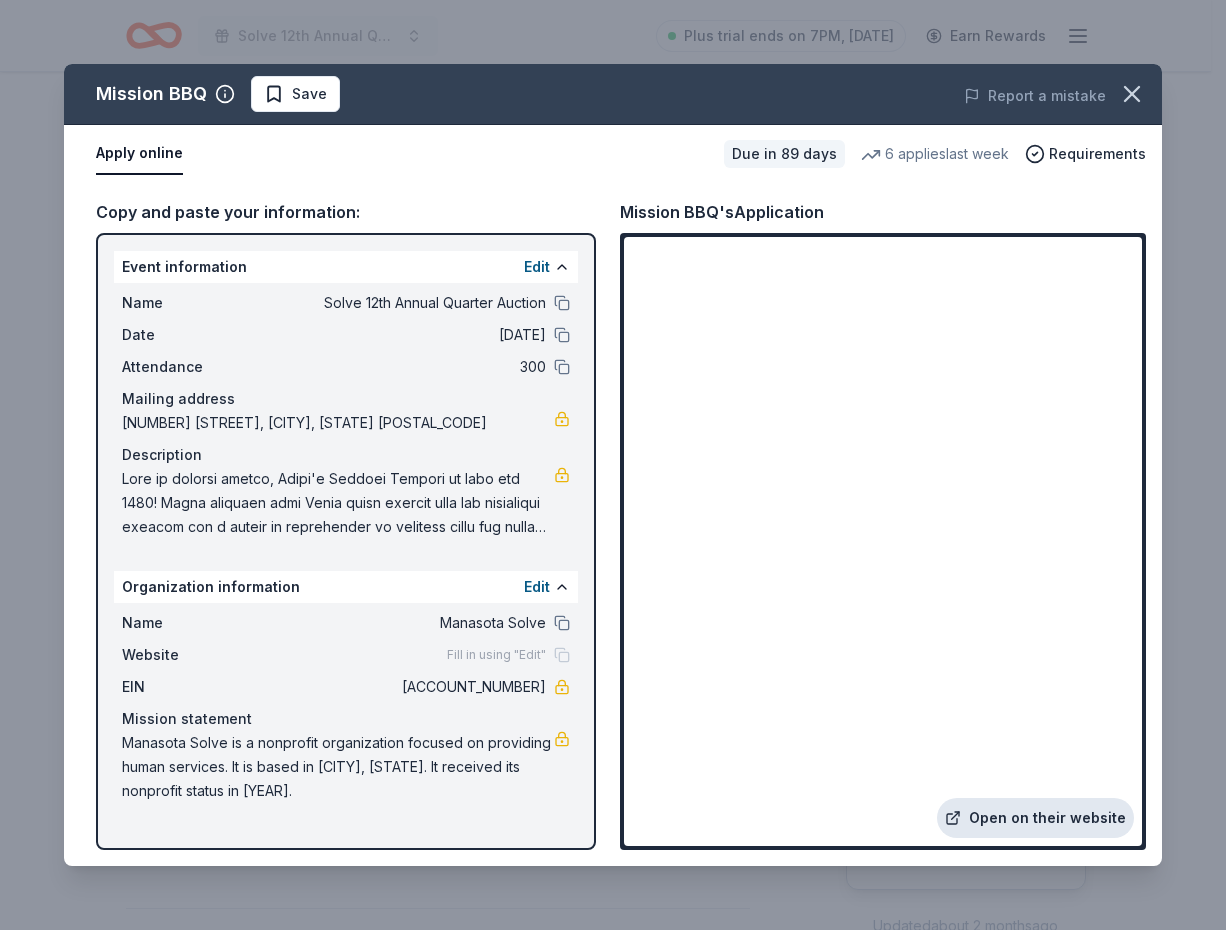 click on "Open on their website" at bounding box center (1035, 818) 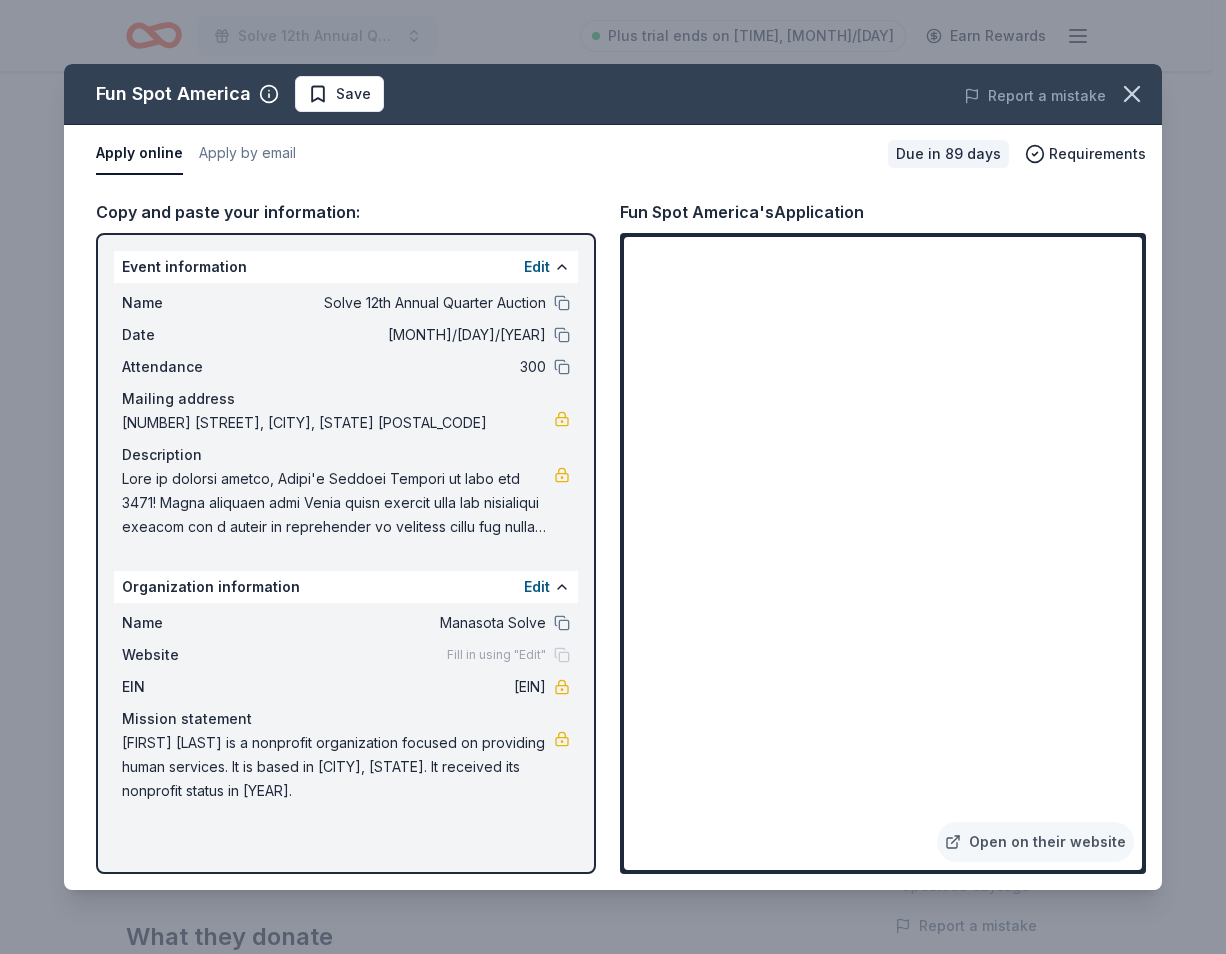 scroll, scrollTop: 0, scrollLeft: 0, axis: both 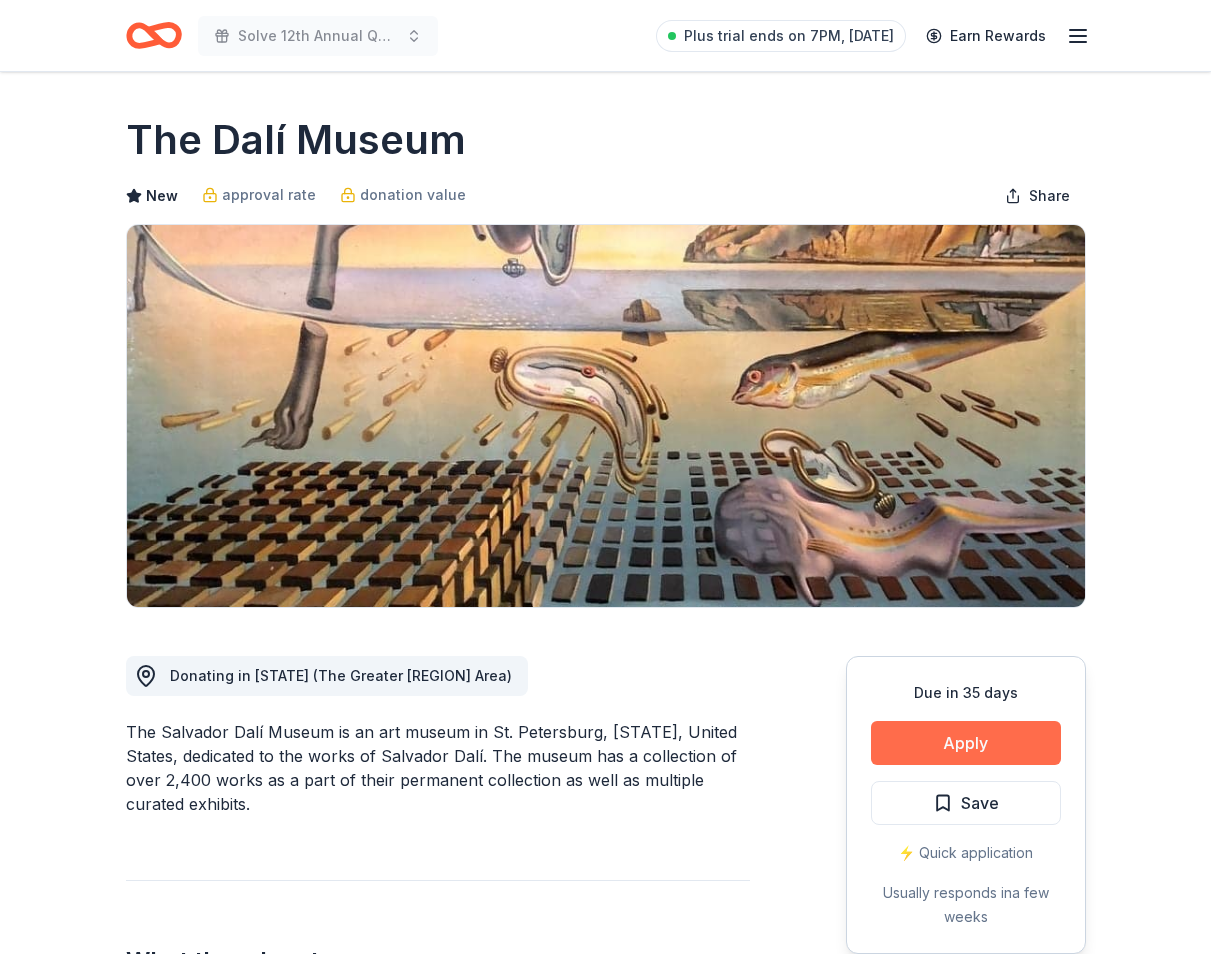 click on "Apply" at bounding box center [966, 743] 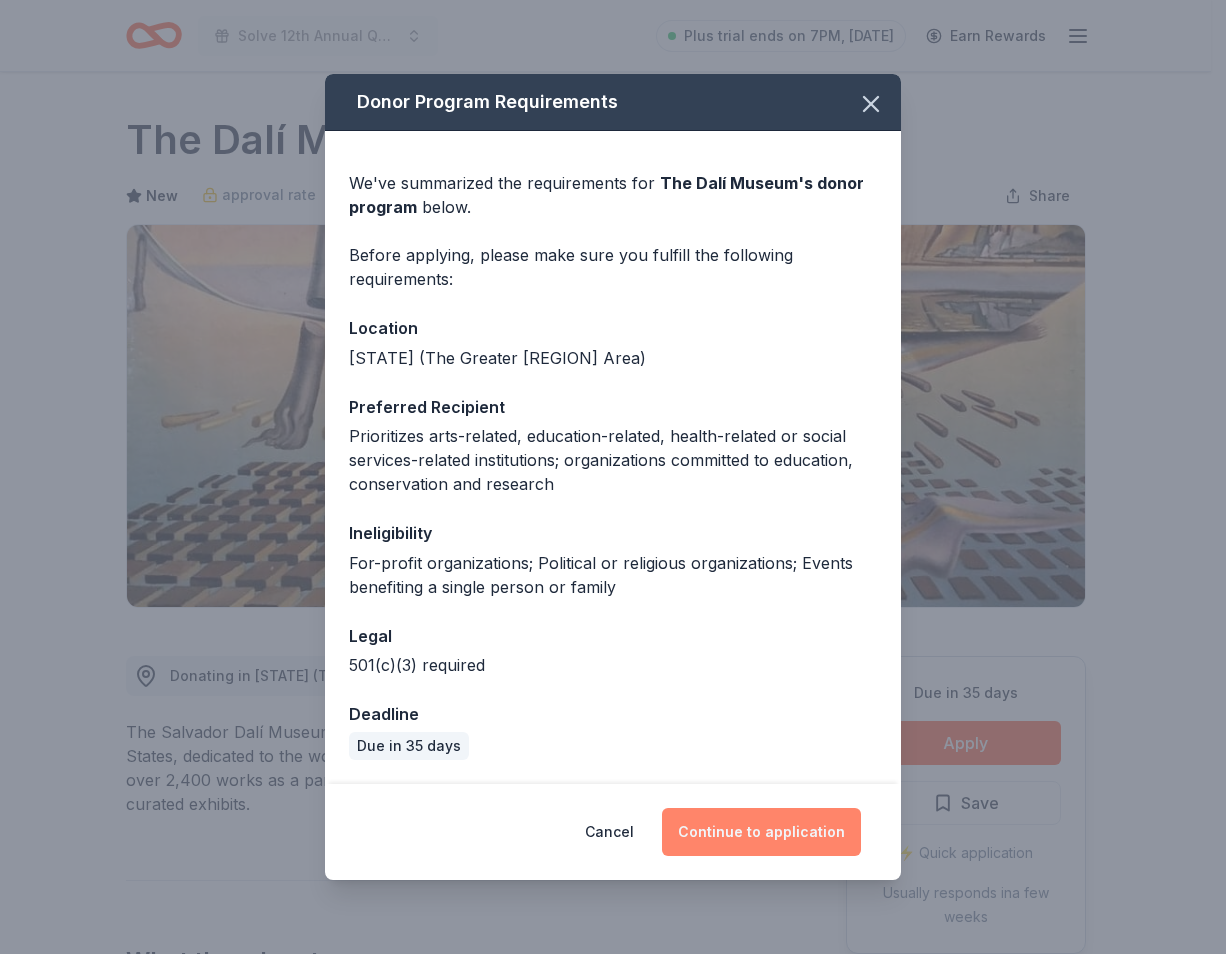 click on "Continue to application" at bounding box center (761, 832) 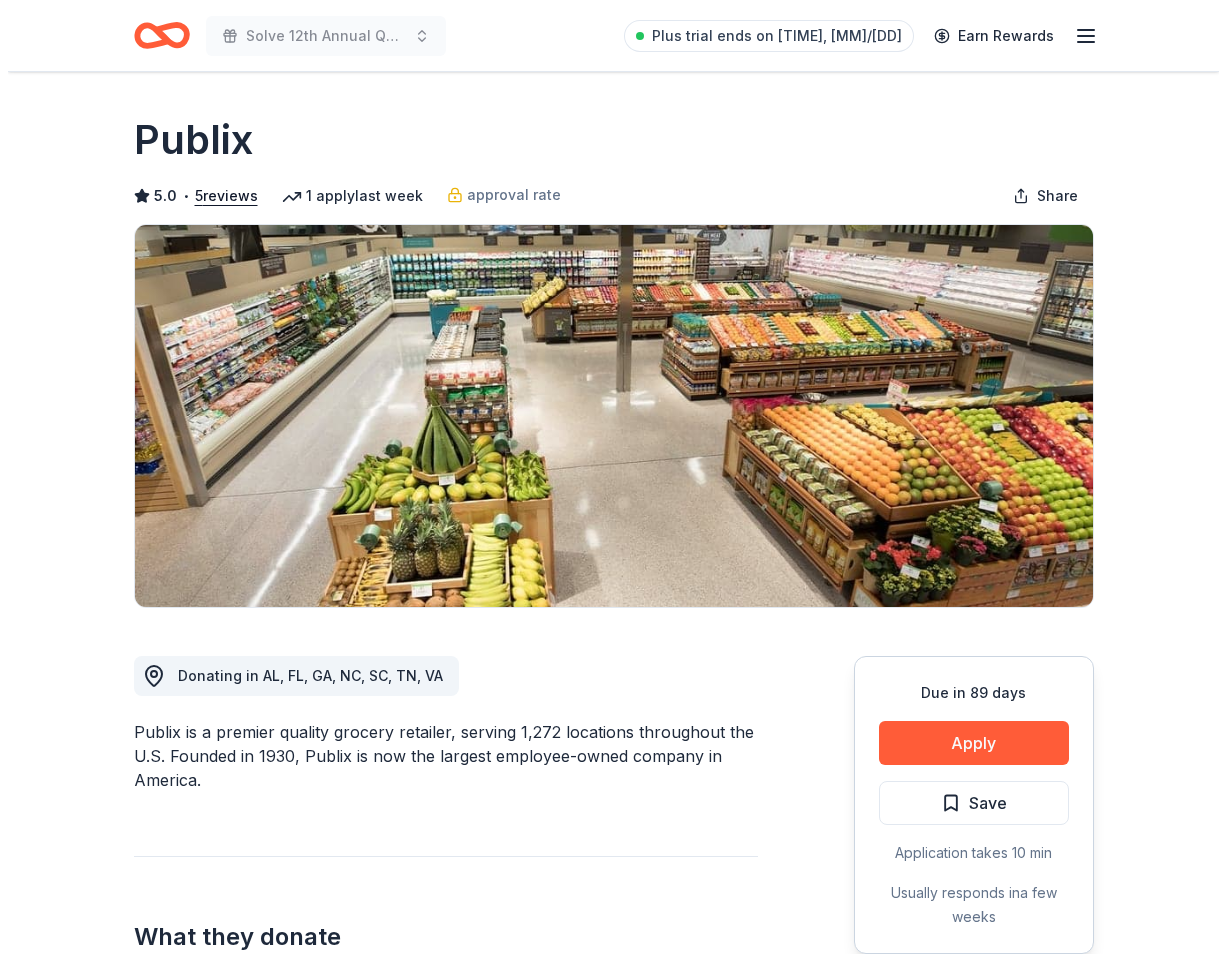 scroll, scrollTop: 0, scrollLeft: 0, axis: both 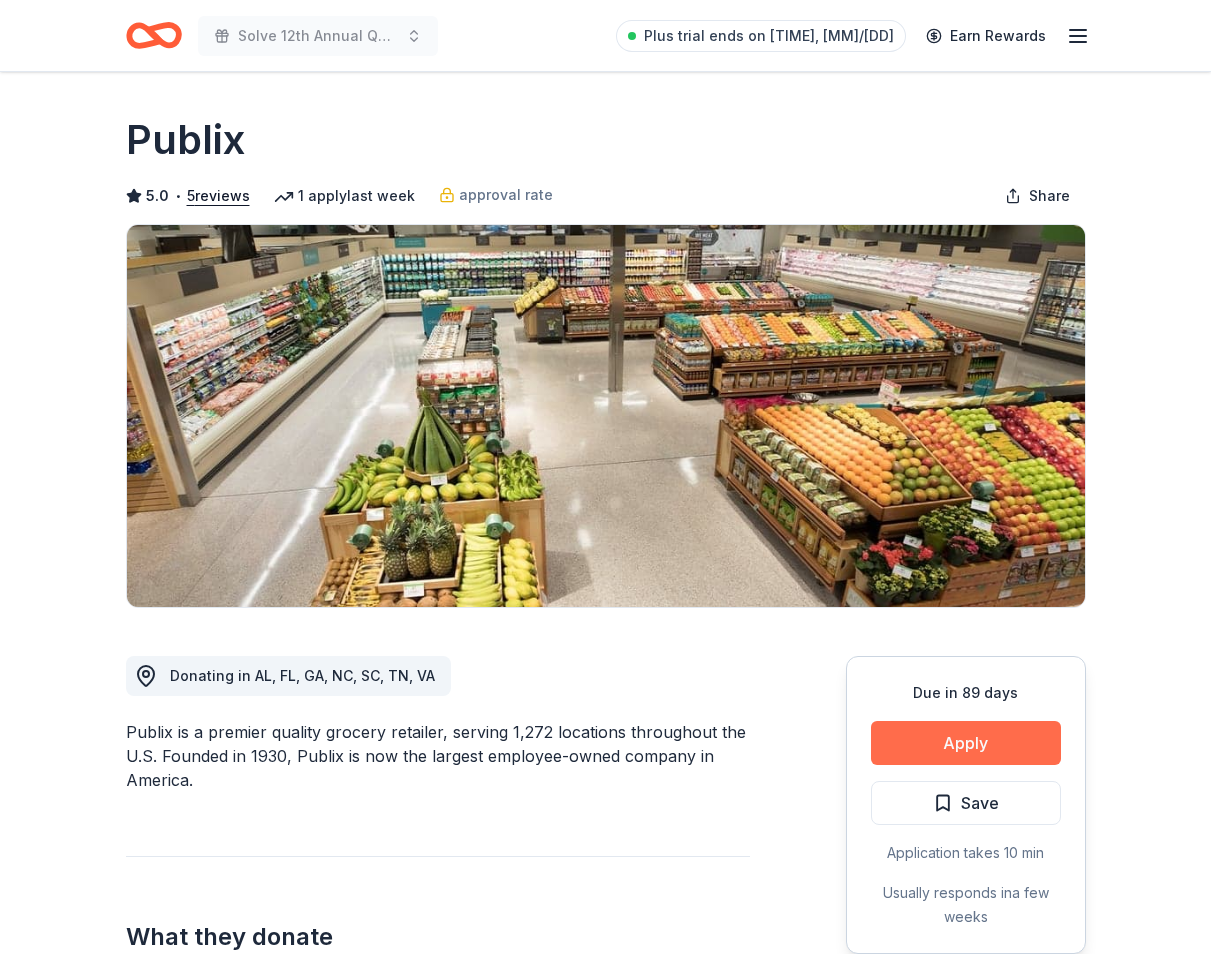click on "Apply" at bounding box center [966, 743] 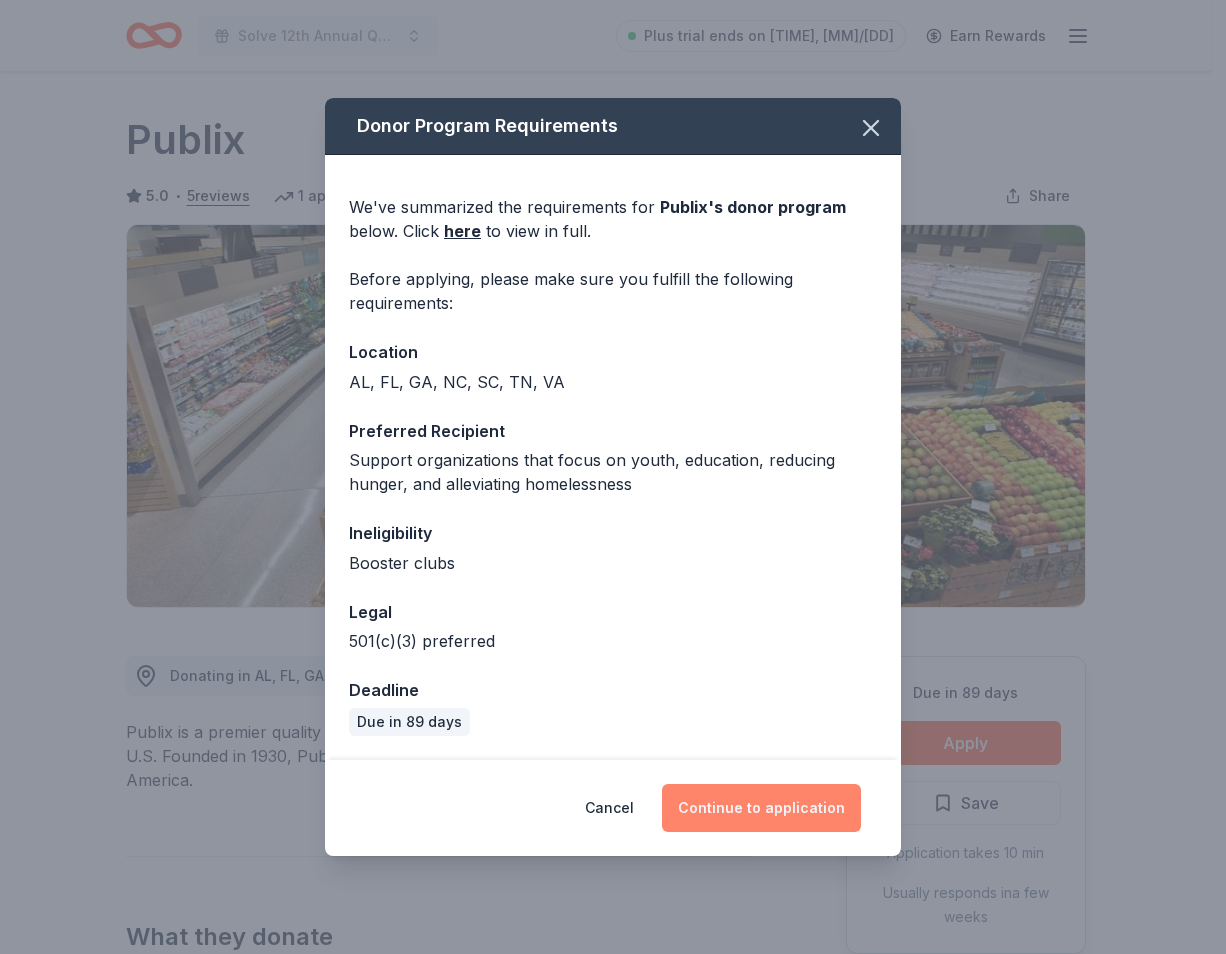 click on "Continue to application" at bounding box center (761, 808) 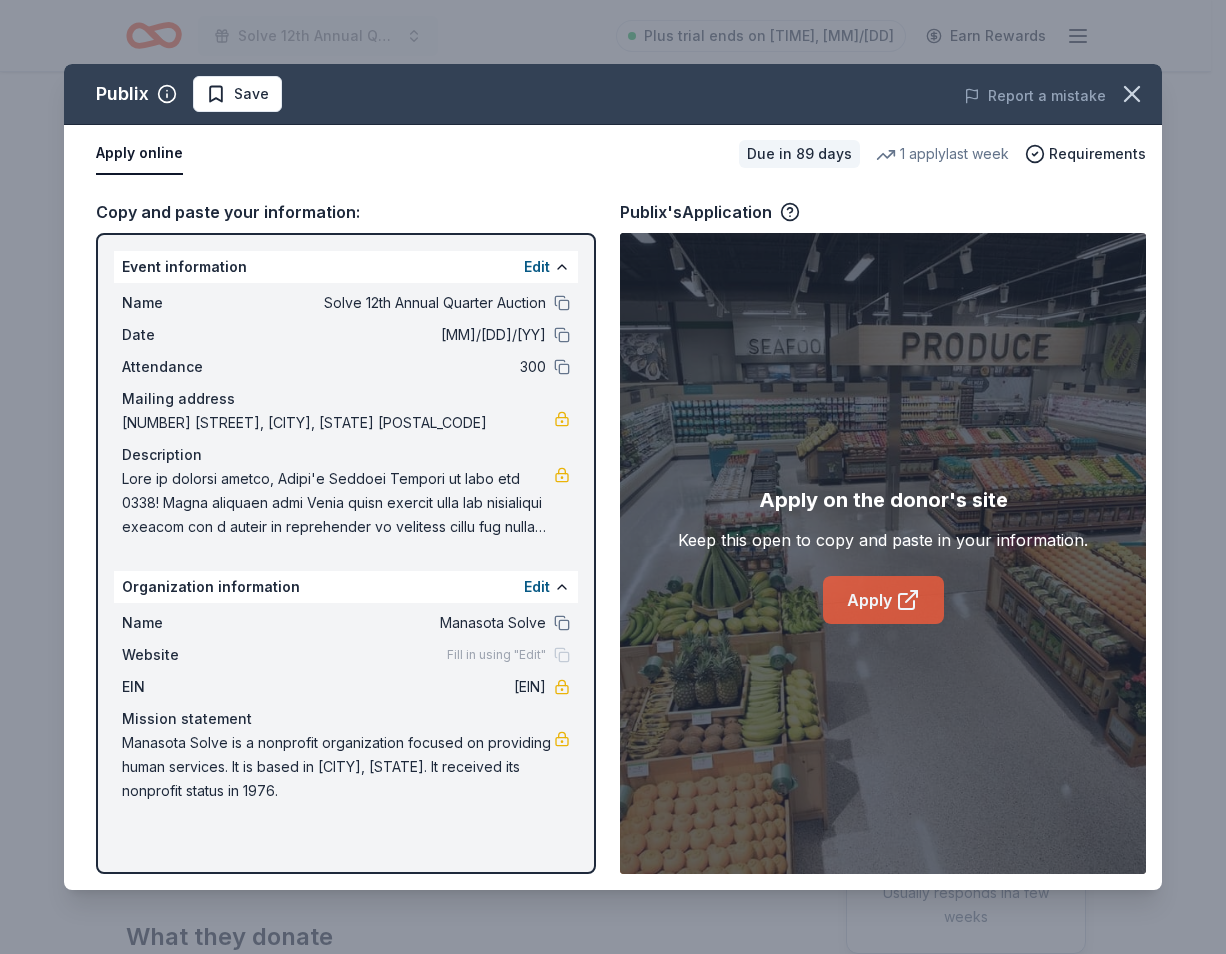 click on "Apply" at bounding box center (883, 600) 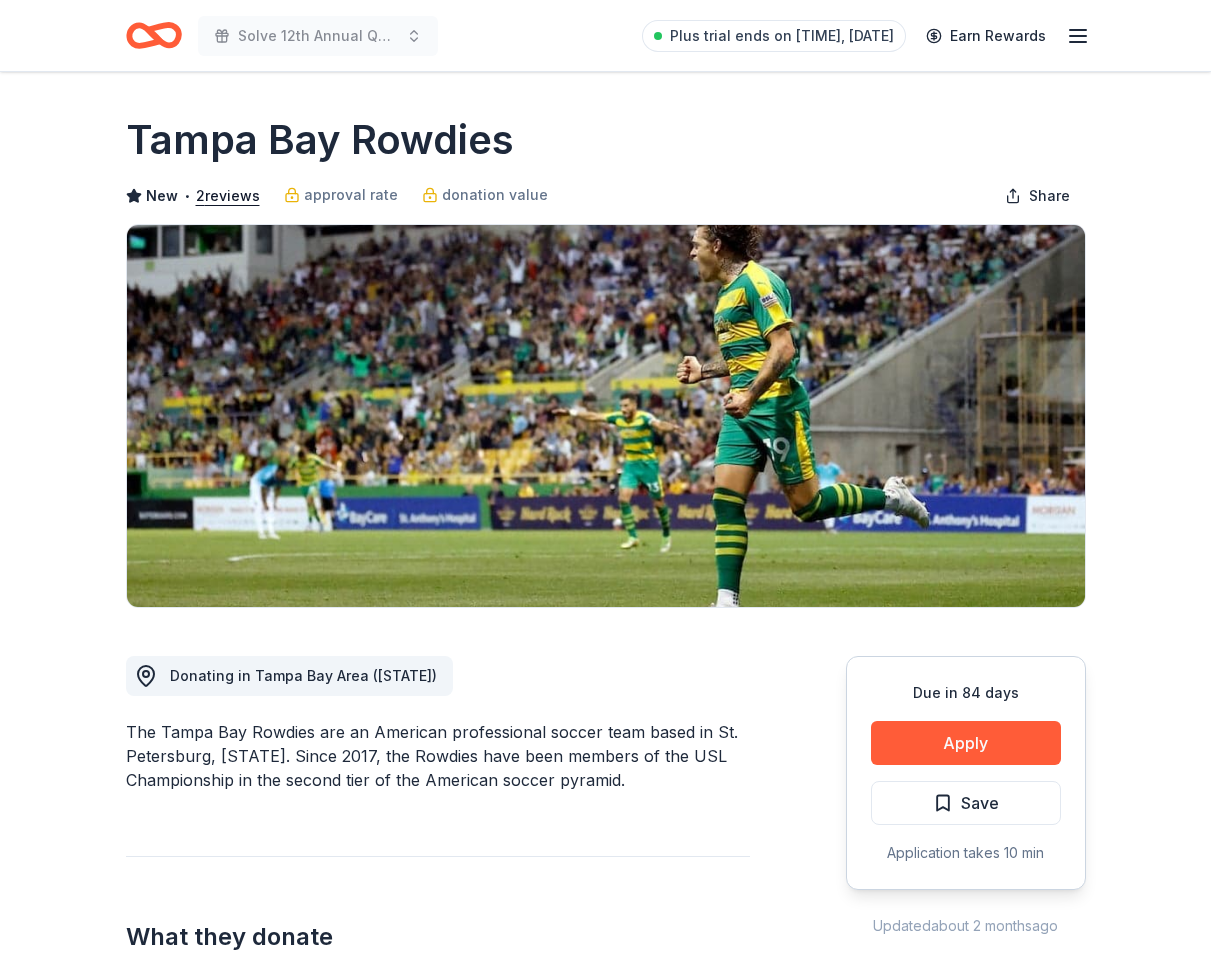 scroll, scrollTop: 0, scrollLeft: 0, axis: both 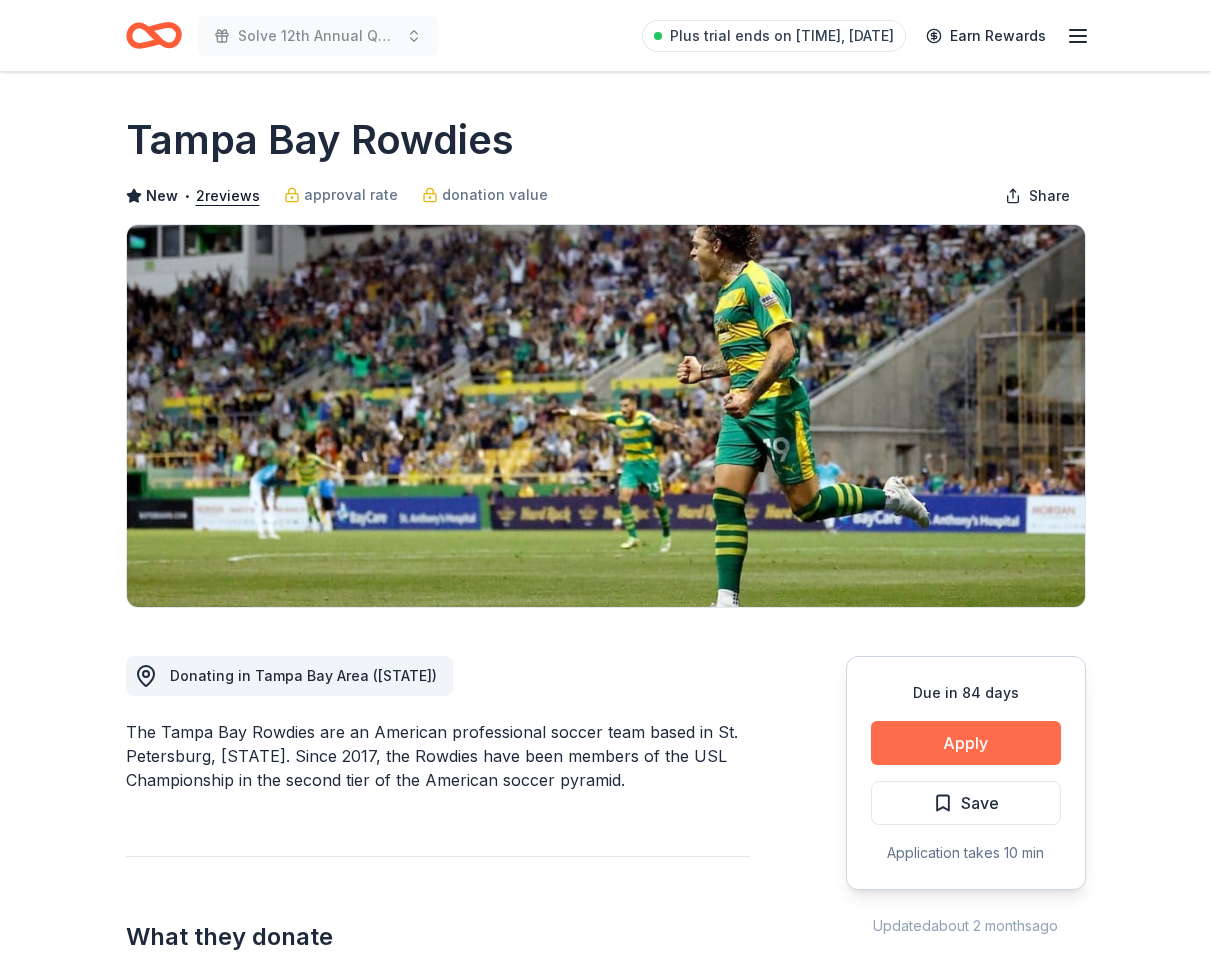 click on "Apply" at bounding box center [966, 743] 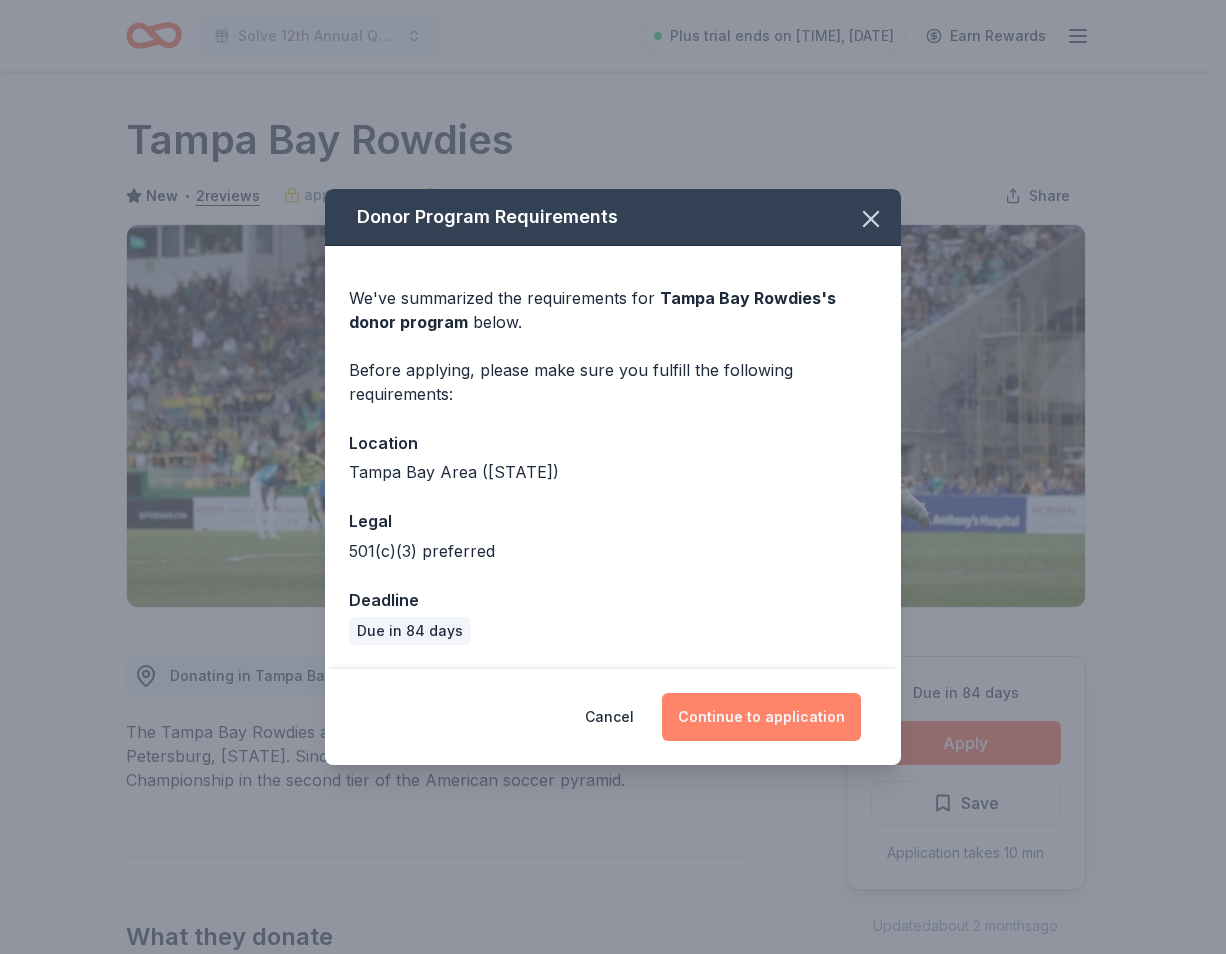click on "Continue to application" at bounding box center (761, 717) 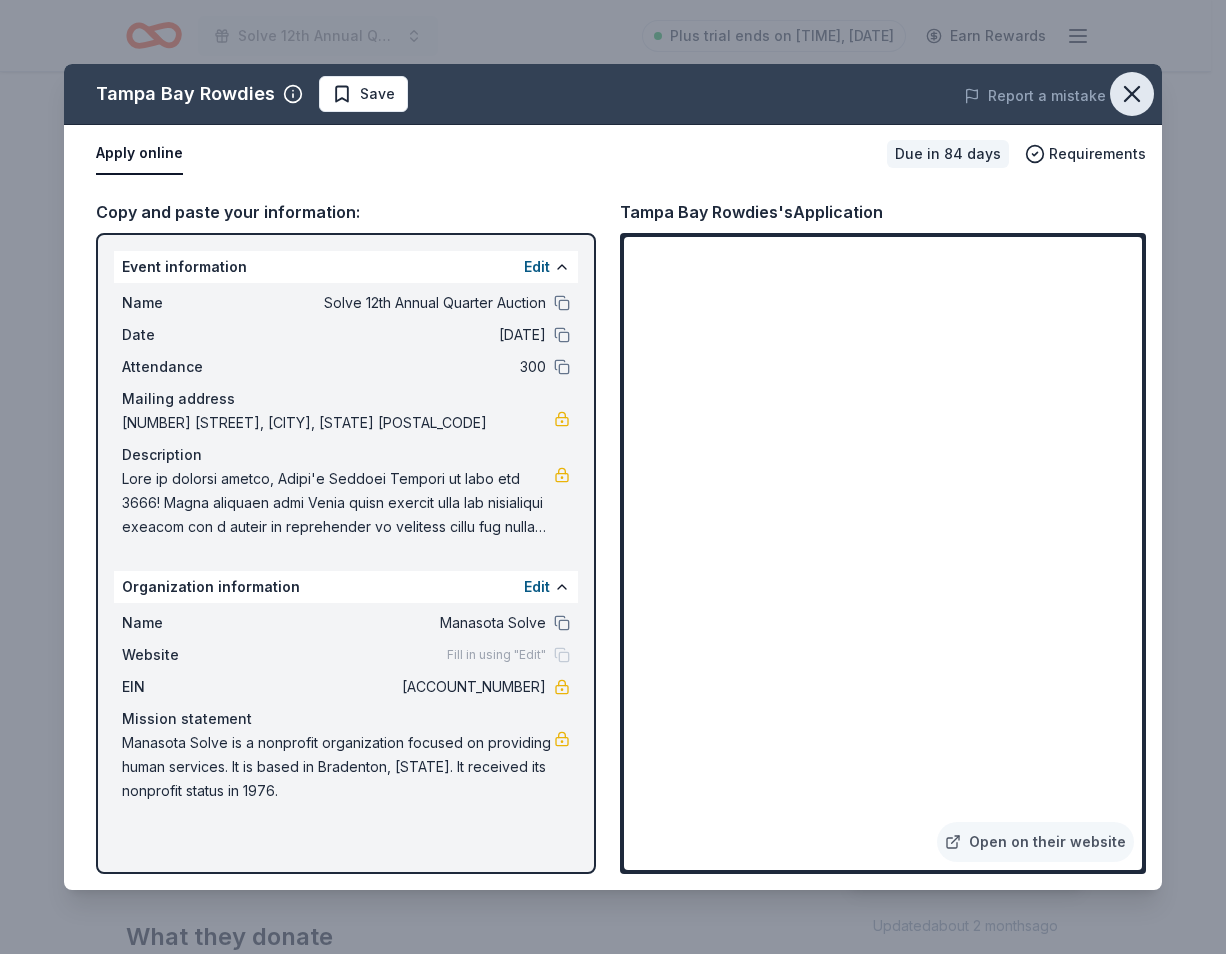click 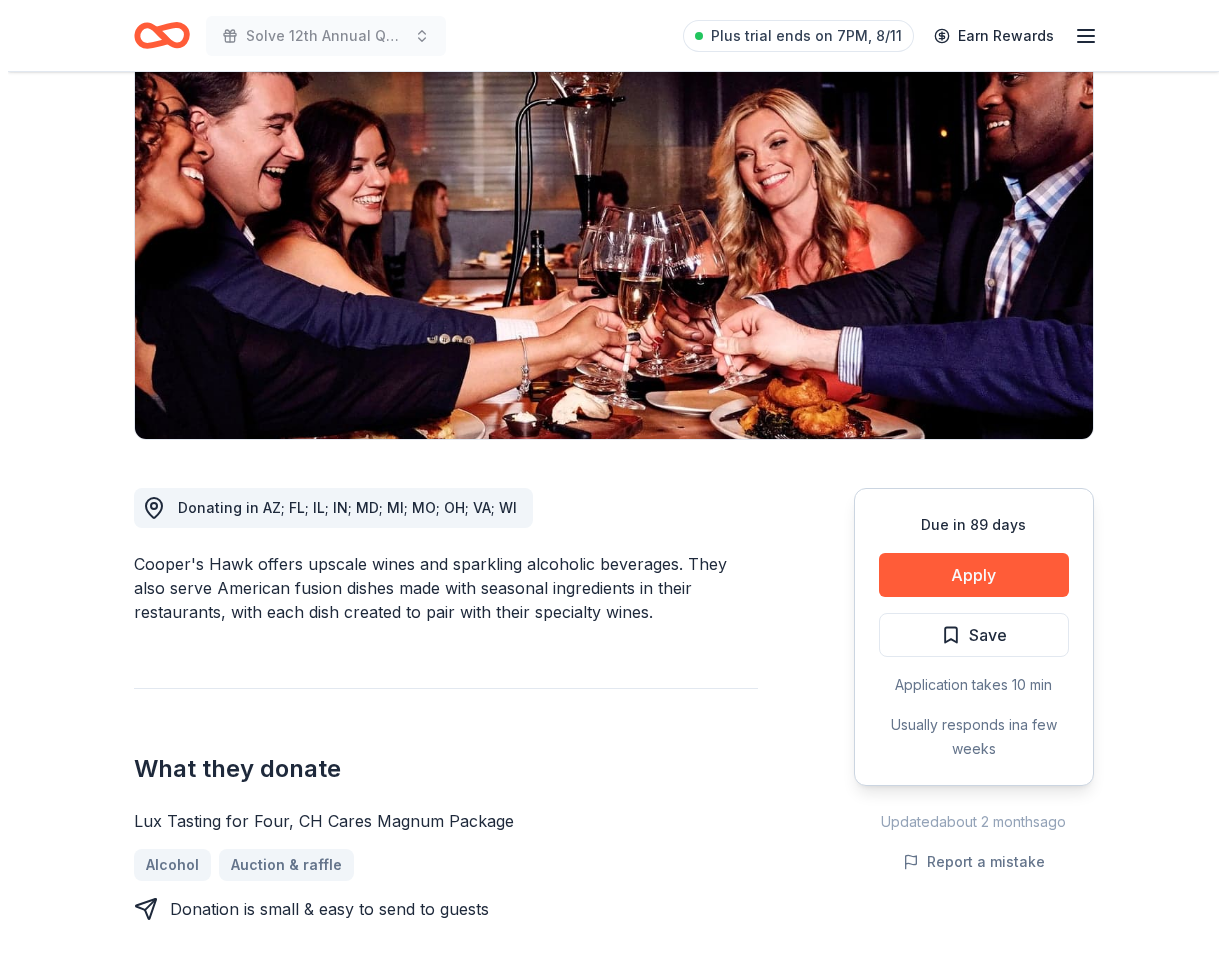 scroll, scrollTop: 100, scrollLeft: 0, axis: vertical 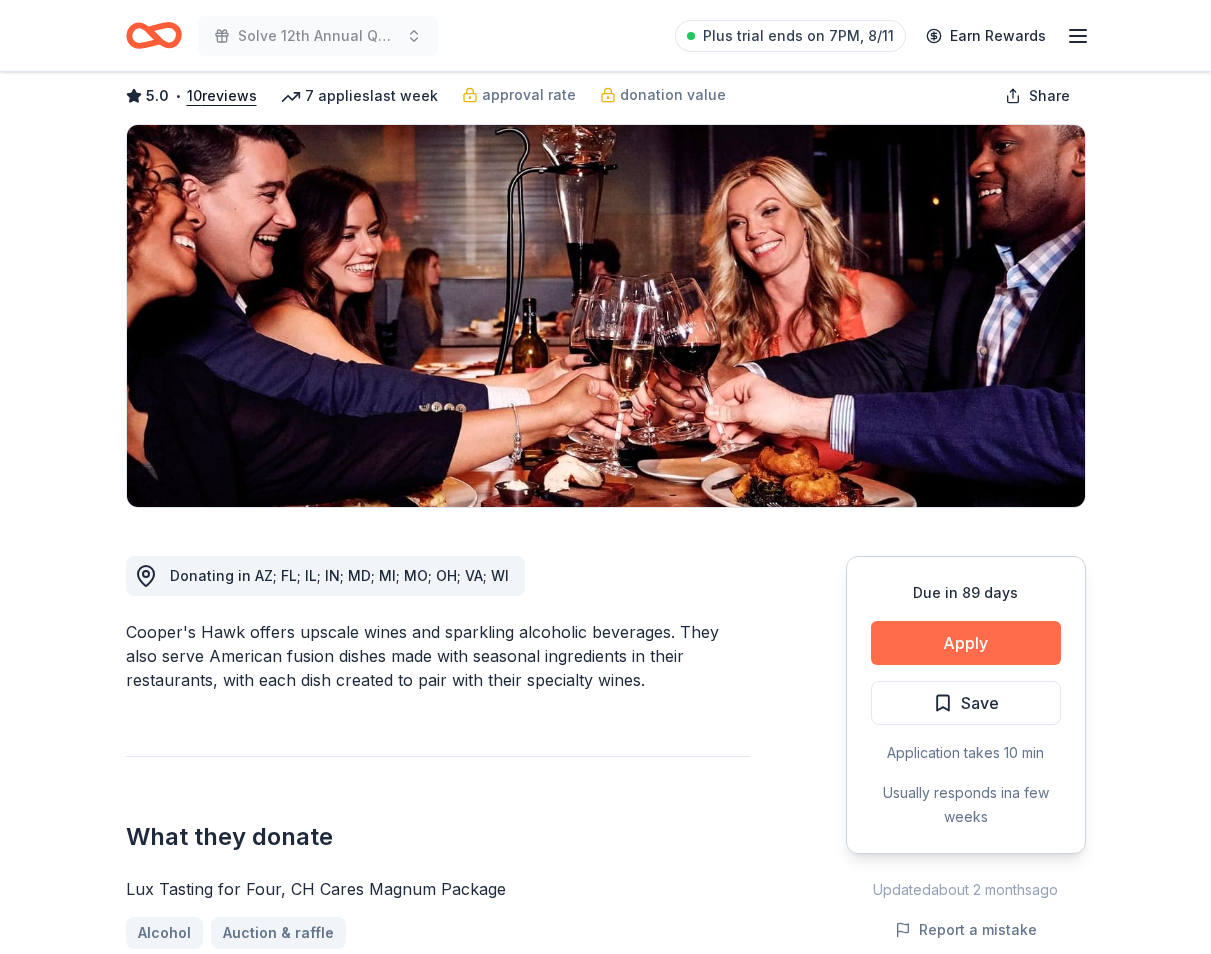 click on "Apply" at bounding box center [966, 643] 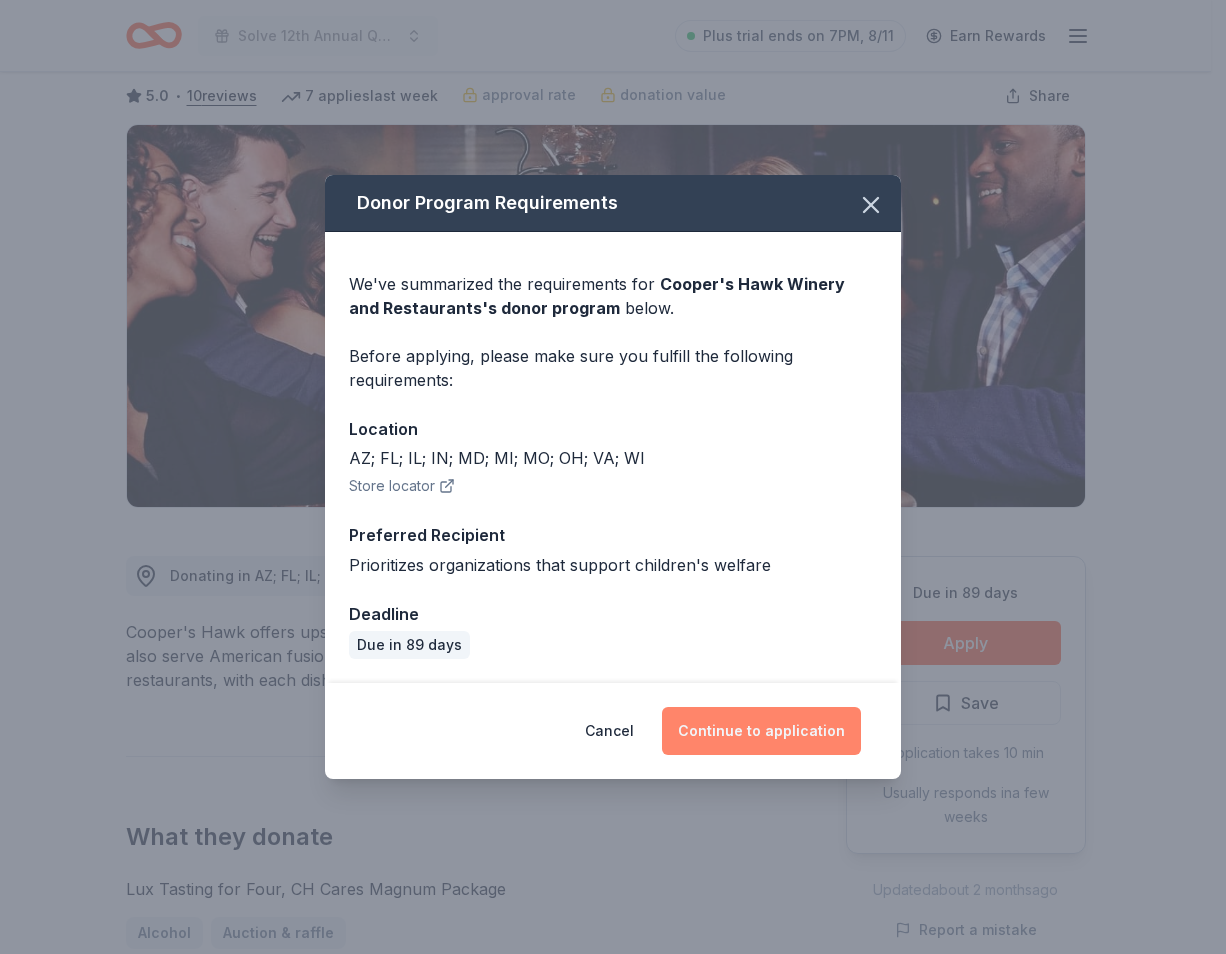 click on "Continue to application" at bounding box center [761, 731] 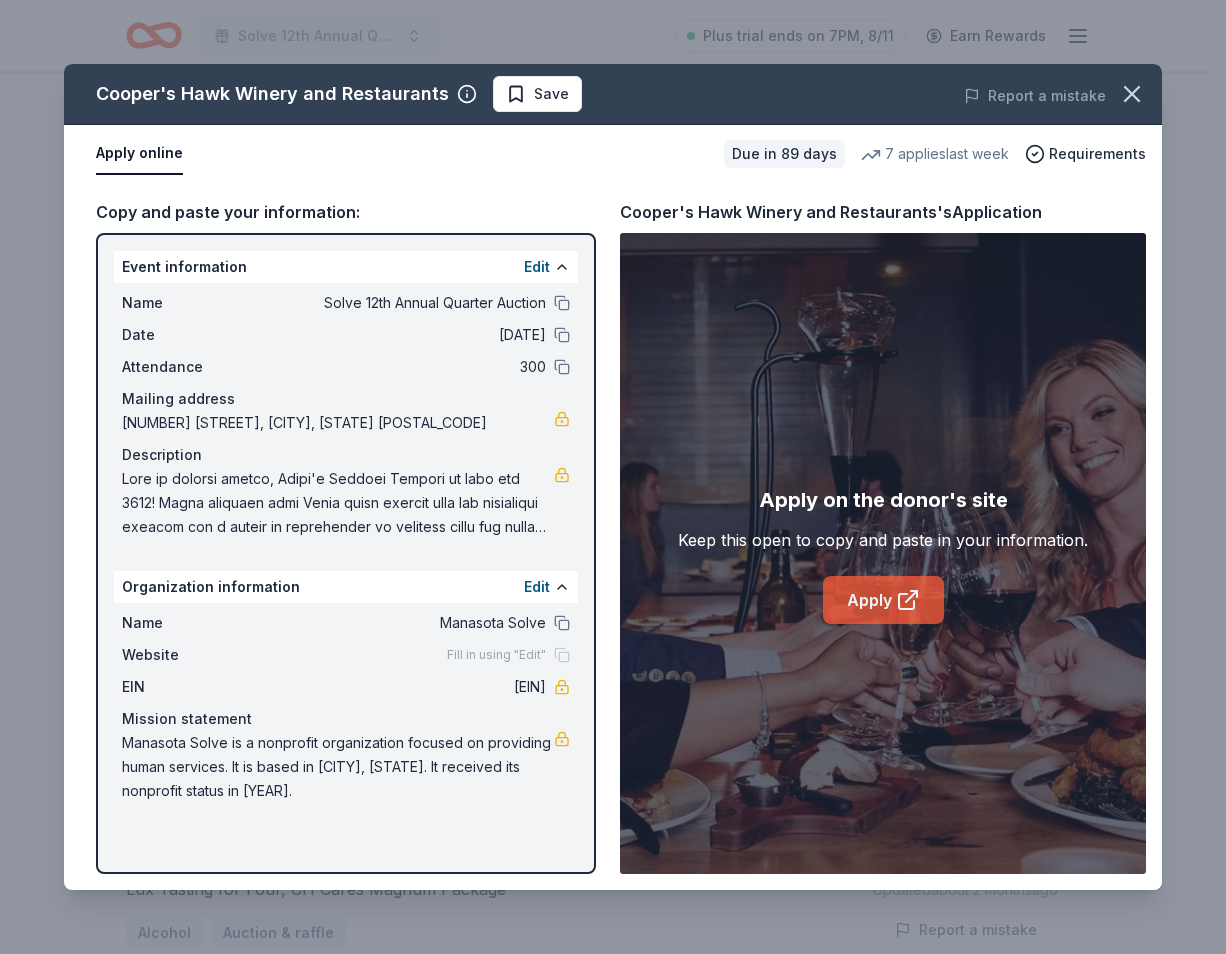 click on "Apply" at bounding box center [883, 600] 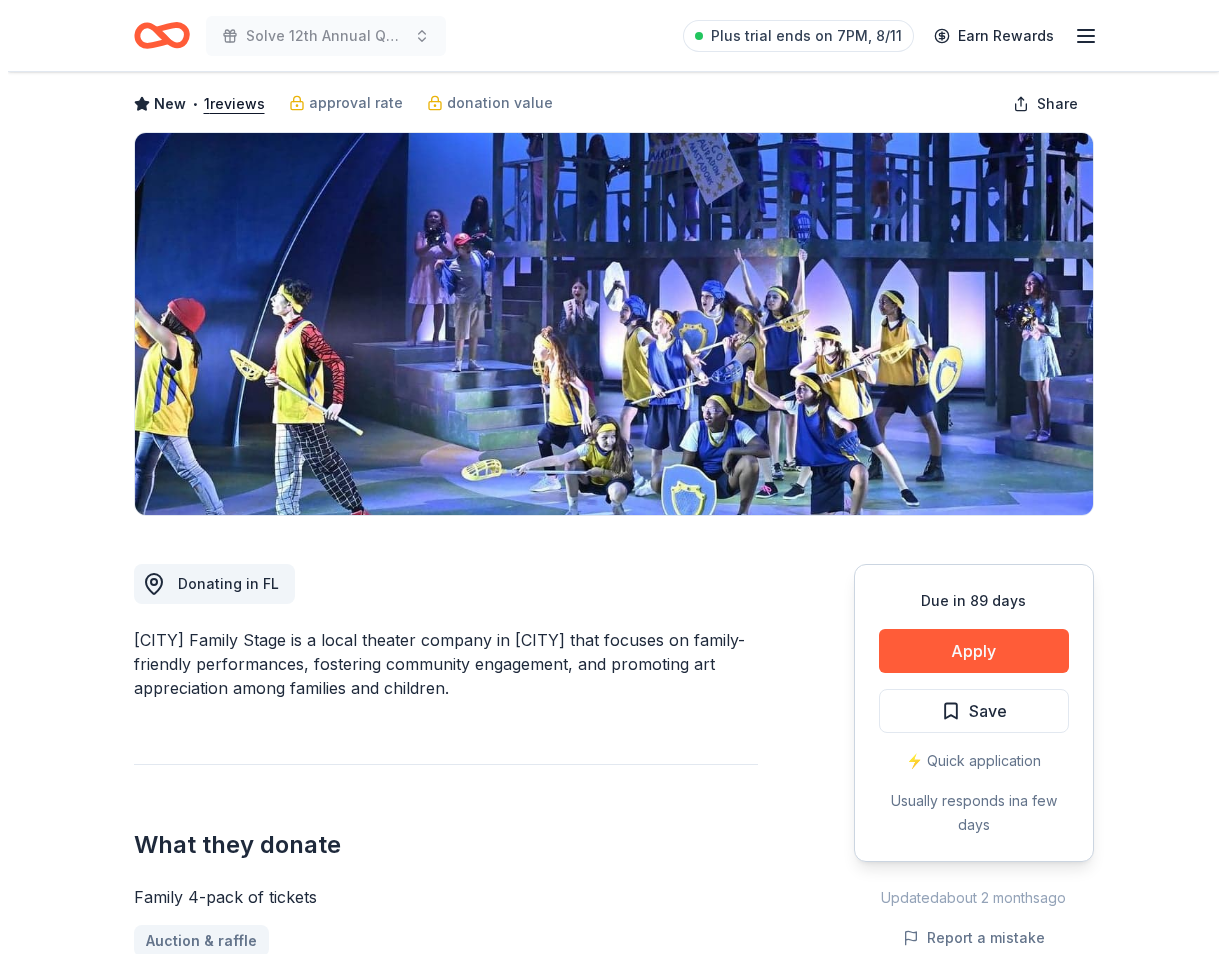 scroll, scrollTop: 200, scrollLeft: 0, axis: vertical 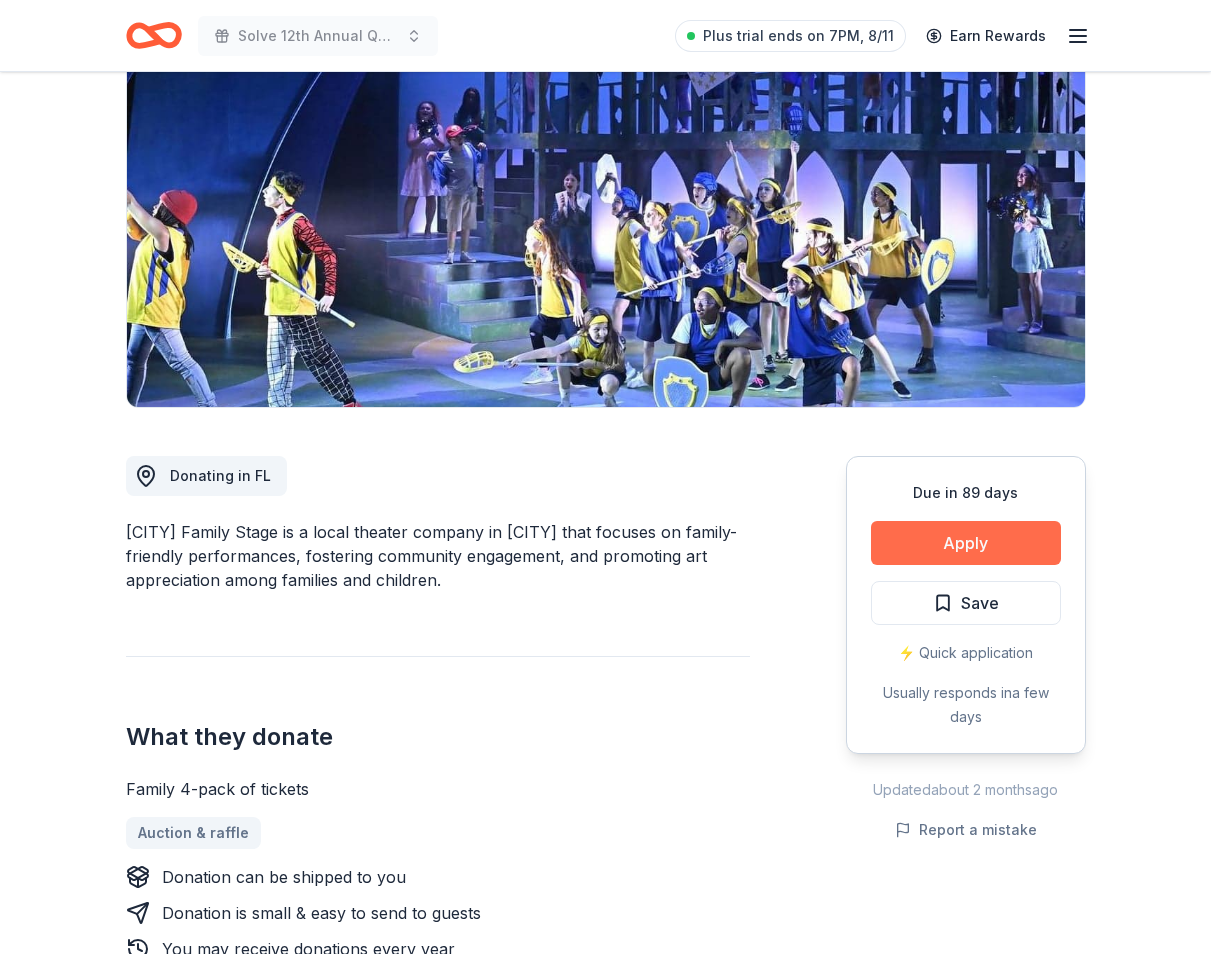 click on "Apply" at bounding box center (966, 543) 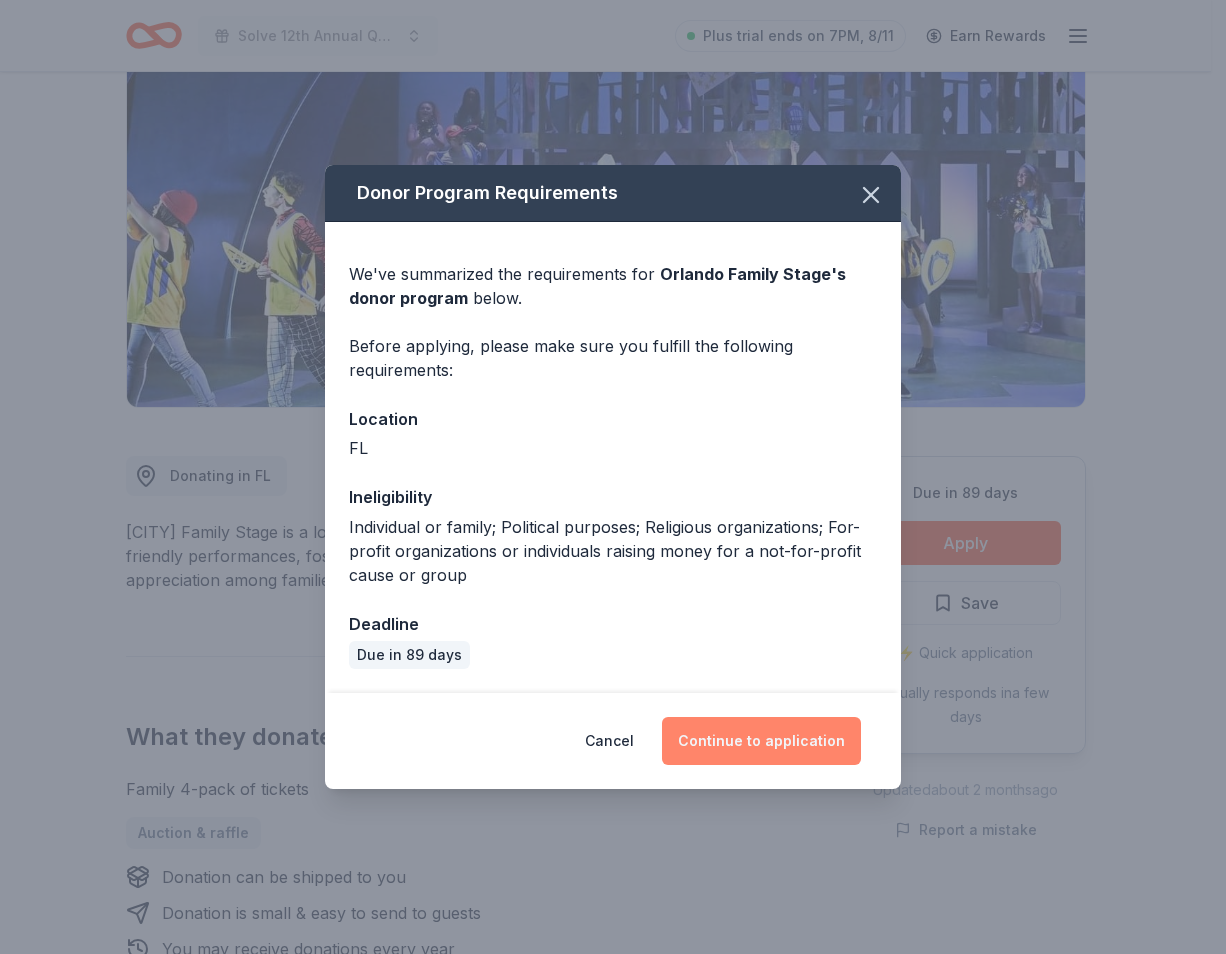 click on "Continue to application" at bounding box center [761, 741] 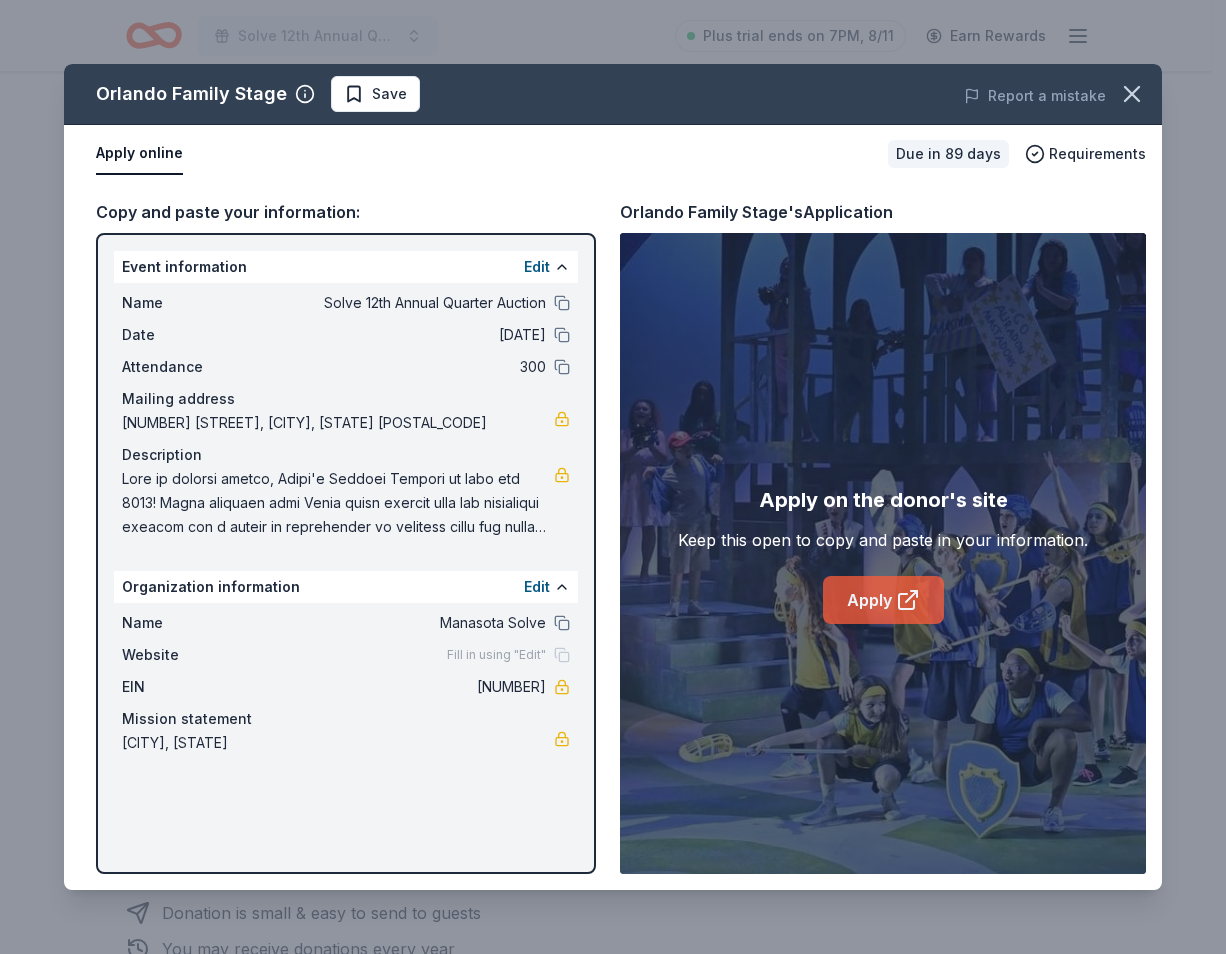 click on "Apply" at bounding box center (883, 600) 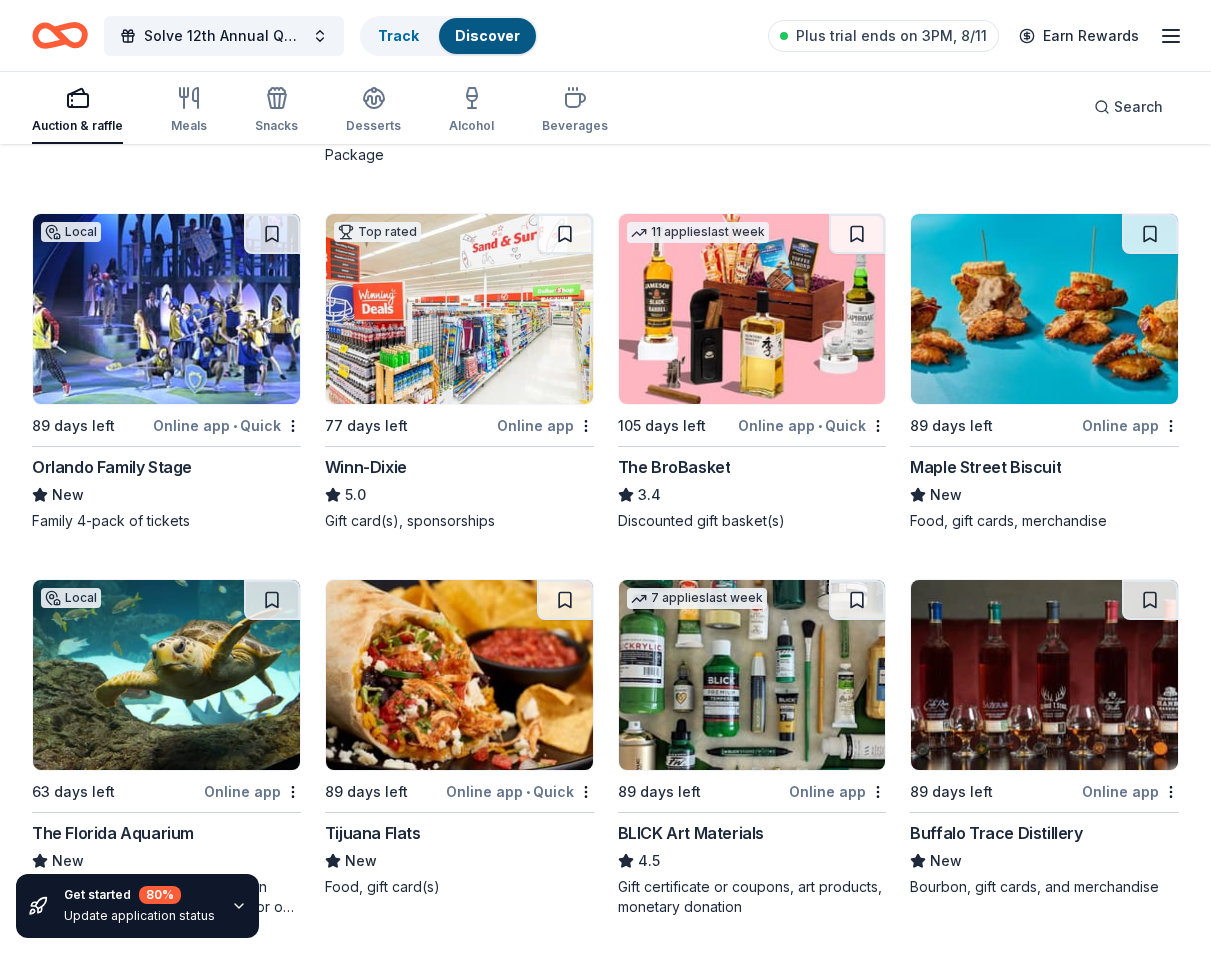 scroll, scrollTop: 4364, scrollLeft: 0, axis: vertical 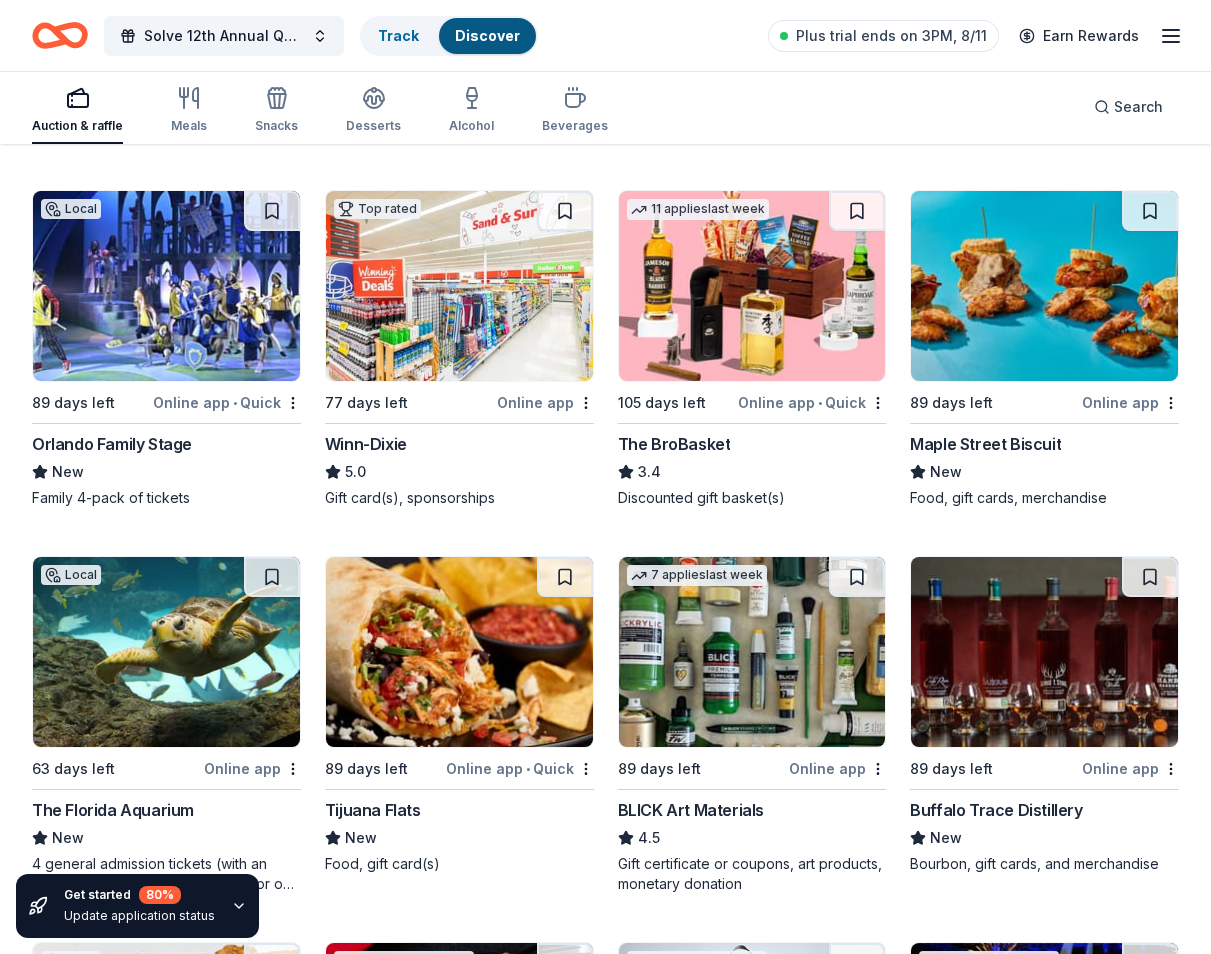click at bounding box center [752, 286] 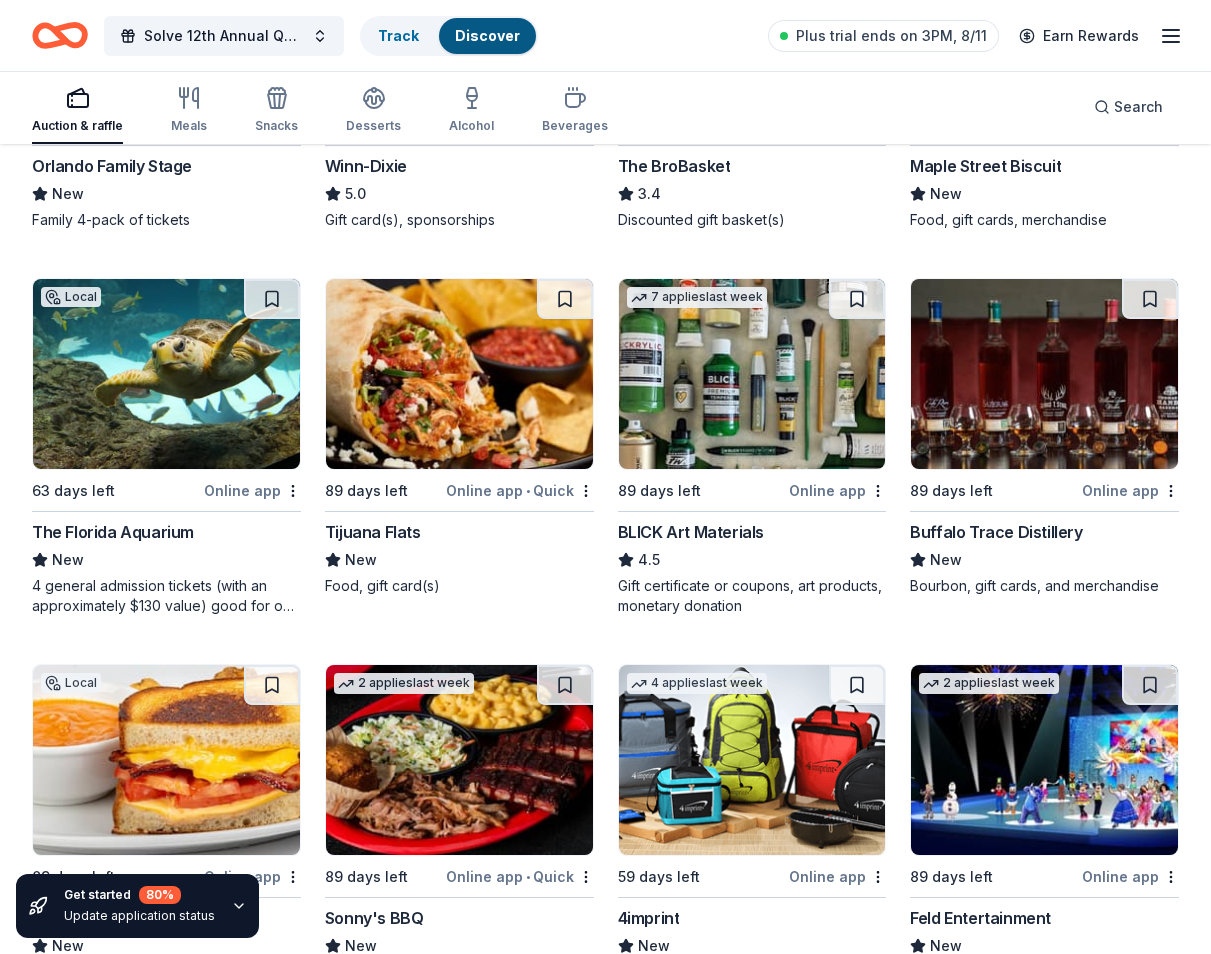 scroll, scrollTop: 4664, scrollLeft: 0, axis: vertical 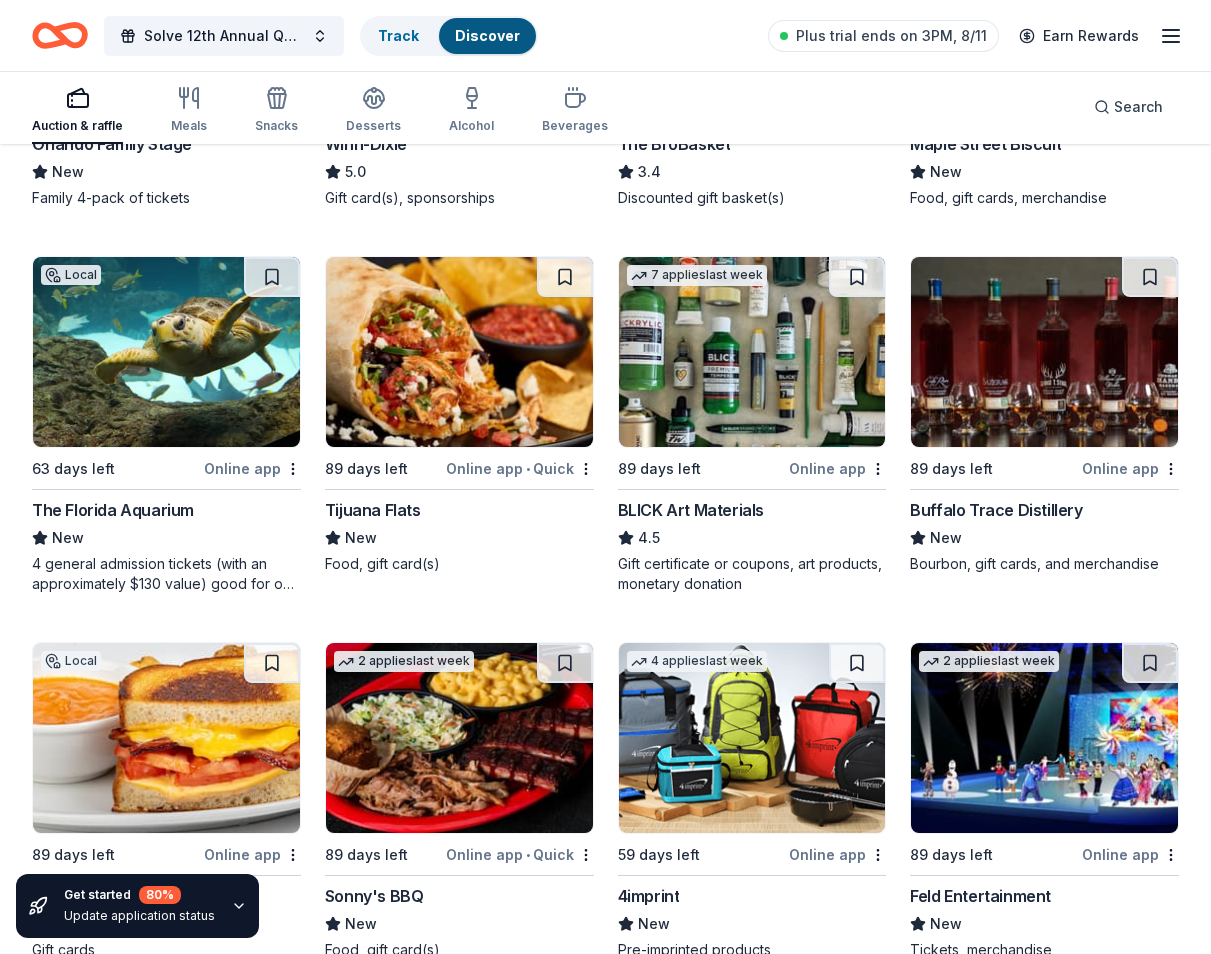 click at bounding box center (1044, 352) 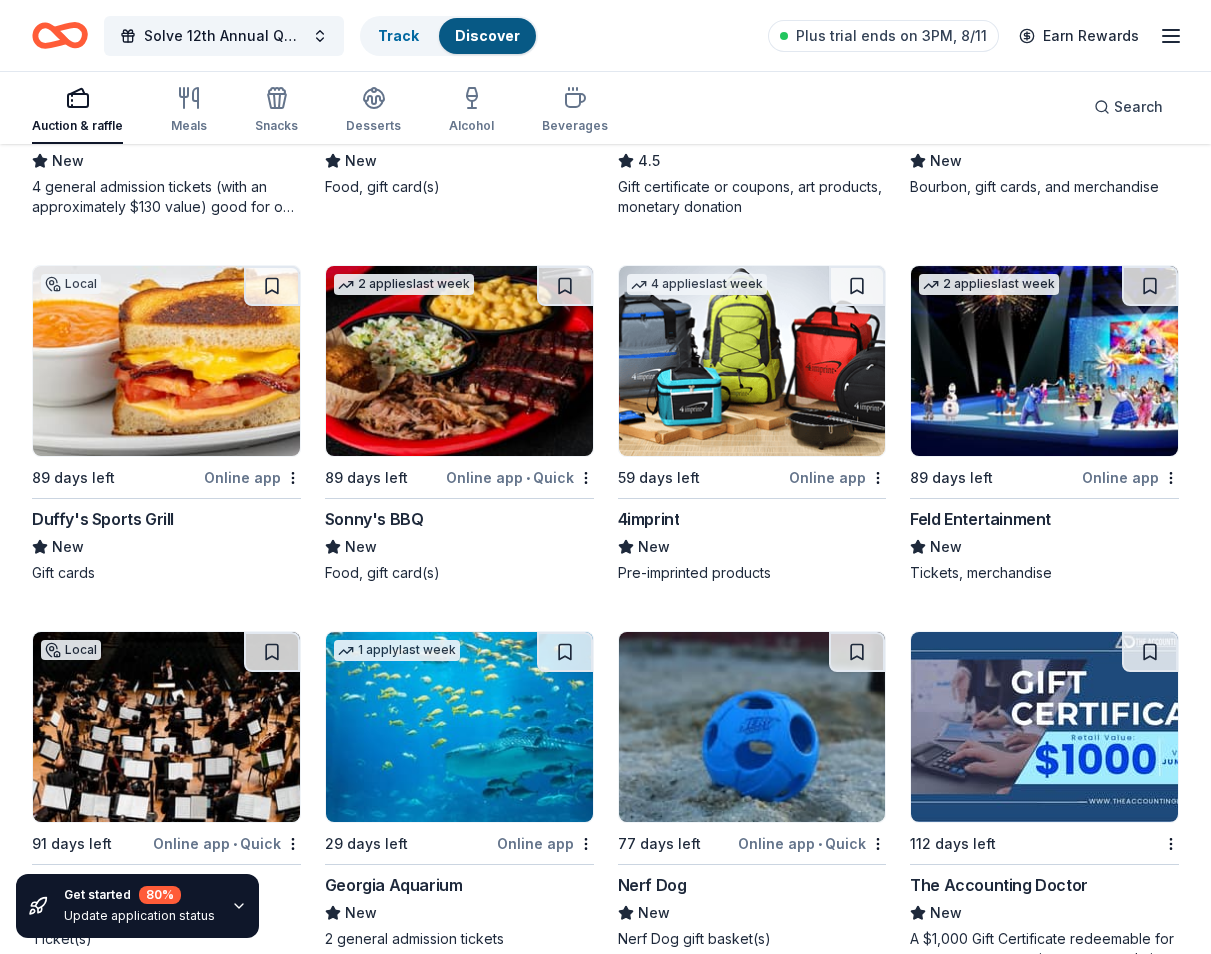 scroll, scrollTop: 5164, scrollLeft: 0, axis: vertical 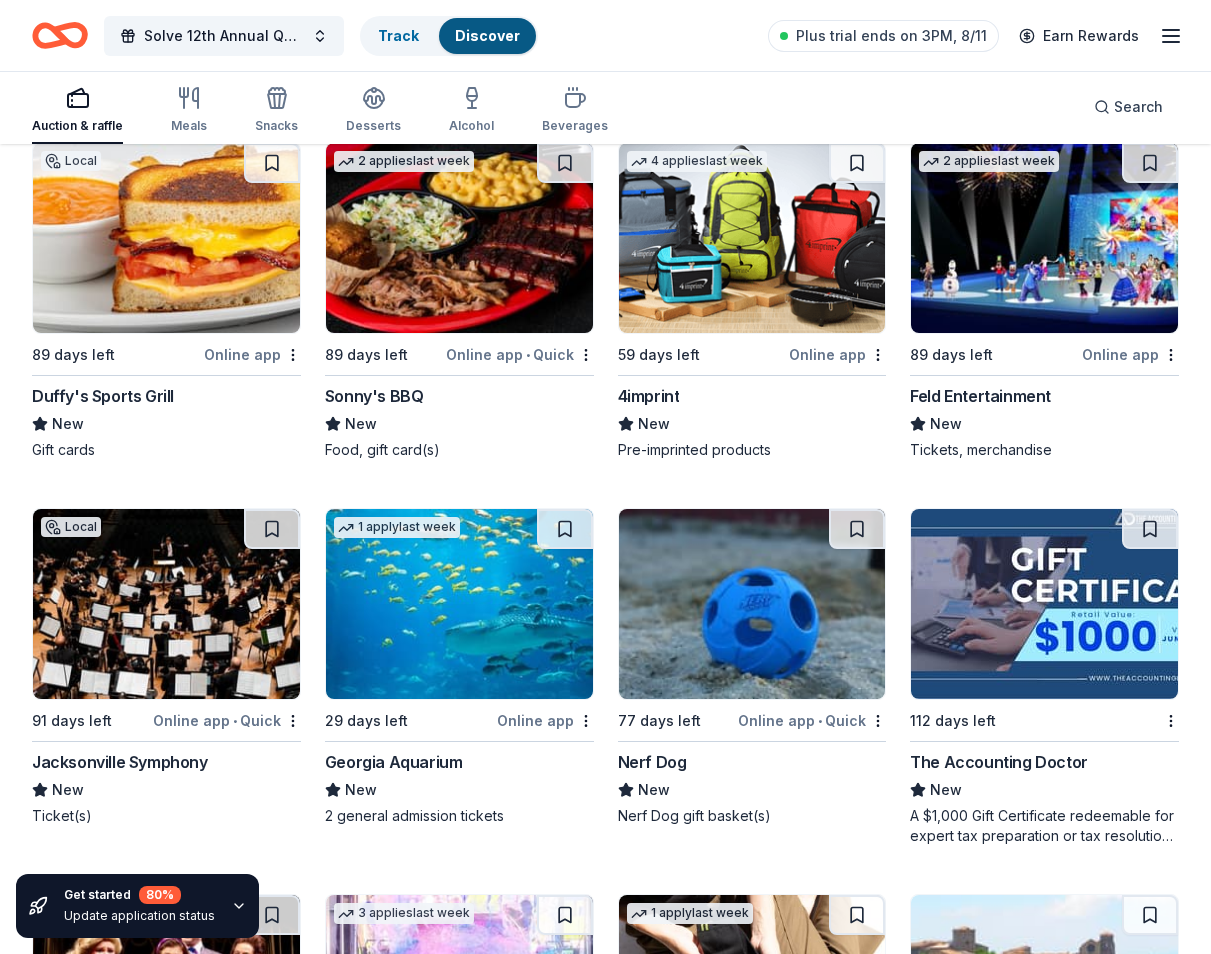 click at bounding box center [1044, 238] 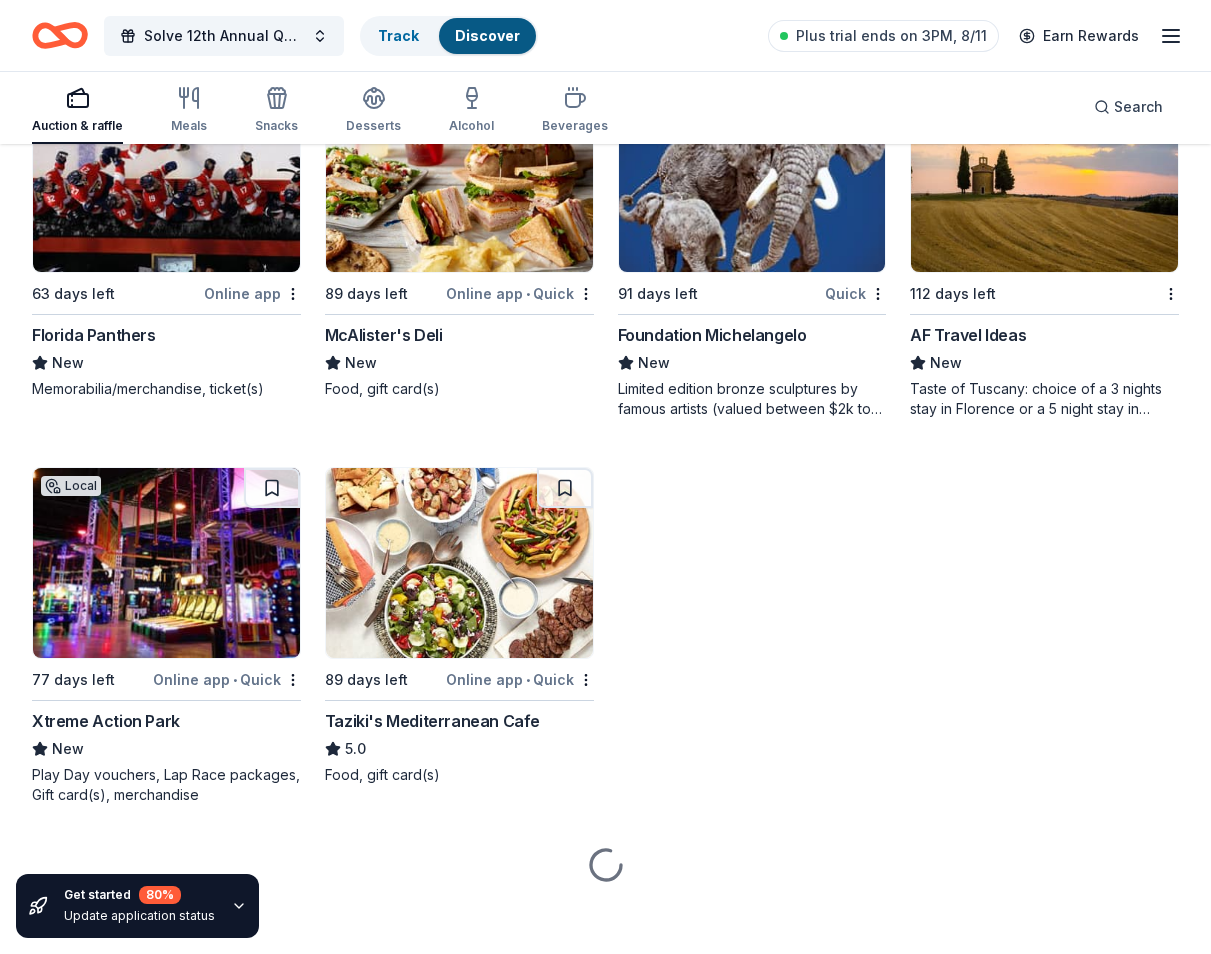 scroll, scrollTop: 6364, scrollLeft: 0, axis: vertical 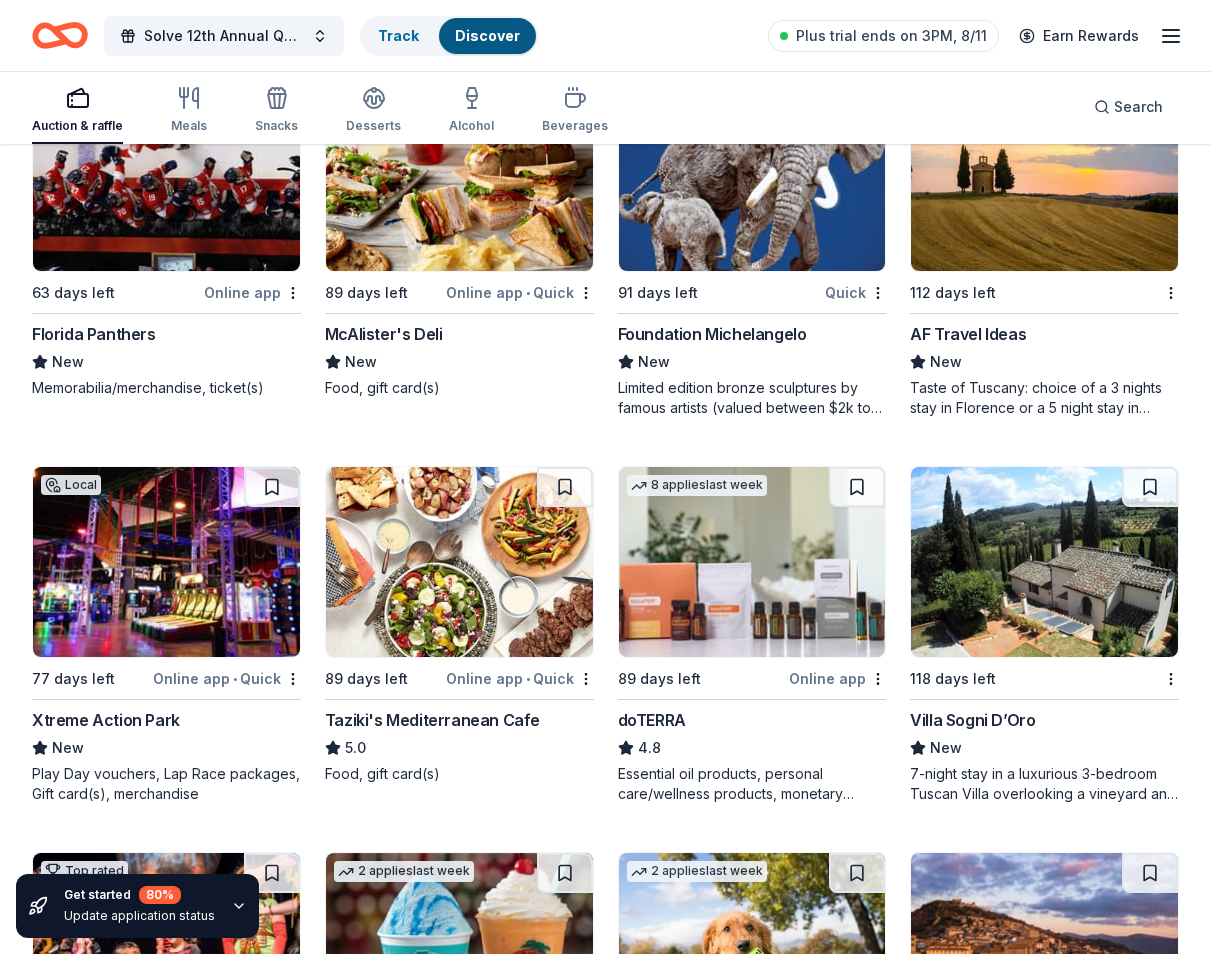 click at bounding box center (166, 176) 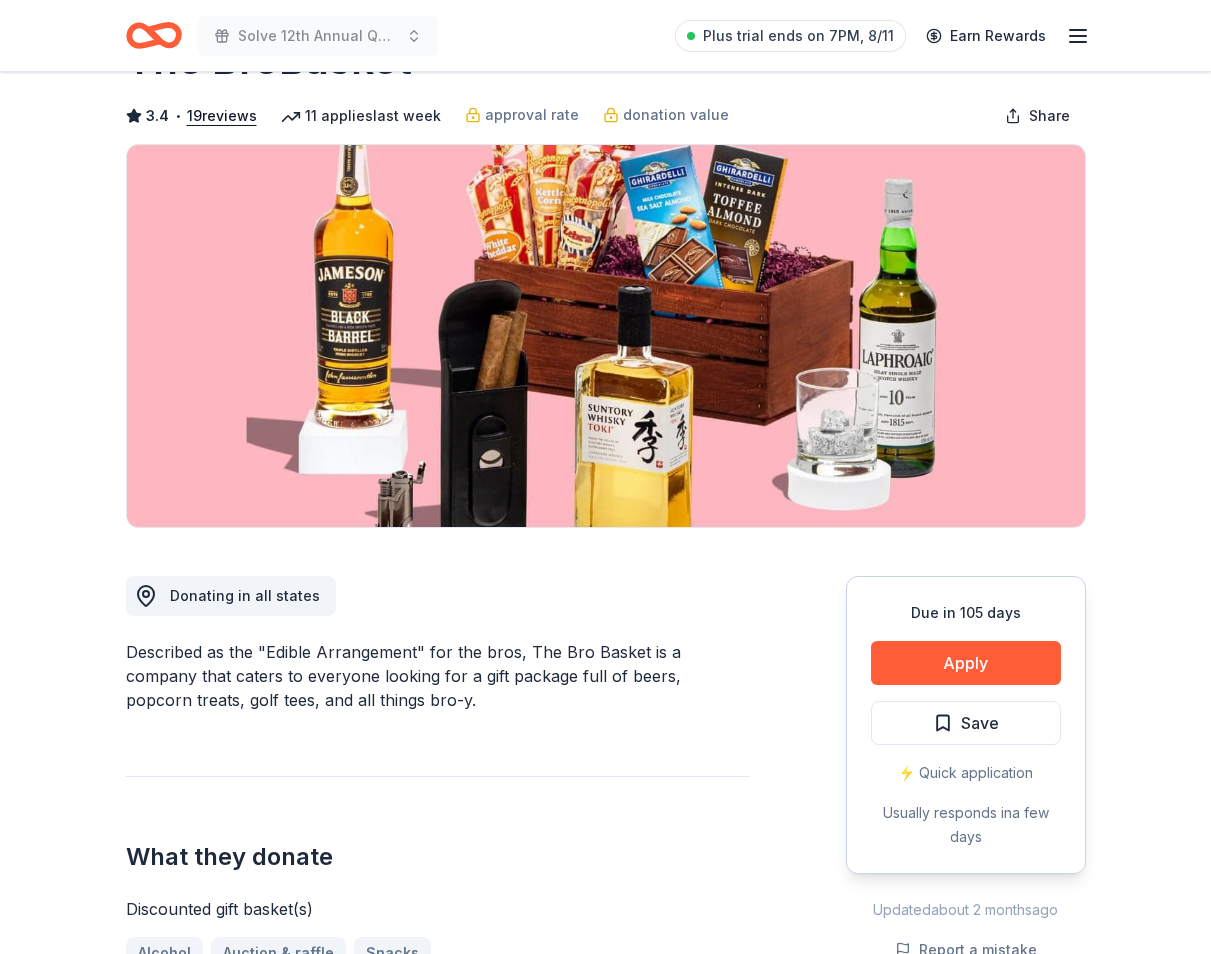 scroll, scrollTop: 200, scrollLeft: 0, axis: vertical 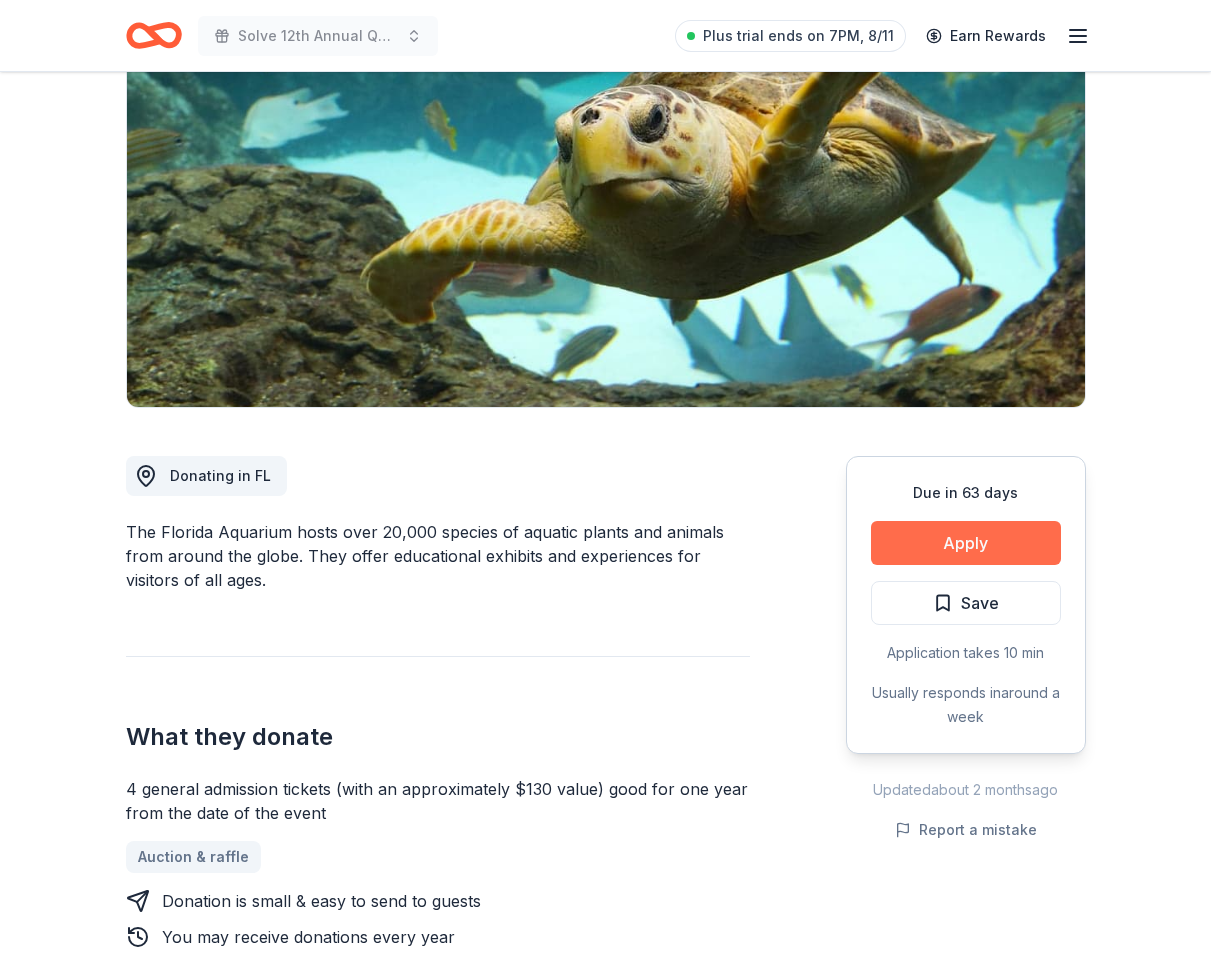 click on "Apply" at bounding box center (966, 543) 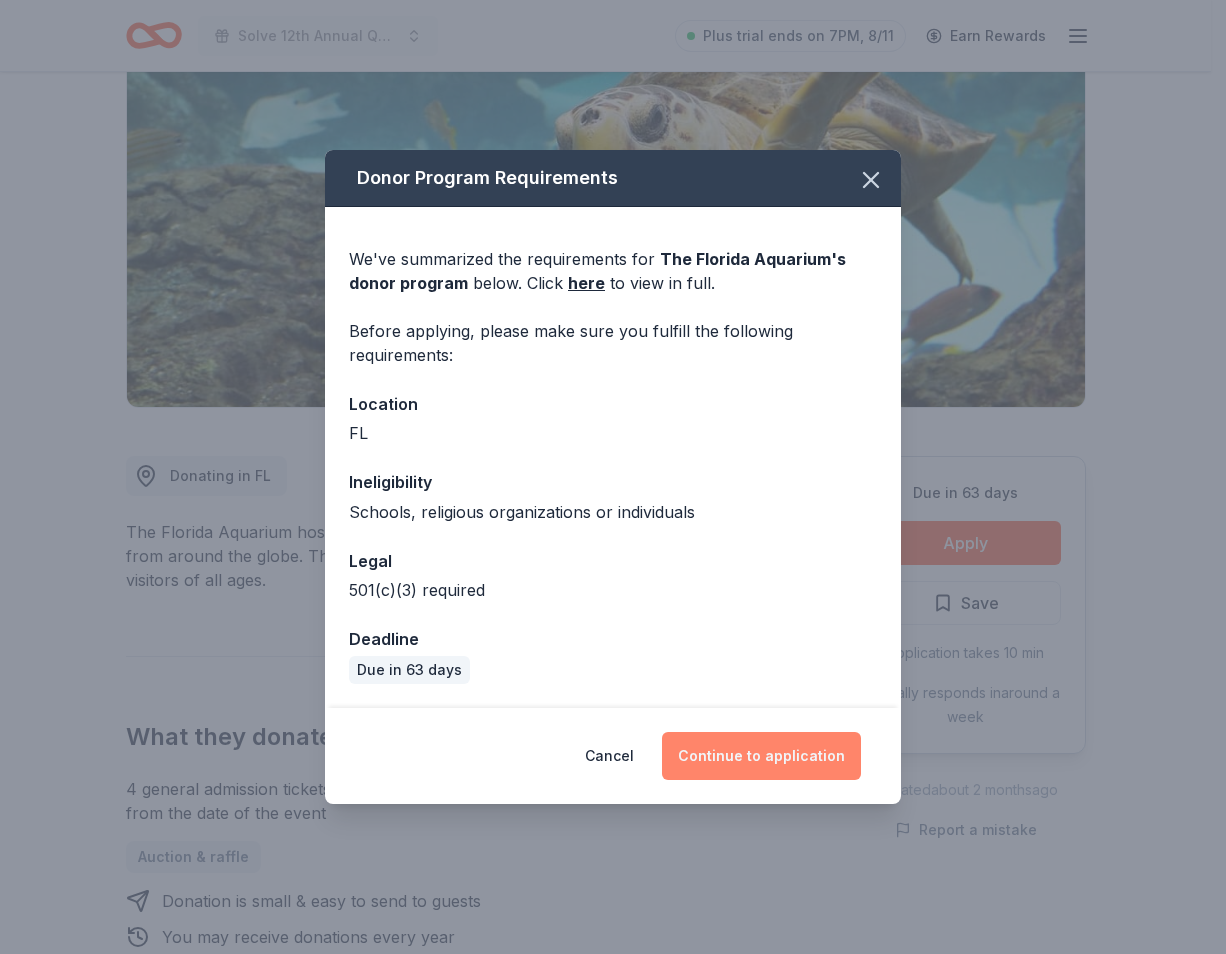click on "Continue to application" at bounding box center (761, 756) 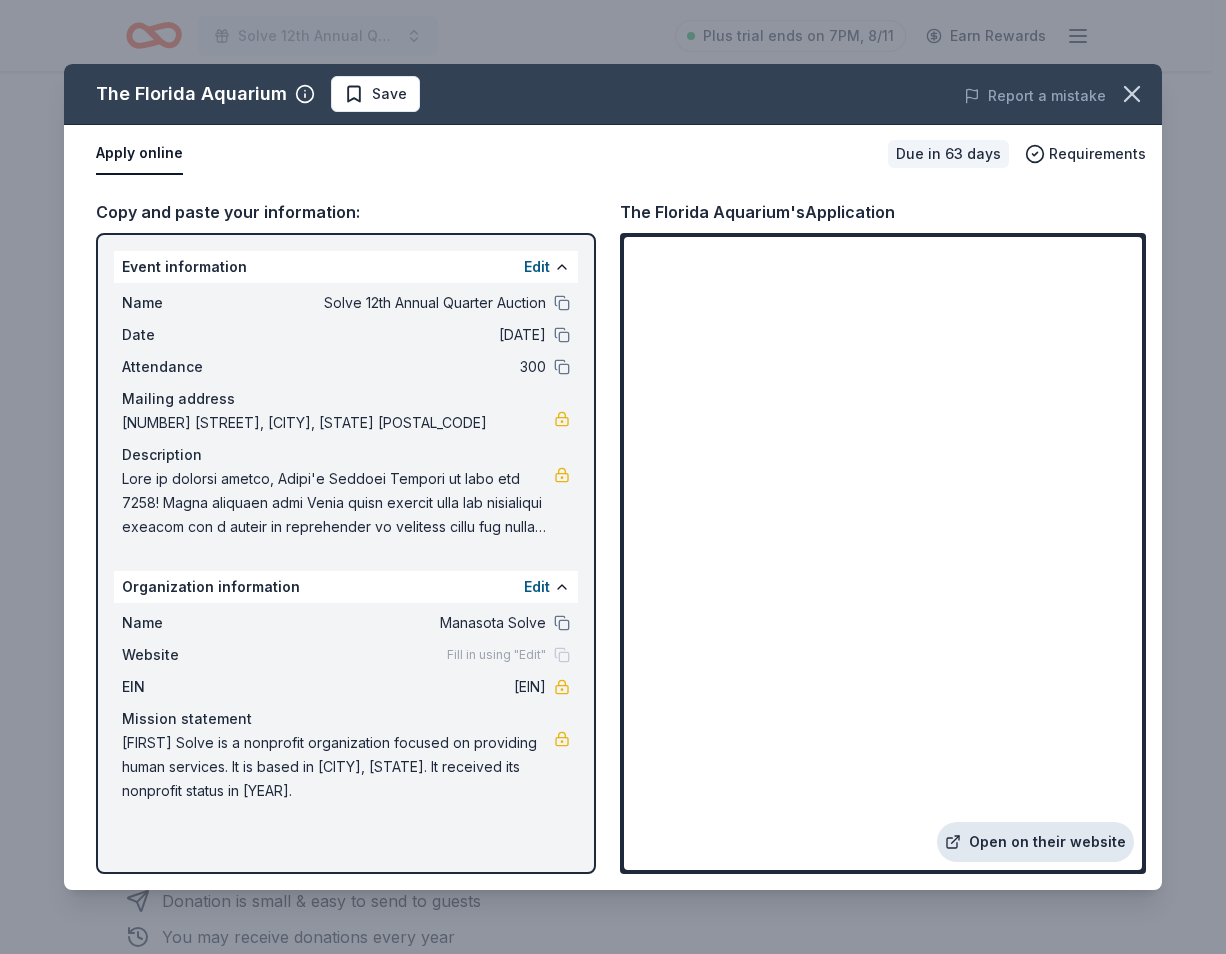 click on "Open on their website" at bounding box center (1035, 842) 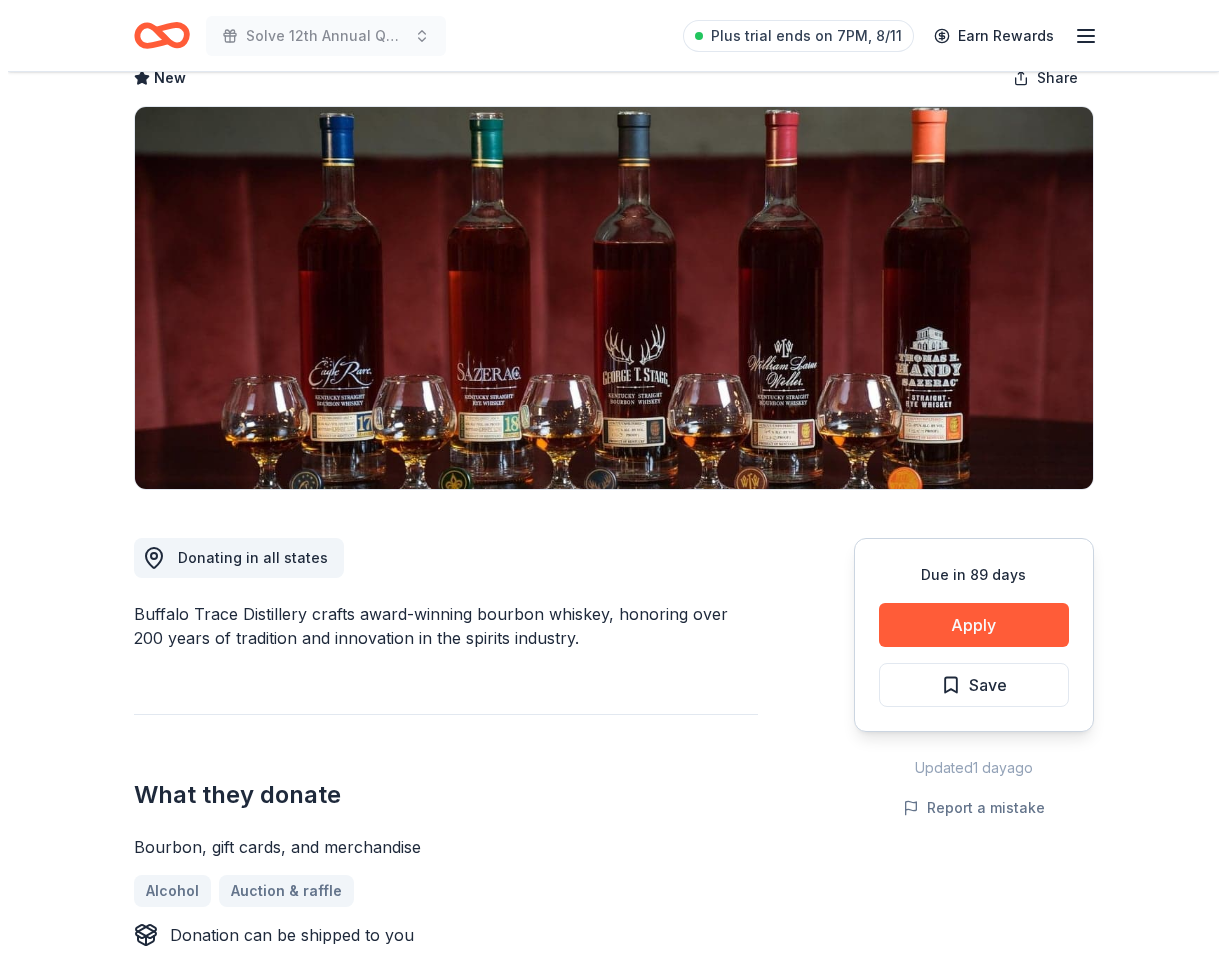 scroll, scrollTop: 100, scrollLeft: 0, axis: vertical 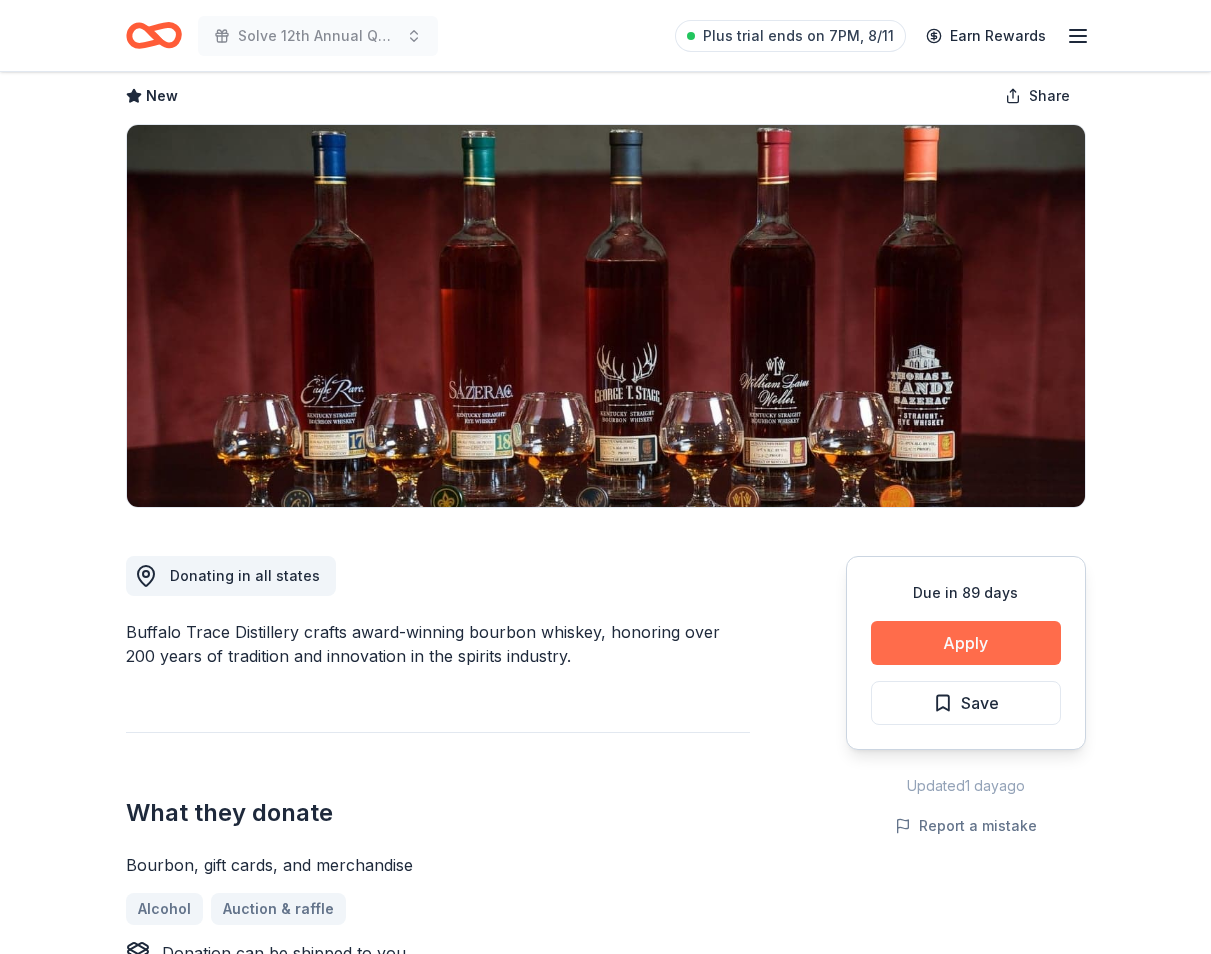 click on "Apply" at bounding box center [966, 643] 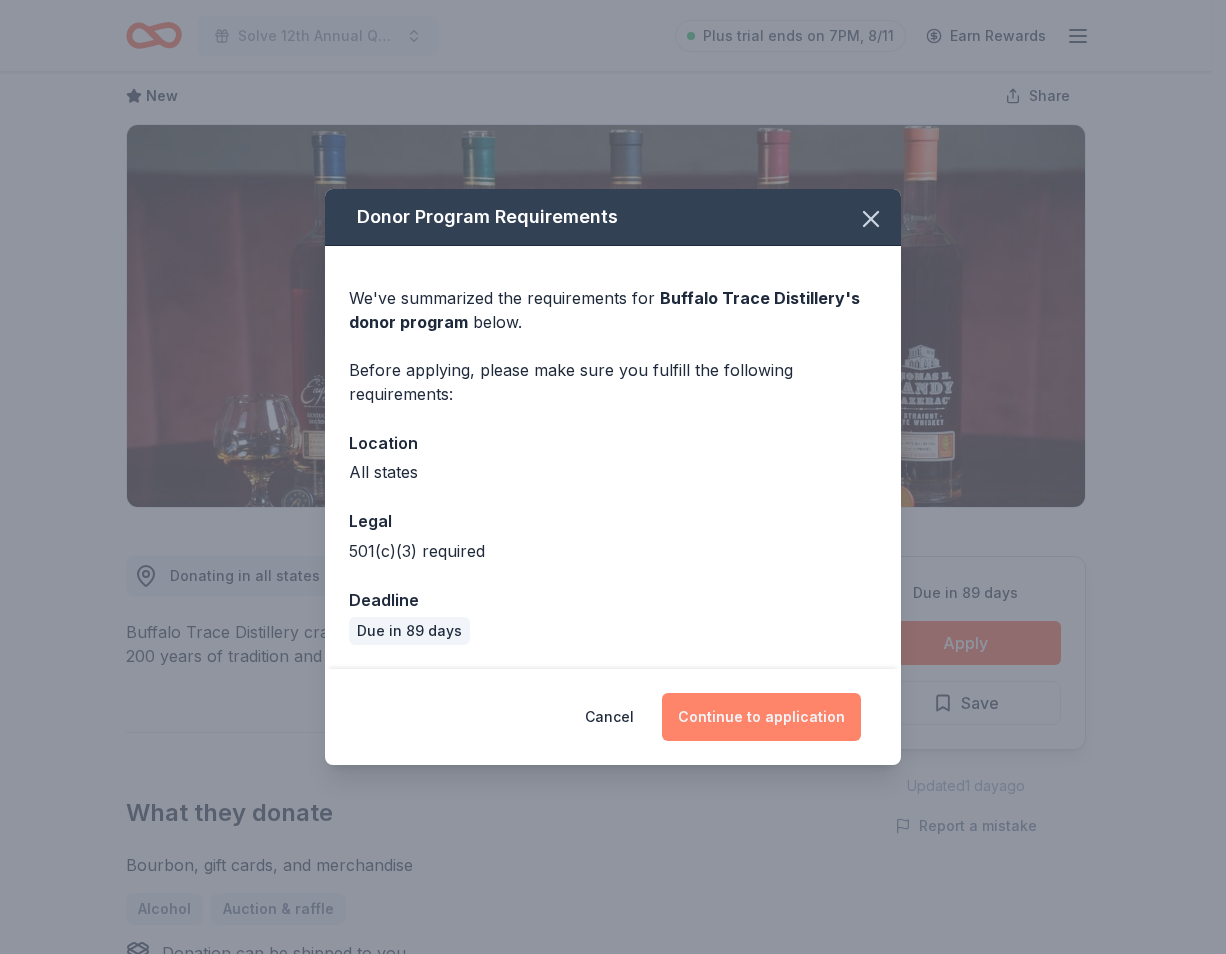 click on "Continue to application" at bounding box center [761, 717] 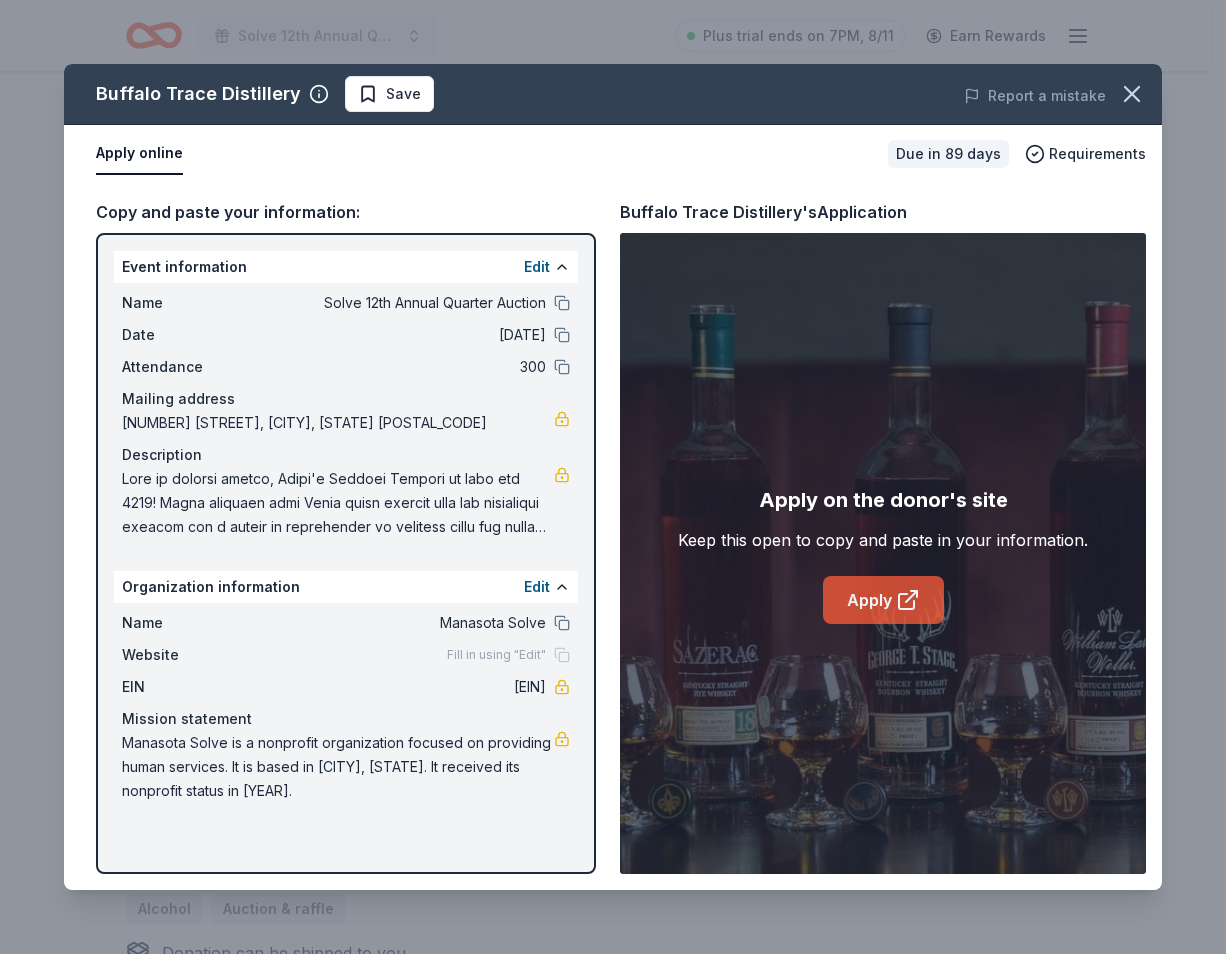 click on "Apply" at bounding box center [883, 600] 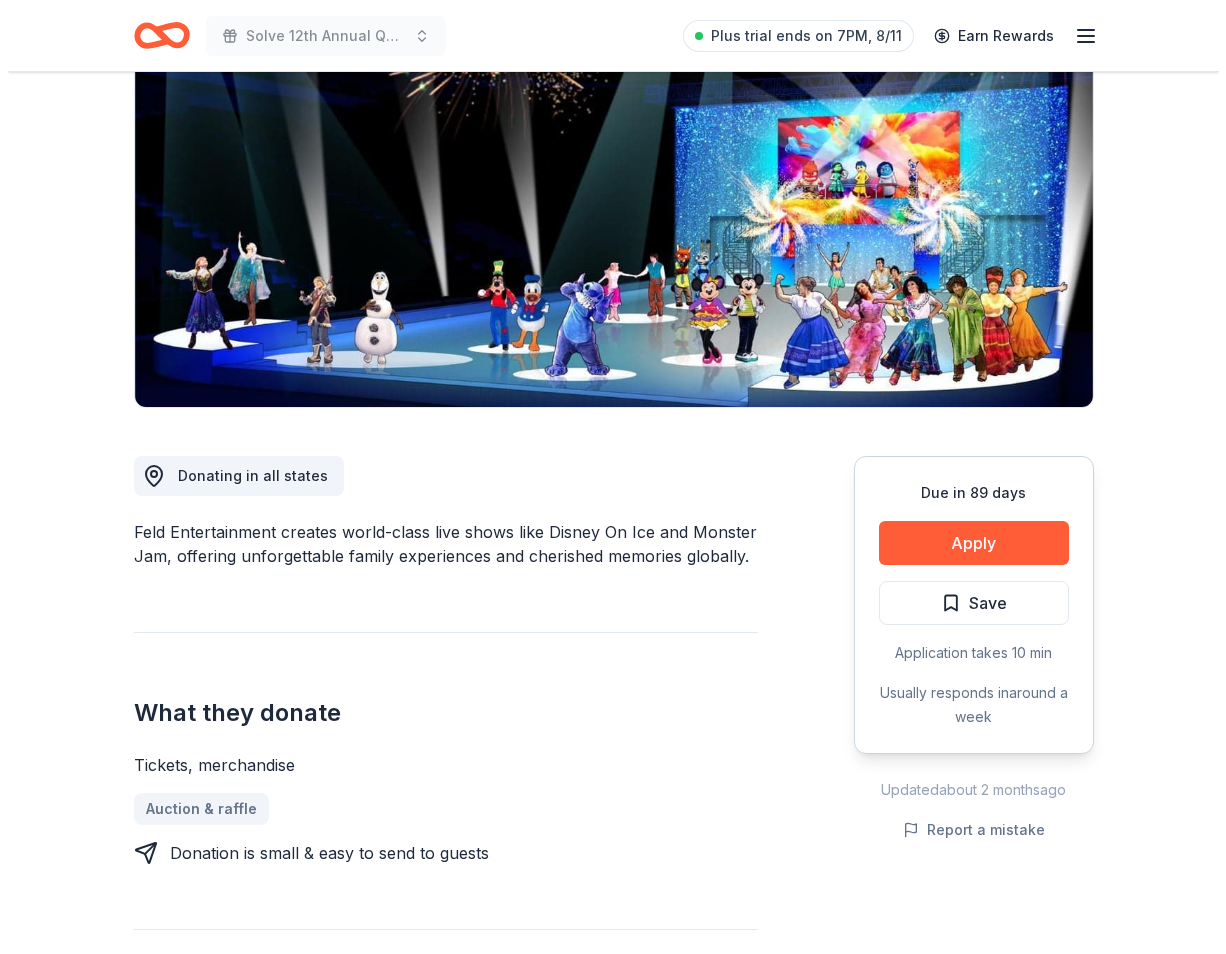 scroll, scrollTop: 100, scrollLeft: 0, axis: vertical 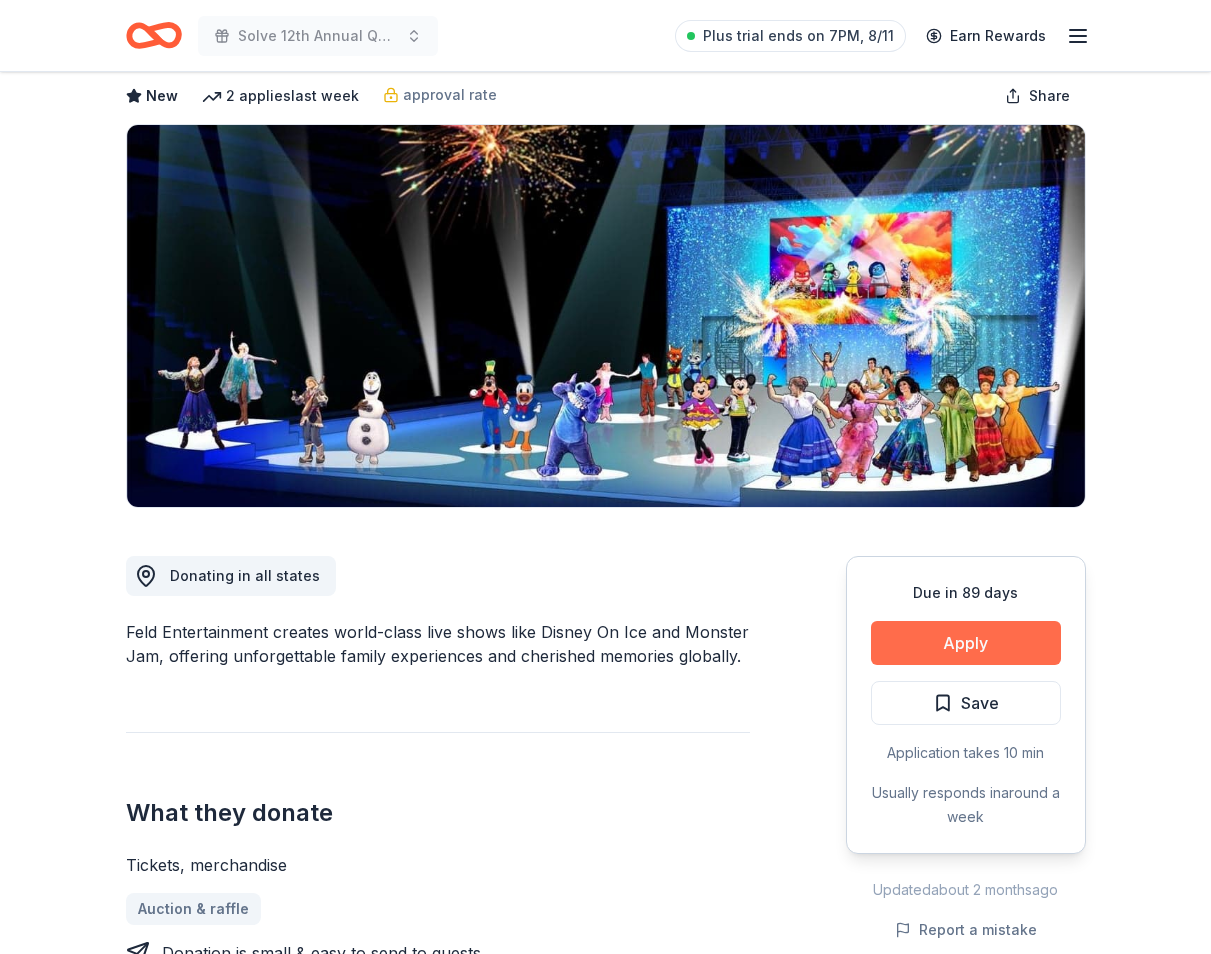 click on "Apply" at bounding box center [966, 643] 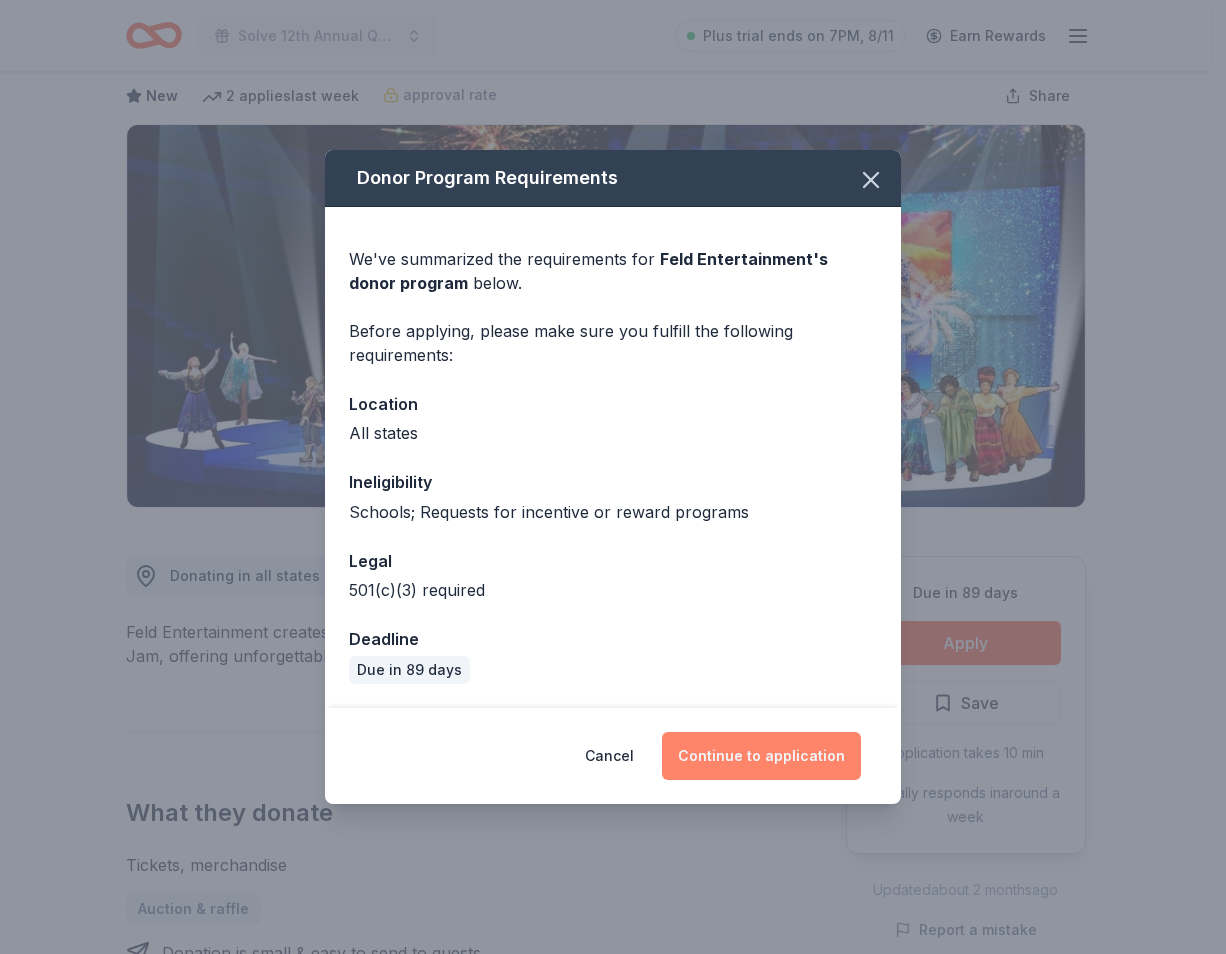 click on "Continue to application" at bounding box center [761, 756] 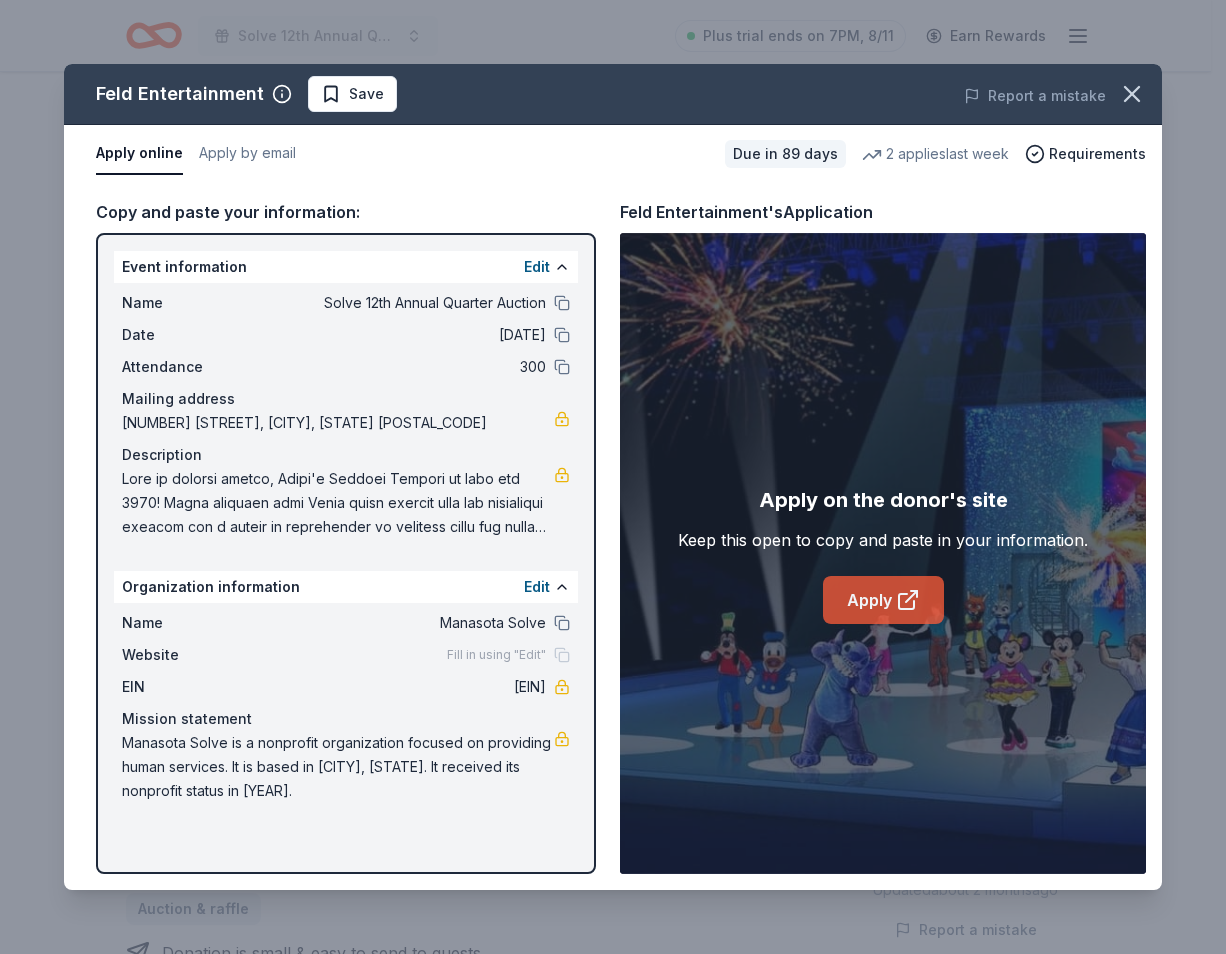 click on "Apply" at bounding box center (883, 600) 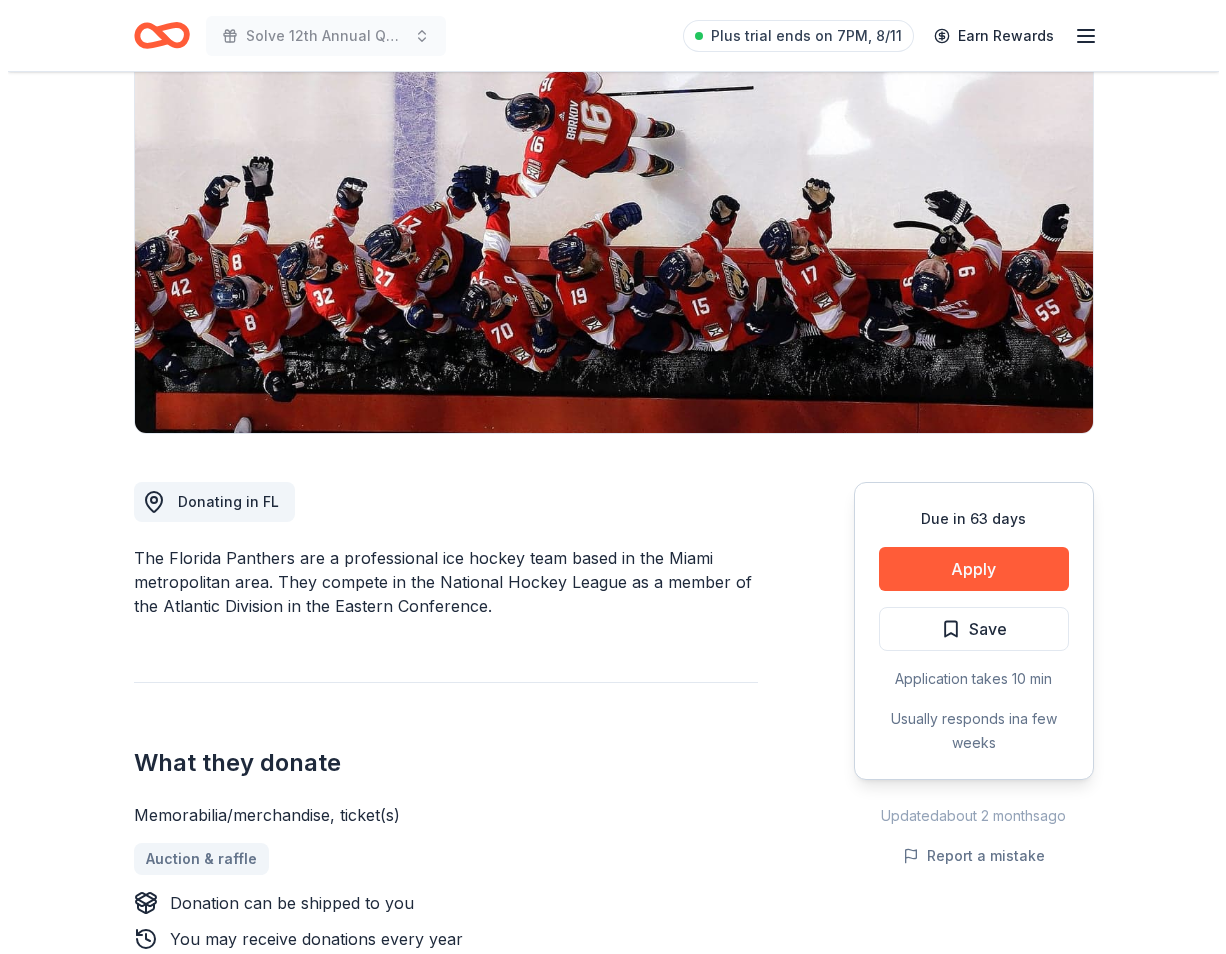 scroll, scrollTop: 200, scrollLeft: 0, axis: vertical 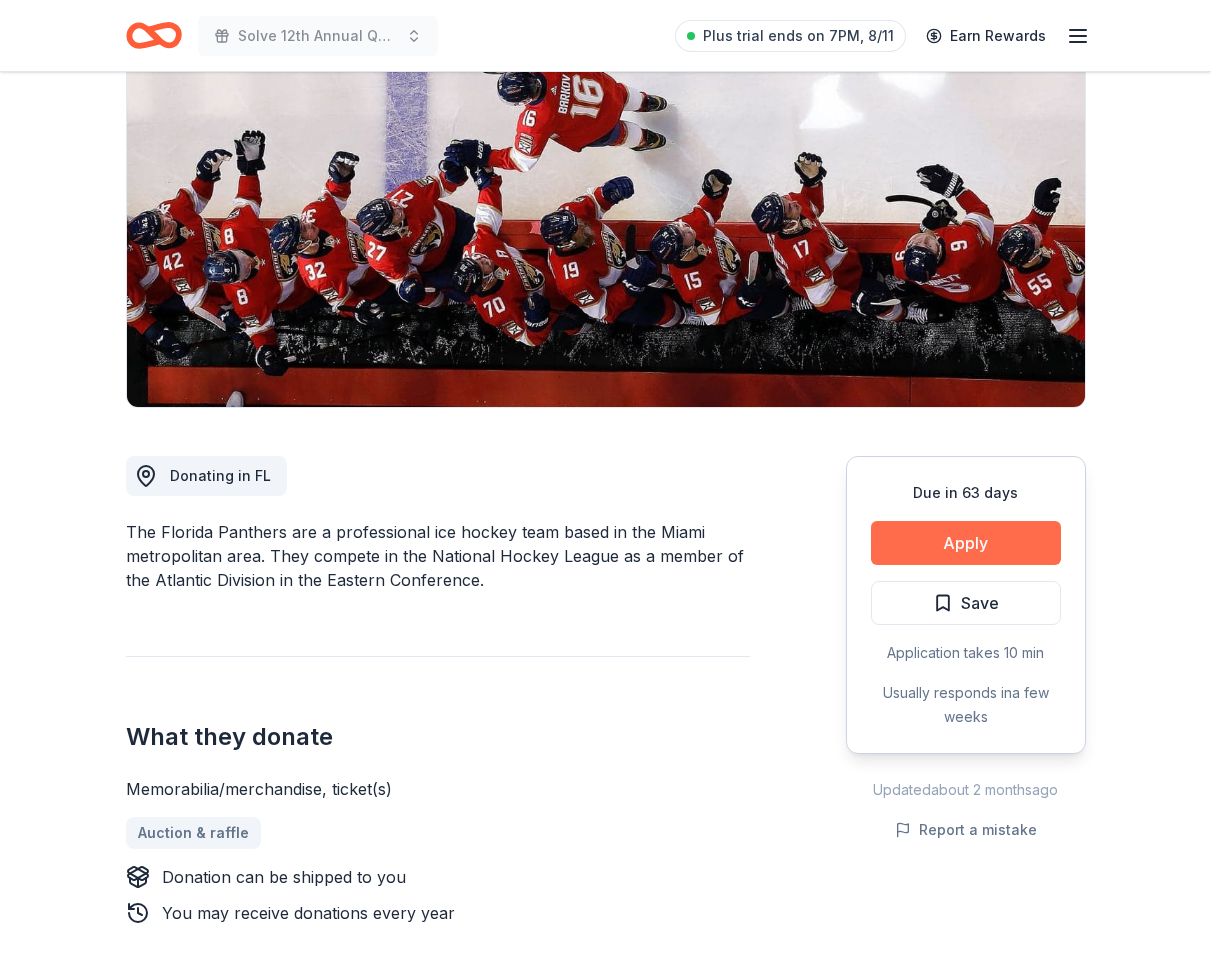 click on "Apply" at bounding box center (966, 543) 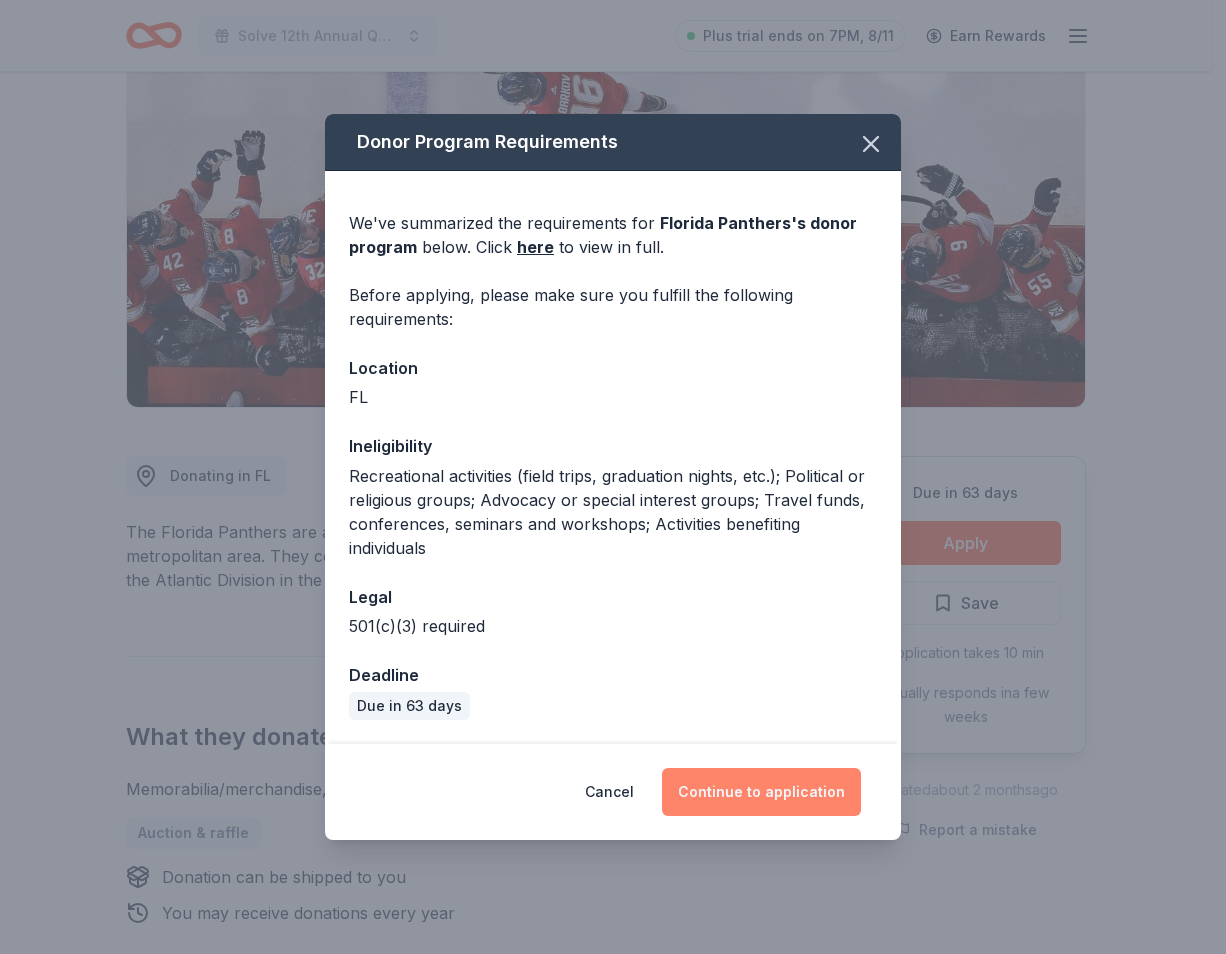 click on "Continue to application" at bounding box center [761, 792] 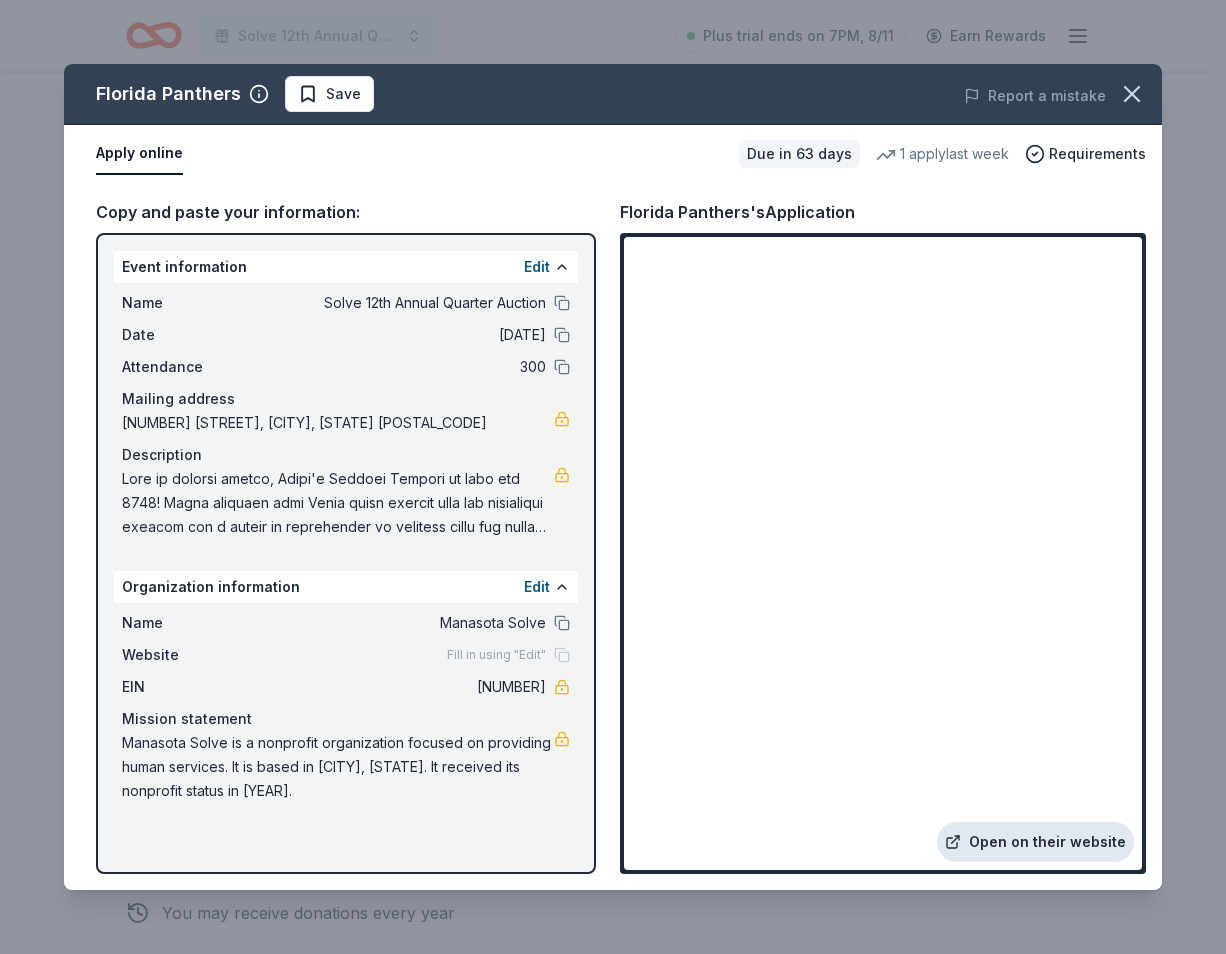 click on "Open on their website" at bounding box center [1035, 842] 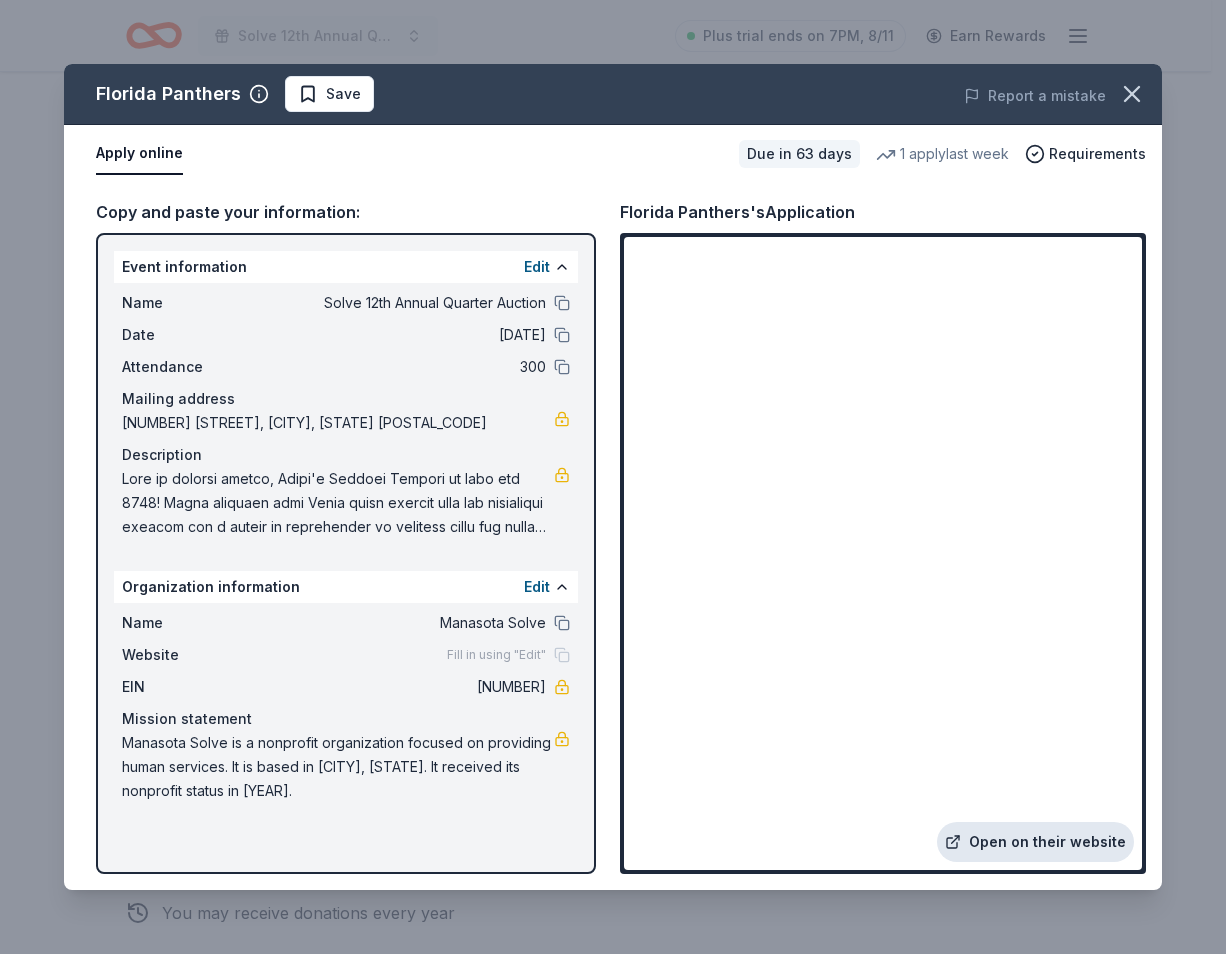 click on "Open on their website" at bounding box center [1035, 842] 